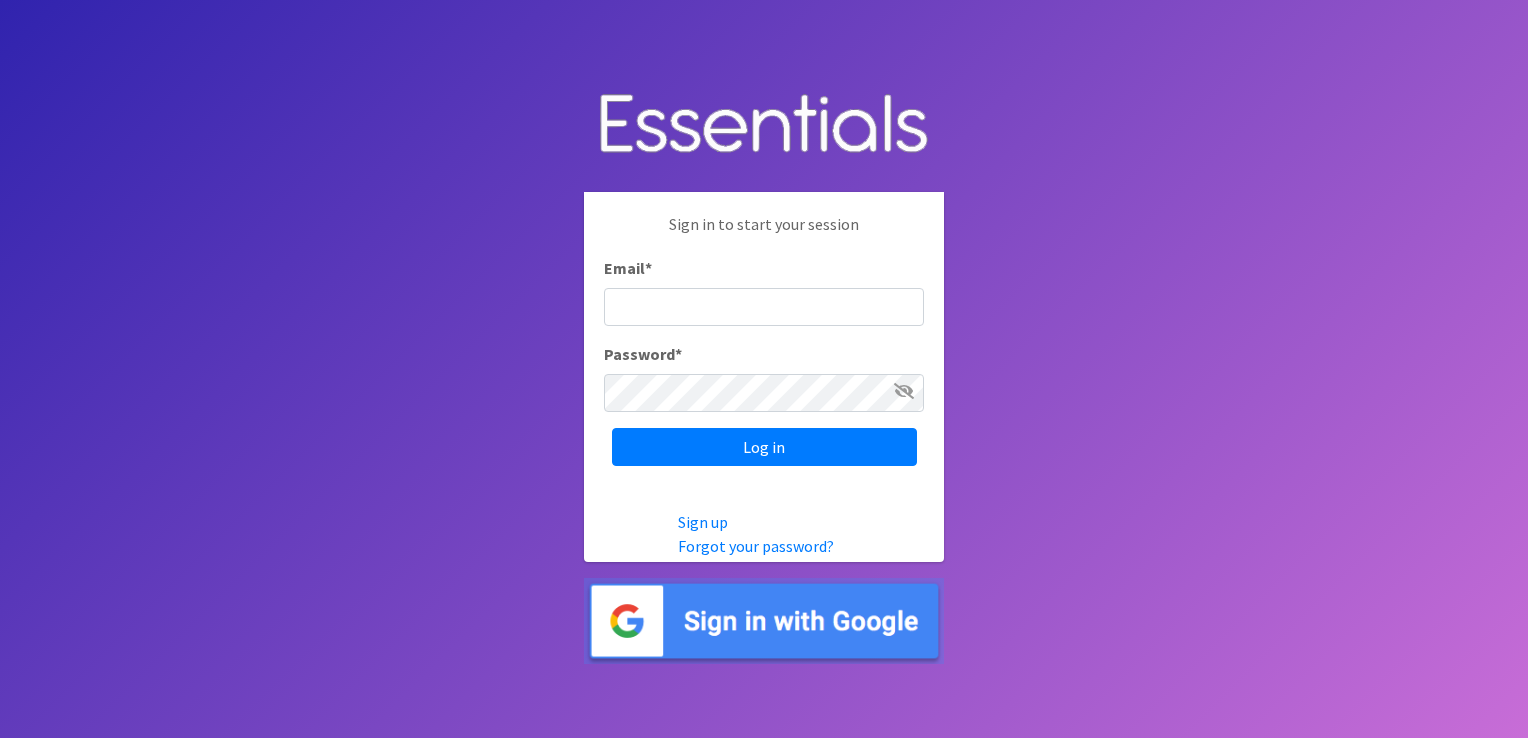 scroll, scrollTop: 0, scrollLeft: 0, axis: both 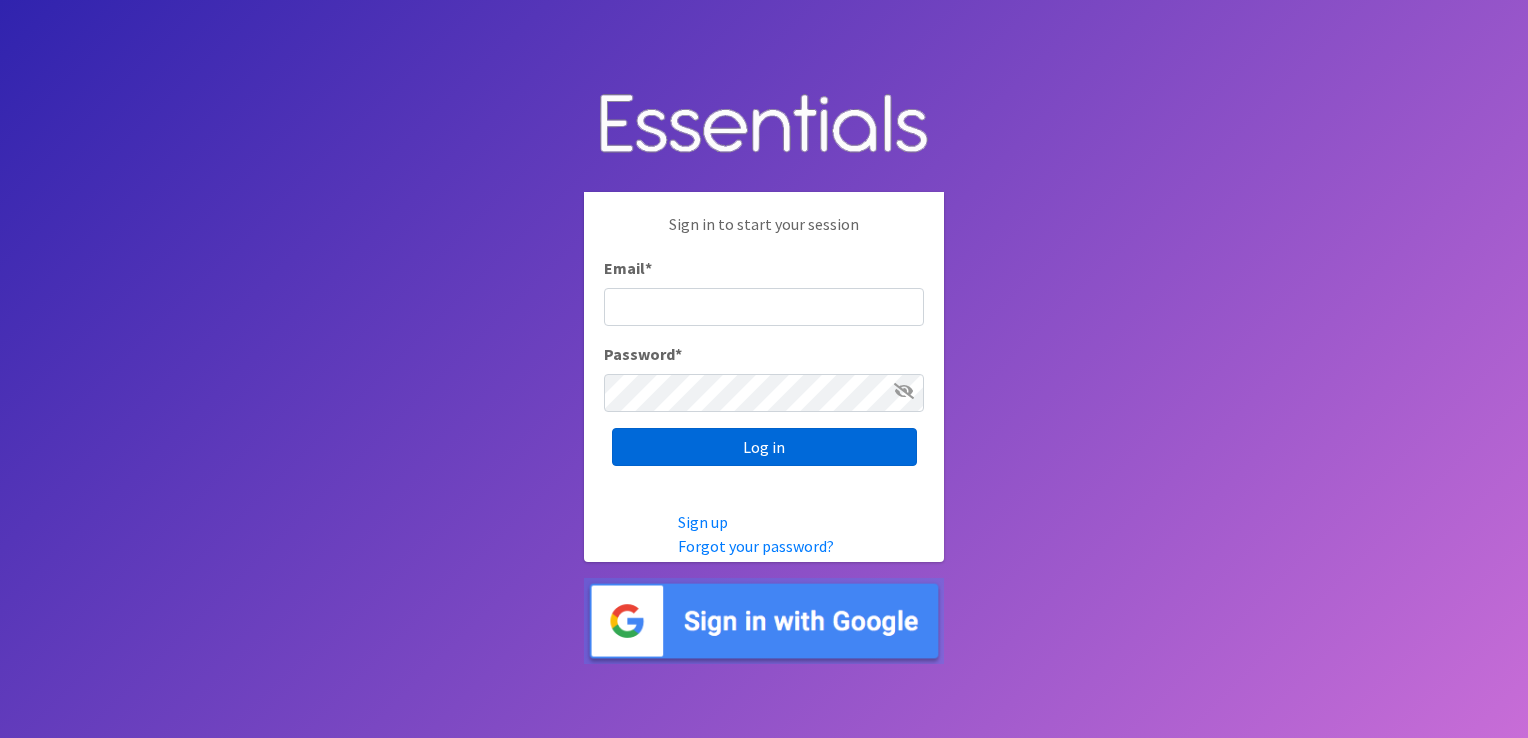 type on "[EMAIL]" 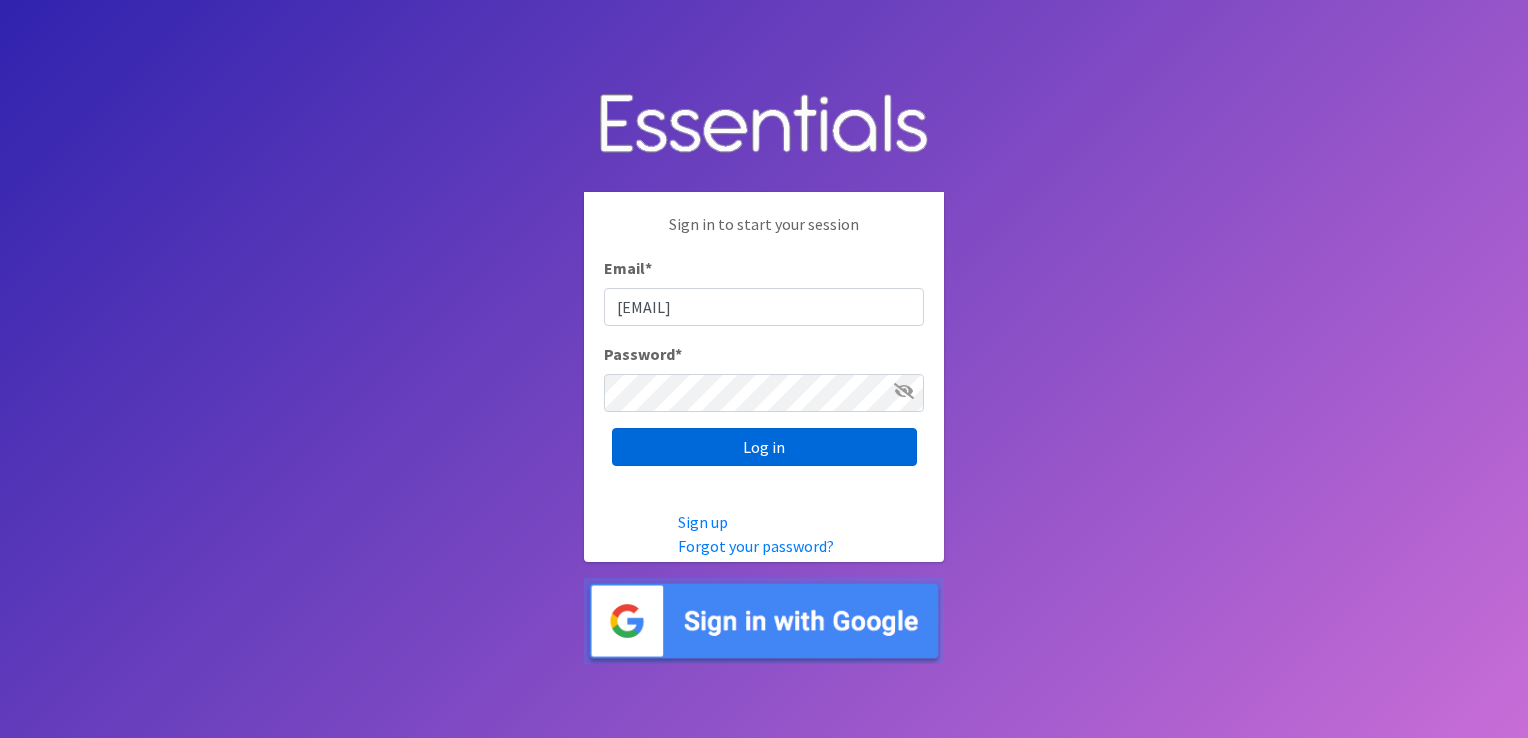 click on "Log in" at bounding box center (764, 447) 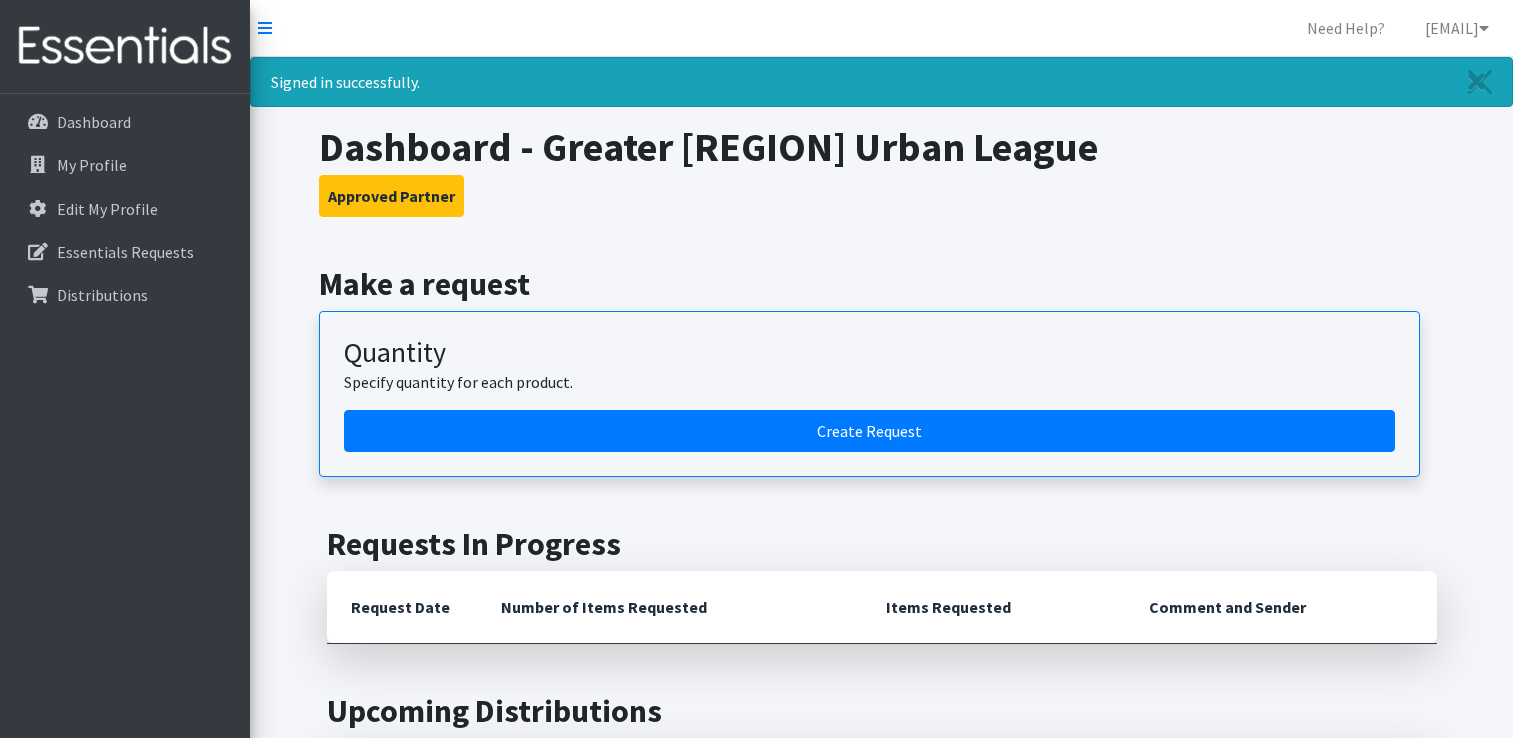 scroll, scrollTop: 0, scrollLeft: 0, axis: both 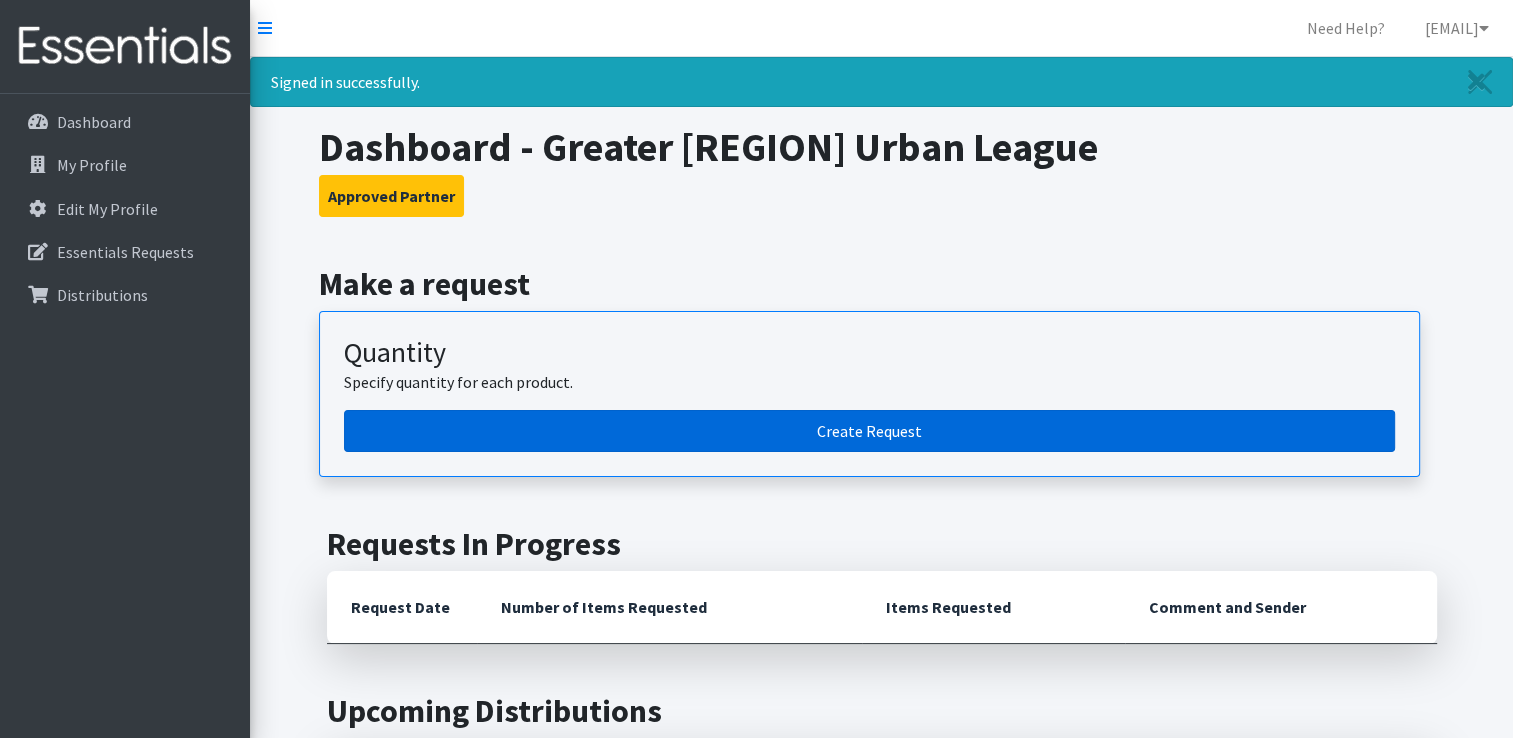 click on "Create Request" at bounding box center (869, 431) 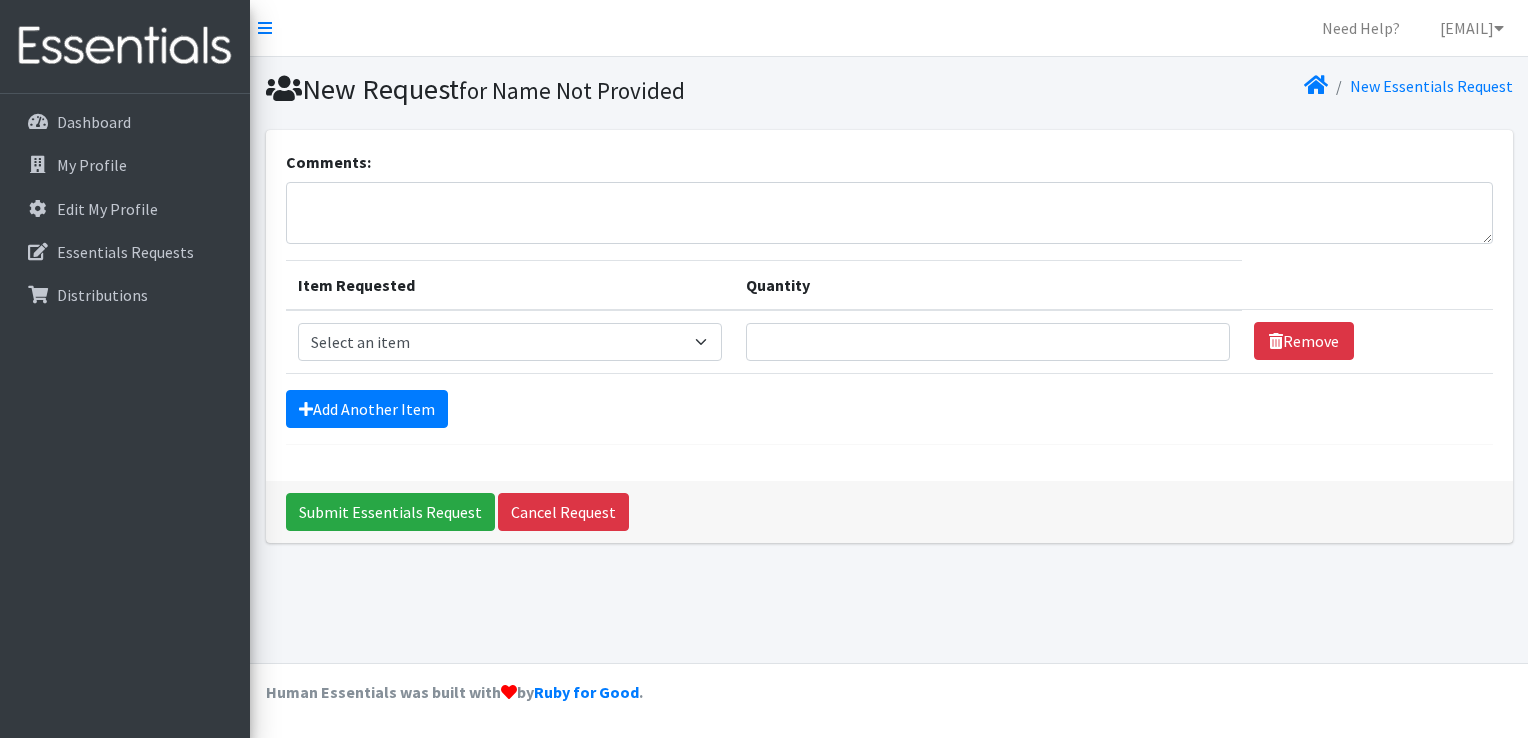 scroll, scrollTop: 0, scrollLeft: 0, axis: both 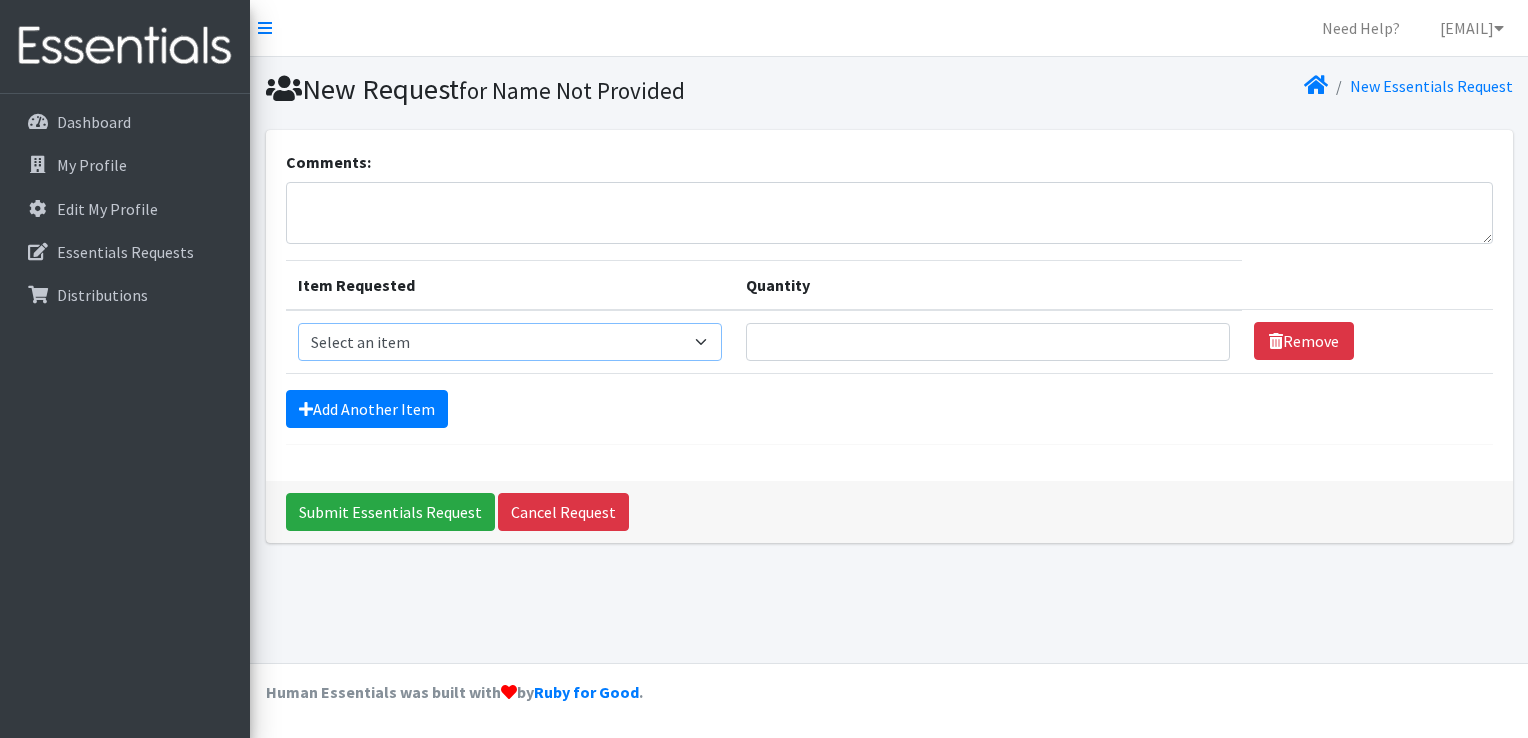 click on "Select an item
Adult XXX Large
Adult Large
Adult XX Large
Adult Medium
Adult  Small
Adult X Large
Adult X-Small
Diapers Size 0- Newborn
Diapers Size 00 Preemie
Diapers Size 1
Diapers Size 2
Diapers Size 3
Diapers Size 4
Diapers Size 5
Diapers Size 6
Diapers Size 7 XL
Kids Boys Pull-Ups 2T-3T
Kids Boys Pull-Ups 3T-4T
Kids Boys Pull-Ups 4T-5T
Kids Girls Pull-Ups 2T-3T
Kids Girls Pull-Ups 3T-4T
Kids Girls Pull-Ups 4T-5T
Kids Swimmers
Period Packs Pads
Period Packs Tampons
Wipes (Baby)" at bounding box center [510, 342] 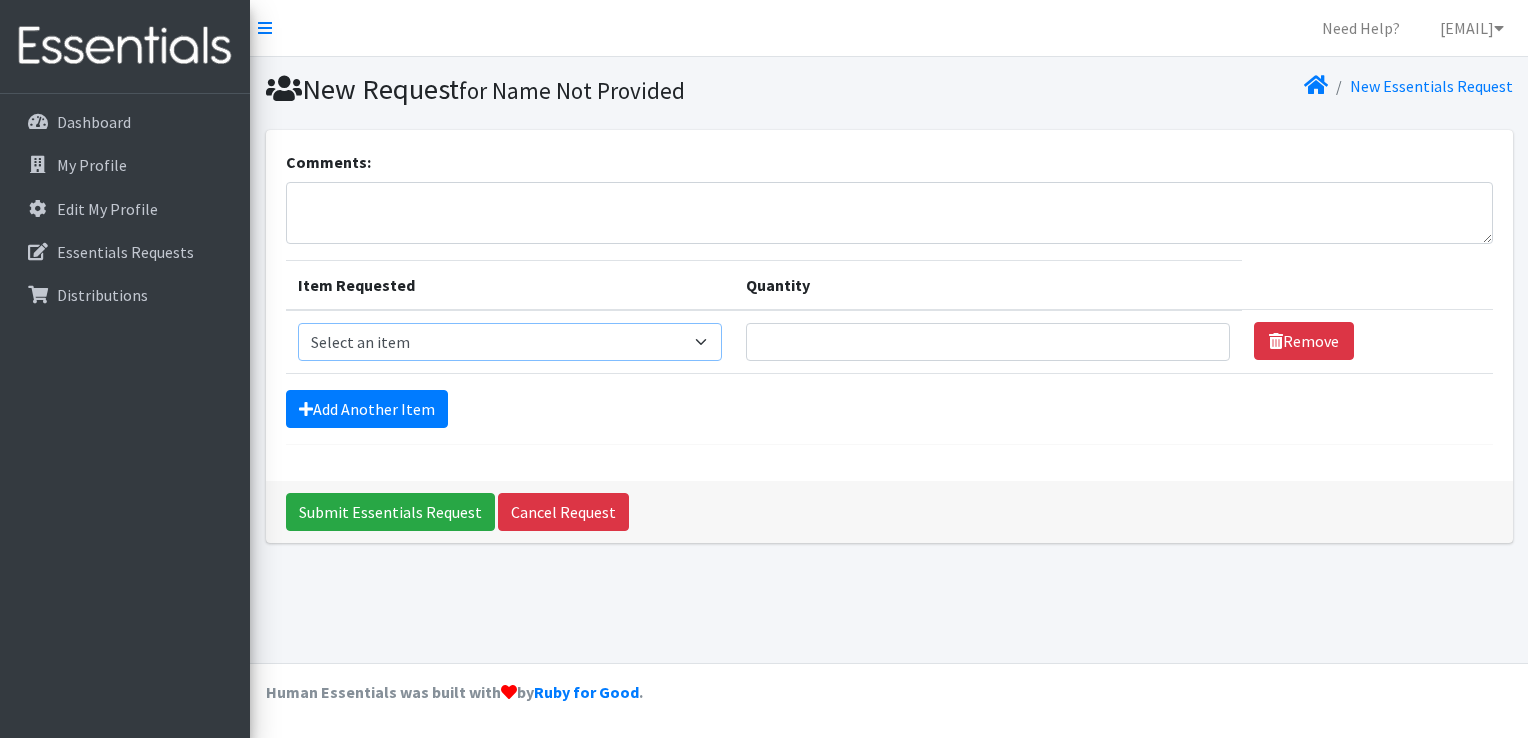 select on "4737" 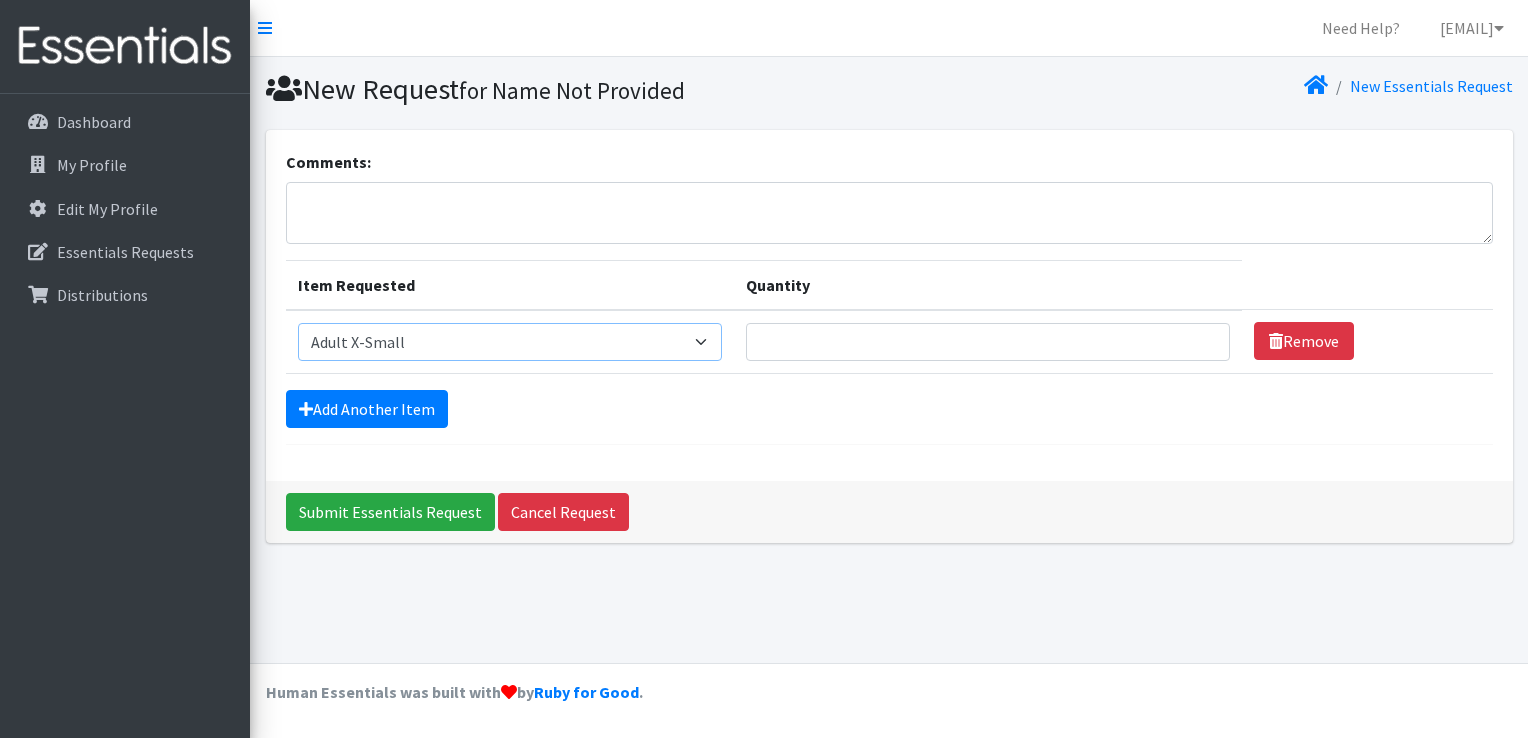 click on "Select an item
Adult XXX Large
Adult Large
Adult XX Large
Adult Medium
Adult  Small
Adult X Large
Adult X-Small
Diapers Size 0- Newborn
Diapers Size 00 Preemie
Diapers Size 1
Diapers Size 2
Diapers Size 3
Diapers Size 4
Diapers Size 5
Diapers Size 6
Diapers Size 7 XL
Kids Boys Pull-Ups 2T-3T
Kids Boys Pull-Ups 3T-4T
Kids Boys Pull-Ups 4T-5T
Kids Girls Pull-Ups 2T-3T
Kids Girls Pull-Ups 3T-4T
Kids Girls Pull-Ups 4T-5T
Kids Swimmers
Period Packs Pads
Period Packs Tampons
Wipes (Baby)" at bounding box center [510, 342] 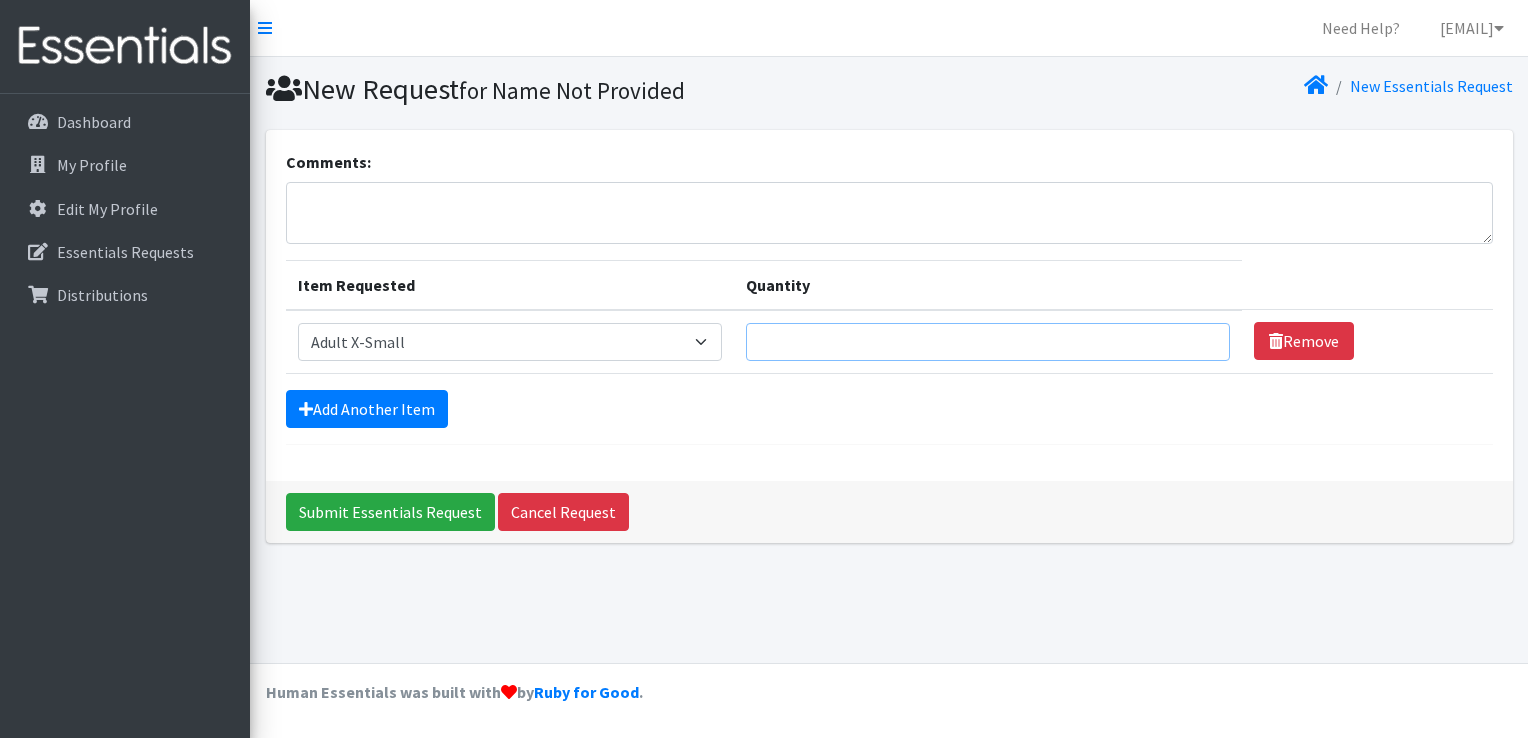 click on "Quantity" at bounding box center (987, 342) 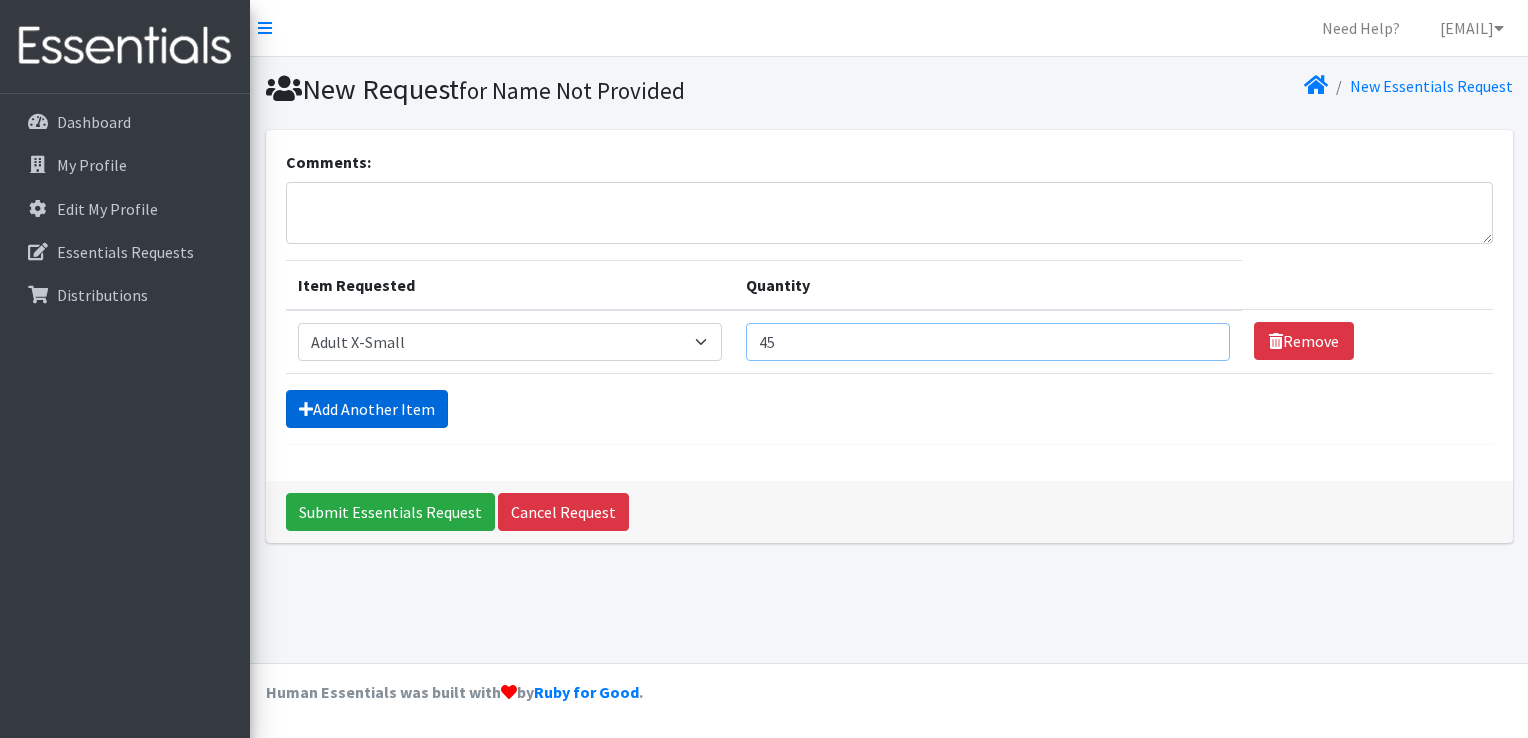 type on "45" 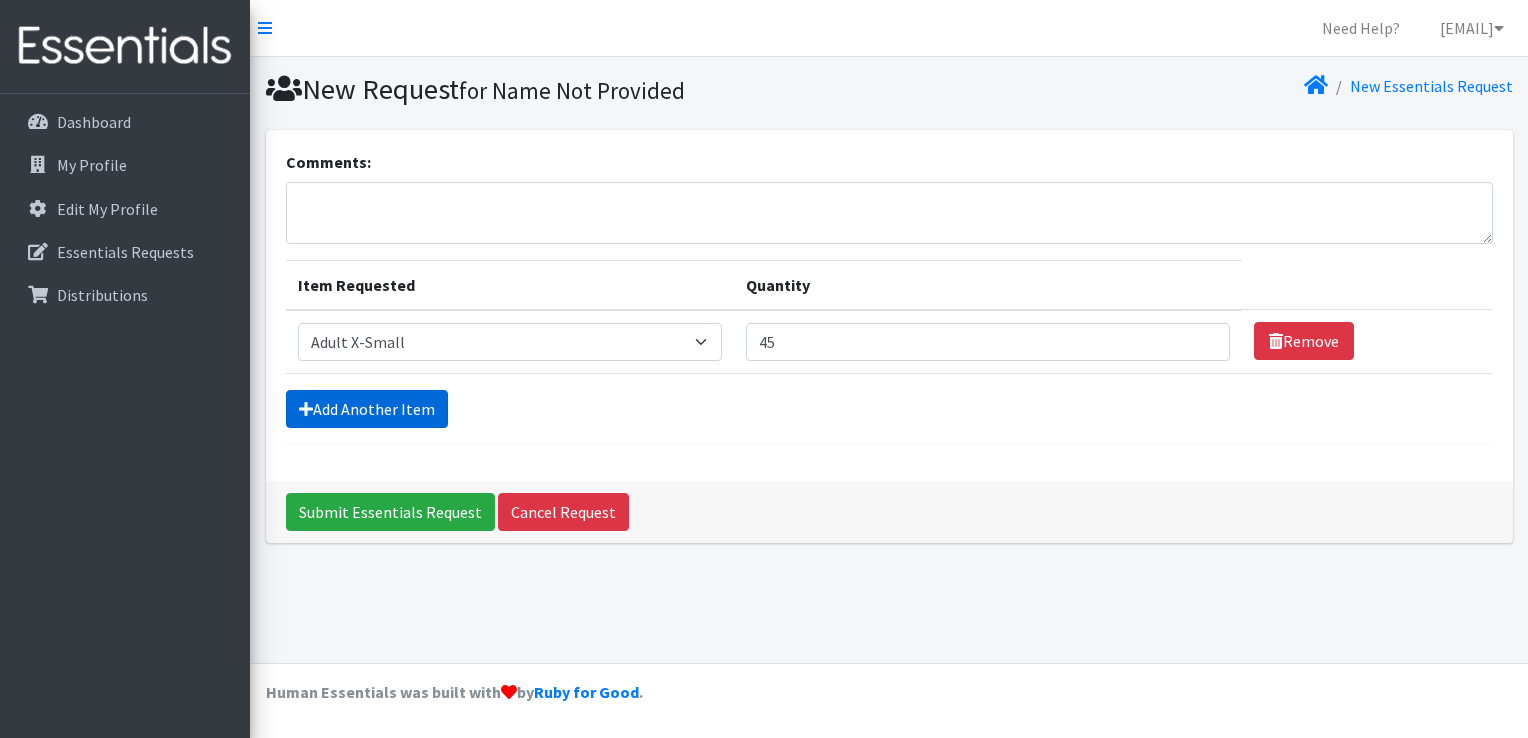 click on "Add Another Item" at bounding box center (367, 409) 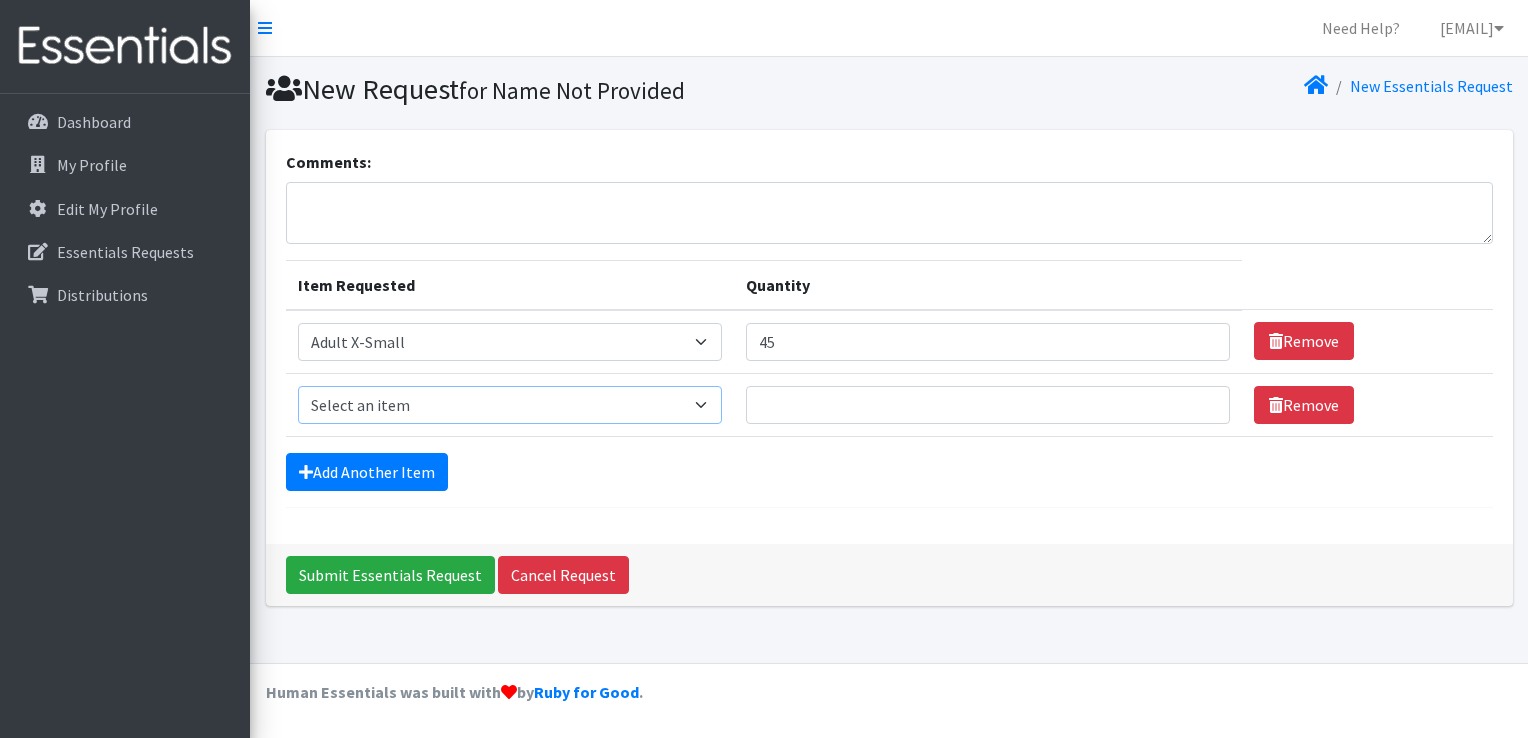 click on "Select an item
Adult XXX Large
Adult Large
Adult XX Large
Adult Medium
Adult  Small
Adult X Large
Adult X-Small
Diapers Size 0- Newborn
Diapers Size 00 Preemie
Diapers Size 1
Diapers Size 2
Diapers Size 3
Diapers Size 4
Diapers Size 5
Diapers Size 6
Diapers Size 7 XL
Kids Boys Pull-Ups 2T-3T
Kids Boys Pull-Ups 3T-4T
Kids Boys Pull-Ups 4T-5T
Kids Girls Pull-Ups 2T-3T
Kids Girls Pull-Ups 3T-4T
Kids Girls Pull-Ups 4T-5T
Kids Swimmers
Period Packs Pads
Period Packs Tampons
Wipes (Baby)" at bounding box center (510, 405) 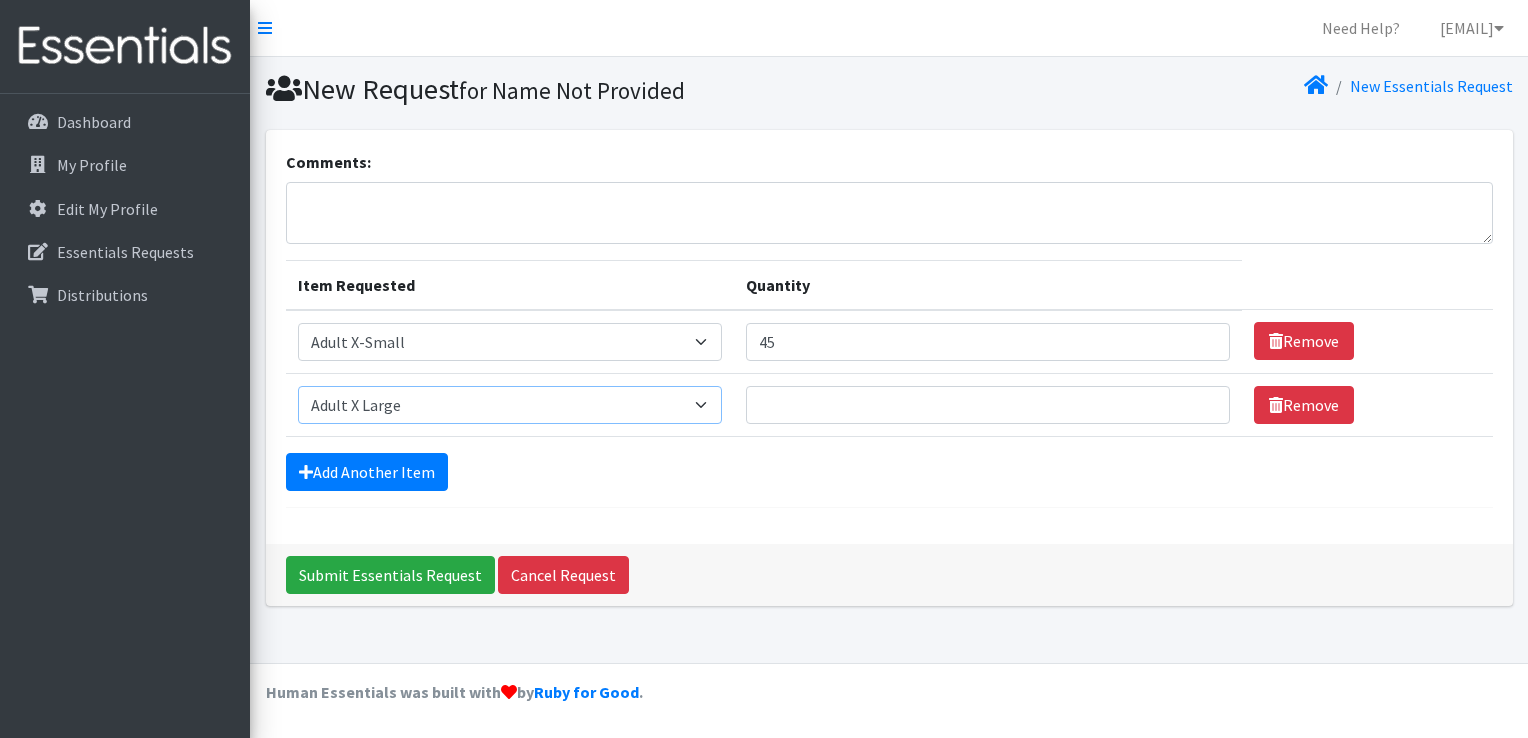click on "Select an item
Adult XXX Large
Adult Large
Adult XX Large
Adult Medium
Adult  Small
Adult X Large
Adult X-Small
Diapers Size 0- Newborn
Diapers Size 00 Preemie
Diapers Size 1
Diapers Size 2
Diapers Size 3
Diapers Size 4
Diapers Size 5
Diapers Size 6
Diapers Size 7 XL
Kids Boys Pull-Ups 2T-3T
Kids Boys Pull-Ups 3T-4T
Kids Boys Pull-Ups 4T-5T
Kids Girls Pull-Ups 2T-3T
Kids Girls Pull-Ups 3T-4T
Kids Girls Pull-Ups 4T-5T
Kids Swimmers
Period Packs Pads
Period Packs Tampons
Wipes (Baby)" at bounding box center [510, 405] 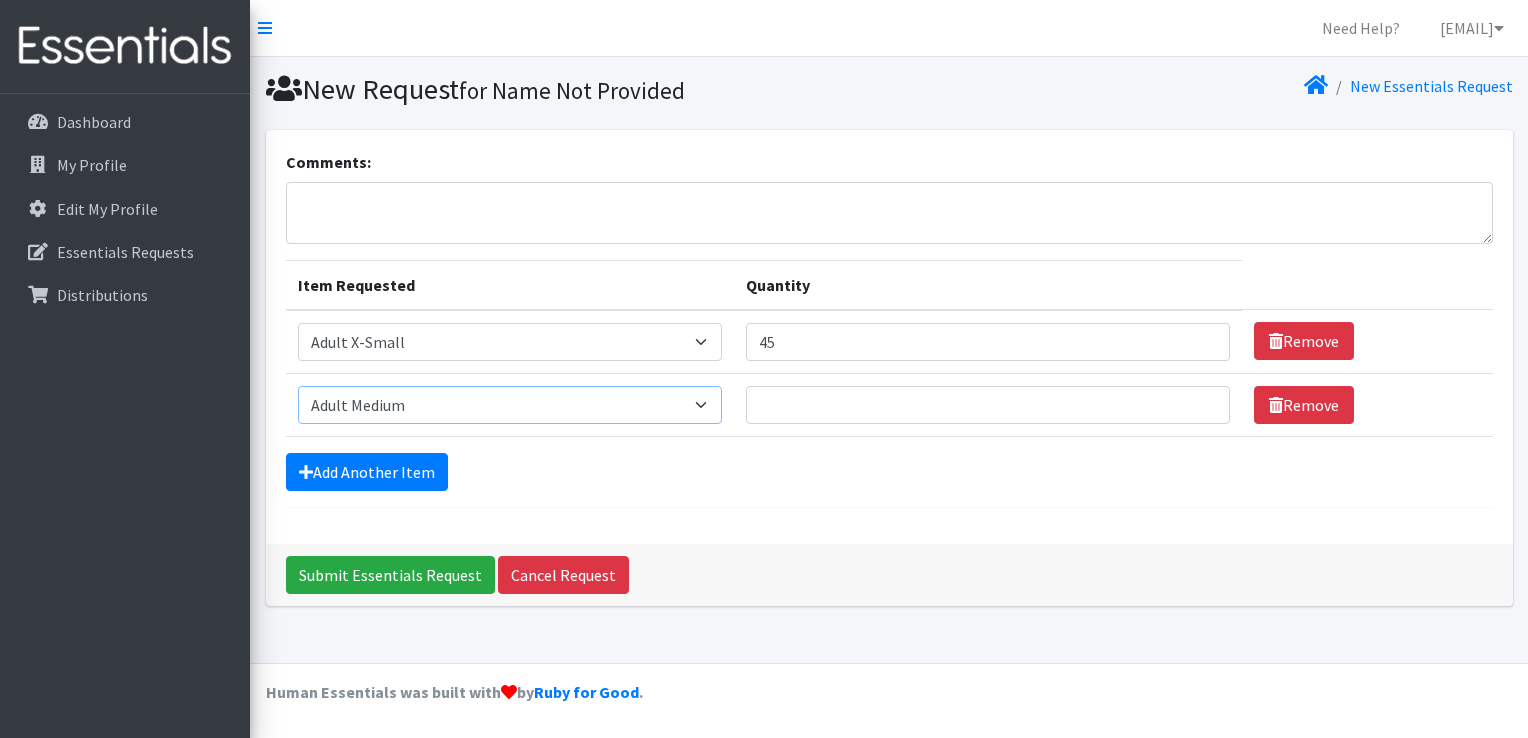 click on "Select an item
Adult XXX Large
Adult Large
Adult XX Large
Adult Medium
Adult  Small
Adult X Large
Adult X-Small
Diapers Size 0- Newborn
Diapers Size 00 Preemie
Diapers Size 1
Diapers Size 2
Diapers Size 3
Diapers Size 4
Diapers Size 5
Diapers Size 6
Diapers Size 7 XL
Kids Boys Pull-Ups 2T-3T
Kids Boys Pull-Ups 3T-4T
Kids Boys Pull-Ups 4T-5T
Kids Girls Pull-Ups 2T-3T
Kids Girls Pull-Ups 3T-4T
Kids Girls Pull-Ups 4T-5T
Kids Swimmers
Period Packs Pads
Period Packs Tampons
Wipes (Baby)" at bounding box center (510, 405) 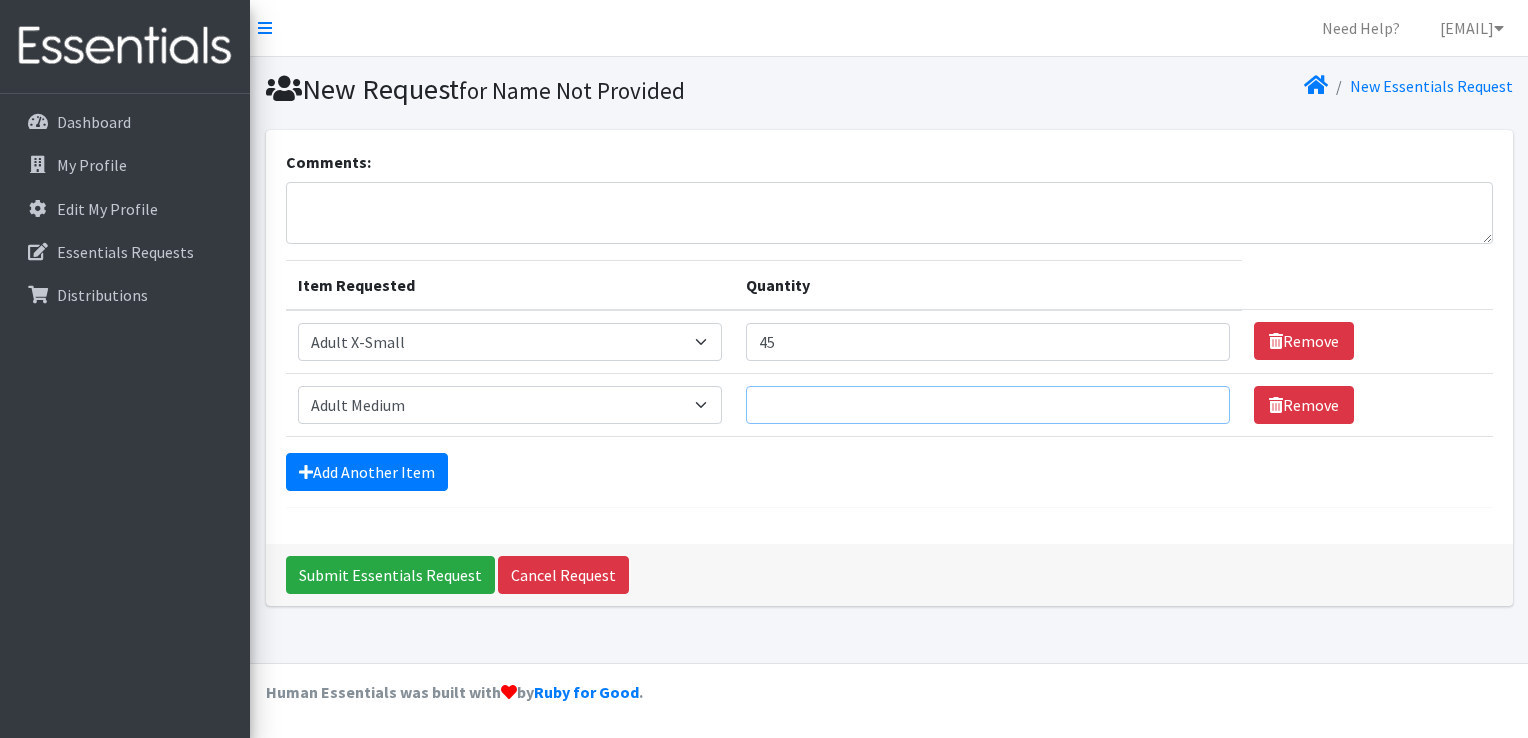click on "Quantity" at bounding box center [987, 405] 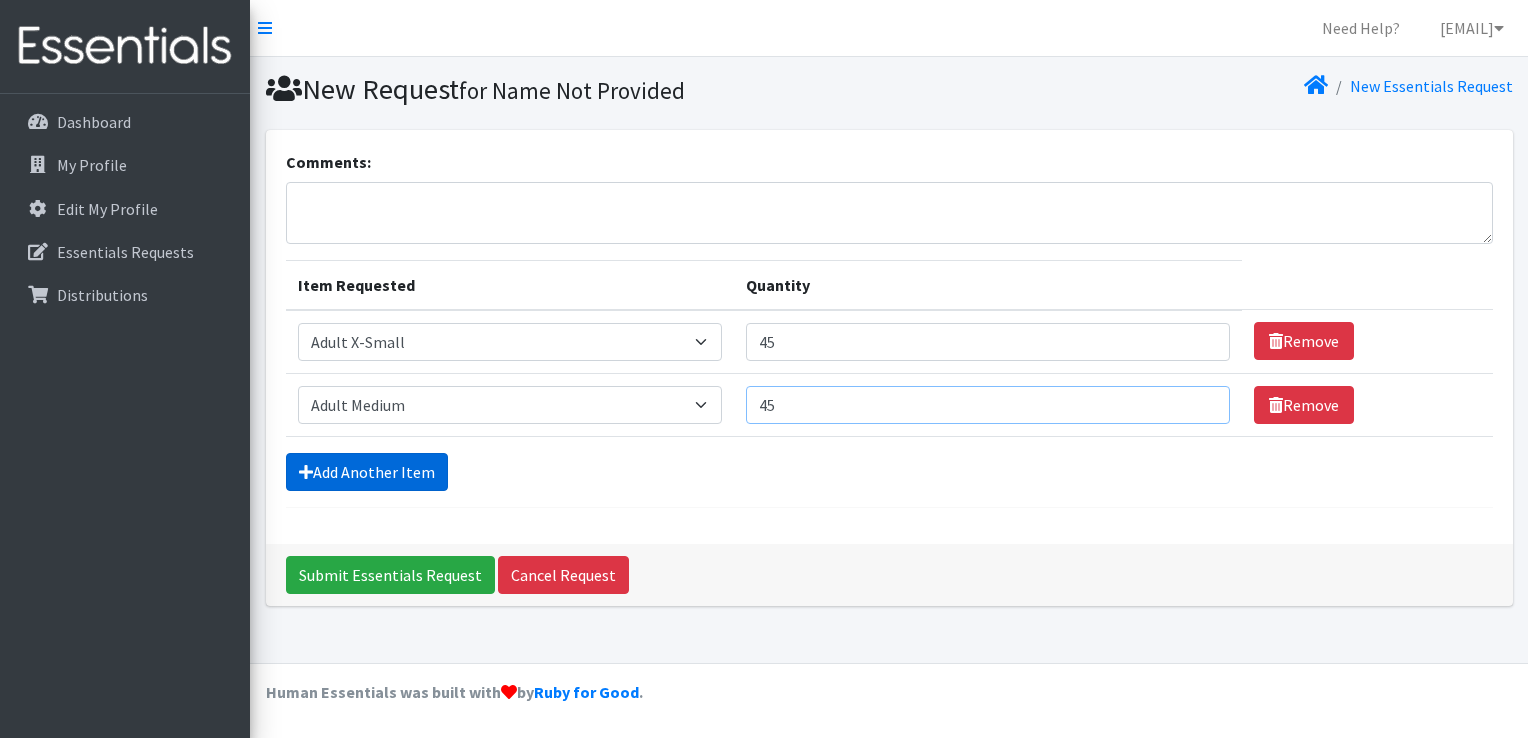 type on "45" 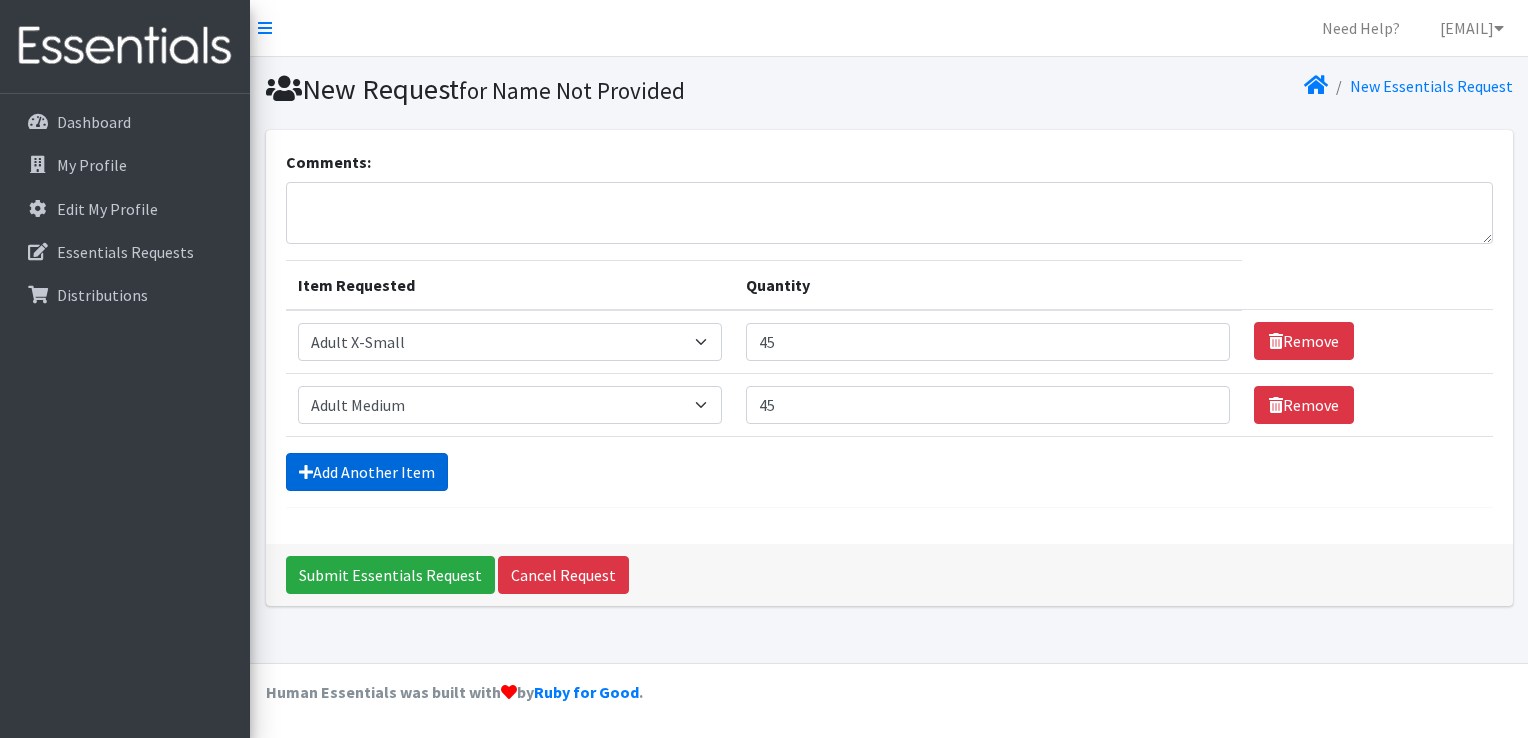 click on "Add Another Item" at bounding box center [367, 472] 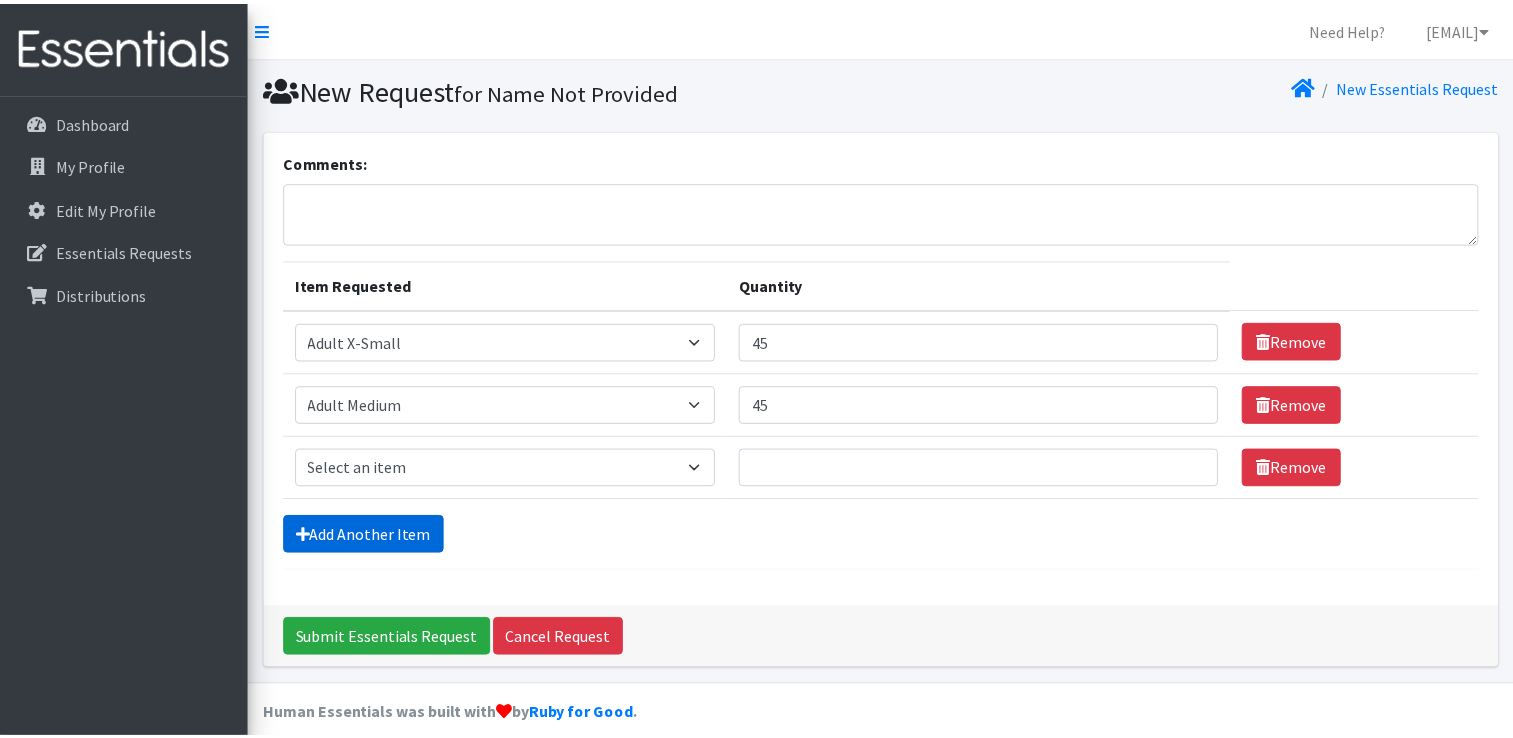 scroll, scrollTop: 18, scrollLeft: 0, axis: vertical 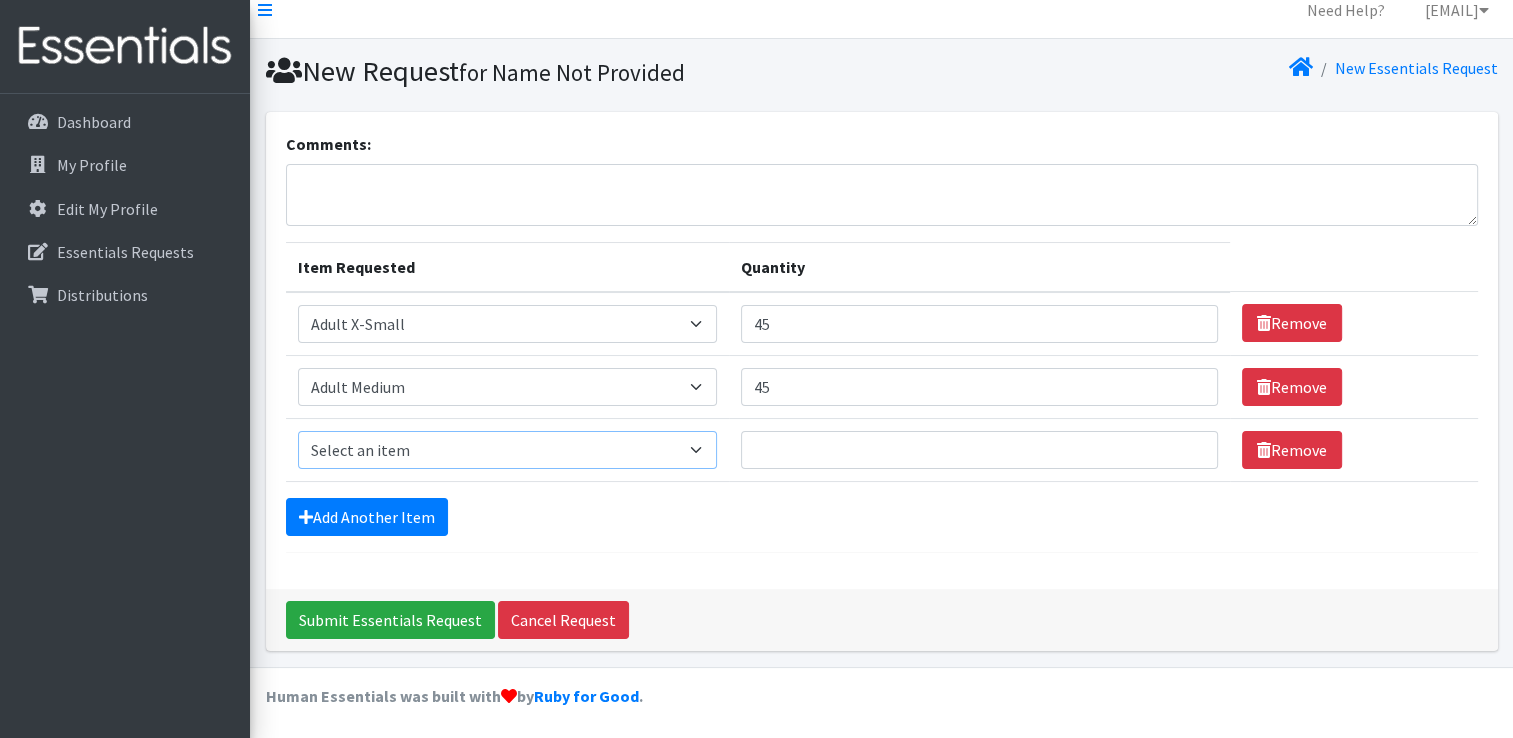 click on "Select an item
Adult XXX Large
Adult Large
Adult XX Large
Adult Medium
Adult  Small
Adult X Large
Adult X-Small
Diapers Size 0- Newborn
Diapers Size 00 Preemie
Diapers Size 1
Diapers Size 2
Diapers Size 3
Diapers Size 4
Diapers Size 5
Diapers Size 6
Diapers Size 7 XL
Kids Boys Pull-Ups 2T-3T
Kids Boys Pull-Ups 3T-4T
Kids Boys Pull-Ups 4T-5T
Kids Girls Pull-Ups 2T-3T
Kids Girls Pull-Ups 3T-4T
Kids Girls Pull-Ups 4T-5T
Kids Swimmers
Period Packs Pads
Period Packs Tampons
Wipes (Baby)" at bounding box center (507, 450) 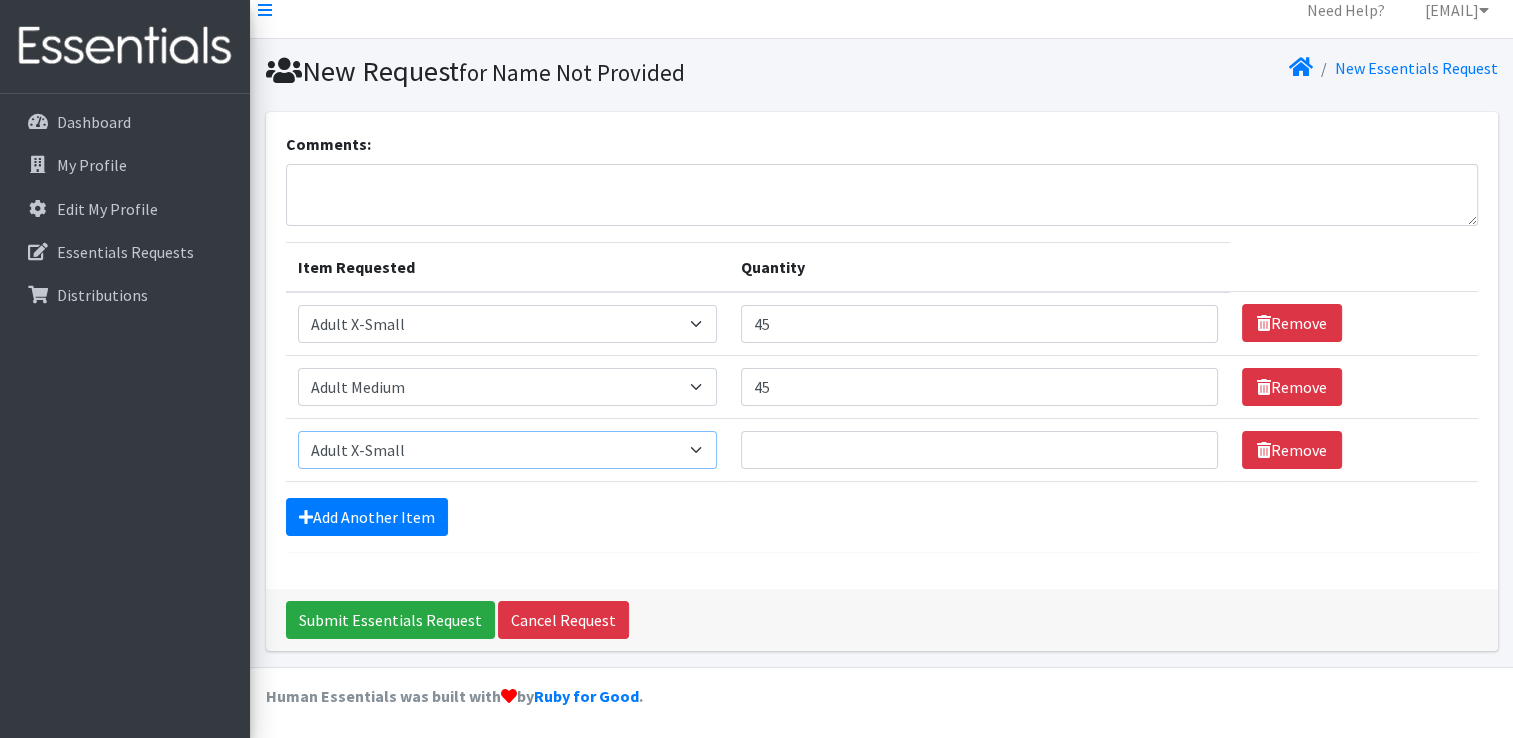 click on "Select an item
Adult XXX Large
Adult Large
Adult XX Large
Adult Medium
Adult  Small
Adult X Large
Adult X-Small
Diapers Size 0- Newborn
Diapers Size 00 Preemie
Diapers Size 1
Diapers Size 2
Diapers Size 3
Diapers Size 4
Diapers Size 5
Diapers Size 6
Diapers Size 7 XL
Kids Boys Pull-Ups 2T-3T
Kids Boys Pull-Ups 3T-4T
Kids Boys Pull-Ups 4T-5T
Kids Girls Pull-Ups 2T-3T
Kids Girls Pull-Ups 3T-4T
Kids Girls Pull-Ups 4T-5T
Kids Swimmers
Period Packs Pads
Period Packs Tampons
Wipes (Baby)" at bounding box center (507, 450) 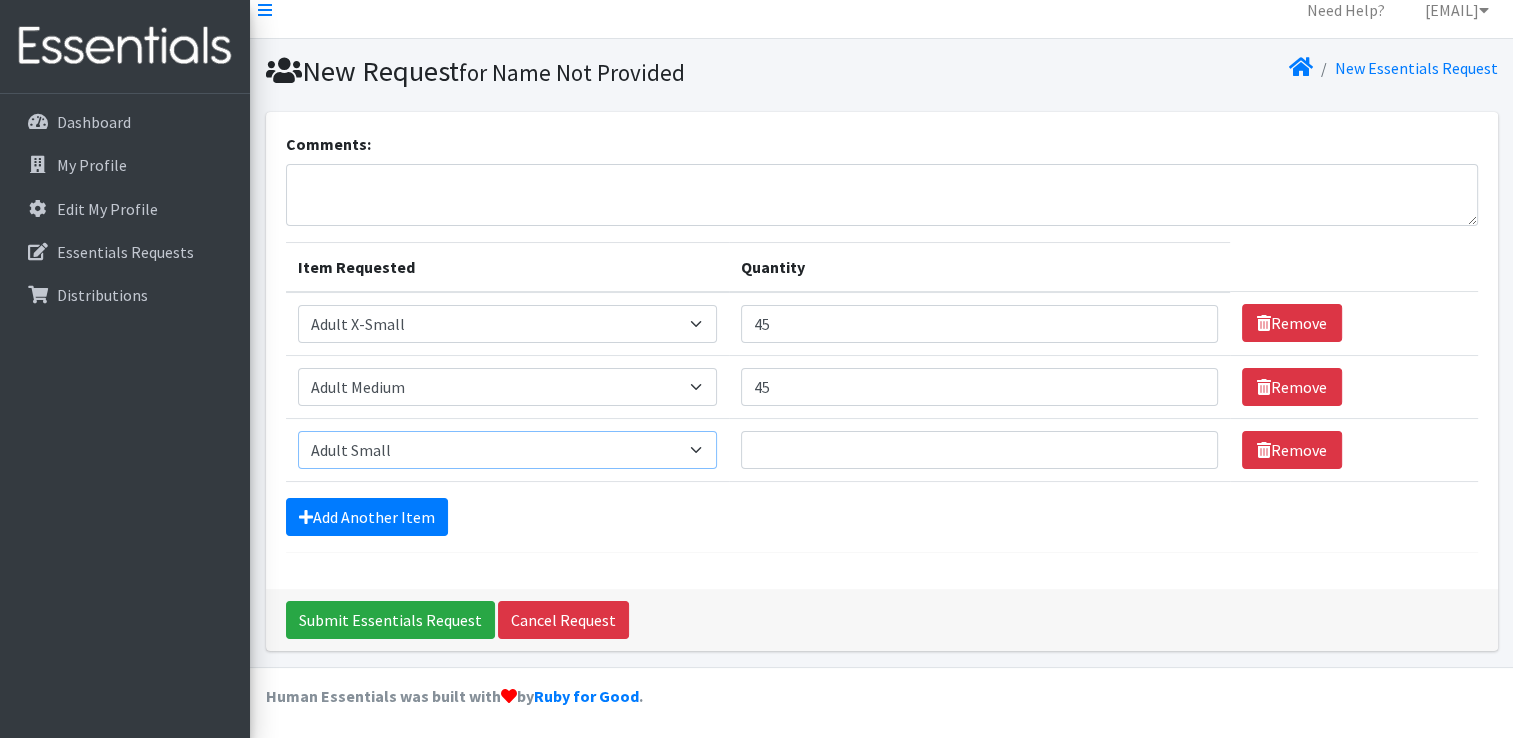 click on "Select an item
Adult XXX Large
Adult Large
Adult XX Large
Adult Medium
Adult  Small
Adult X Large
Adult X-Small
Diapers Size 0- Newborn
Diapers Size 00 Preemie
Diapers Size 1
Diapers Size 2
Diapers Size 3
Diapers Size 4
Diapers Size 5
Diapers Size 6
Diapers Size 7 XL
Kids Boys Pull-Ups 2T-3T
Kids Boys Pull-Ups 3T-4T
Kids Boys Pull-Ups 4T-5T
Kids Girls Pull-Ups 2T-3T
Kids Girls Pull-Ups 3T-4T
Kids Girls Pull-Ups 4T-5T
Kids Swimmers
Period Packs Pads
Period Packs Tampons
Wipes (Baby)" at bounding box center [507, 450] 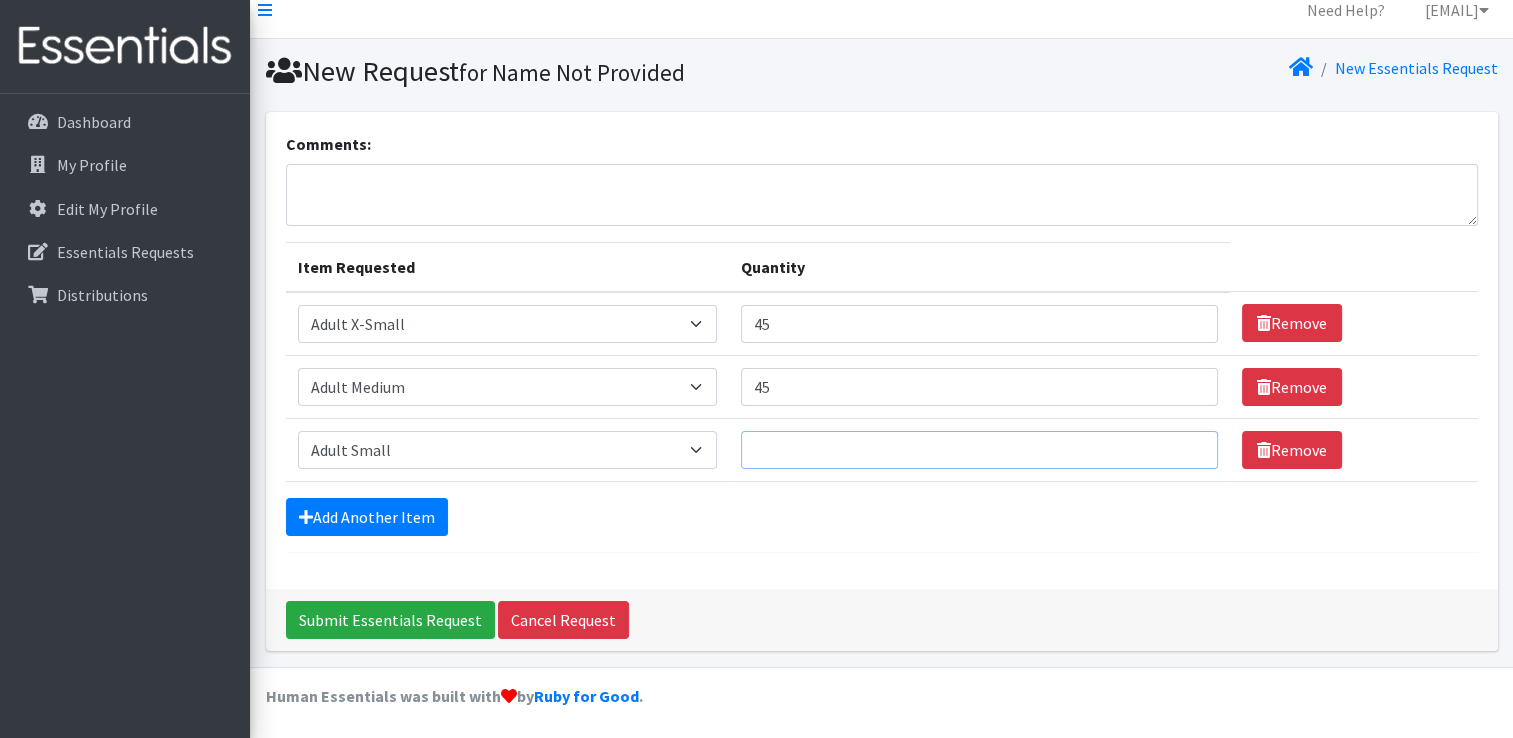 click on "Quantity" at bounding box center (979, 450) 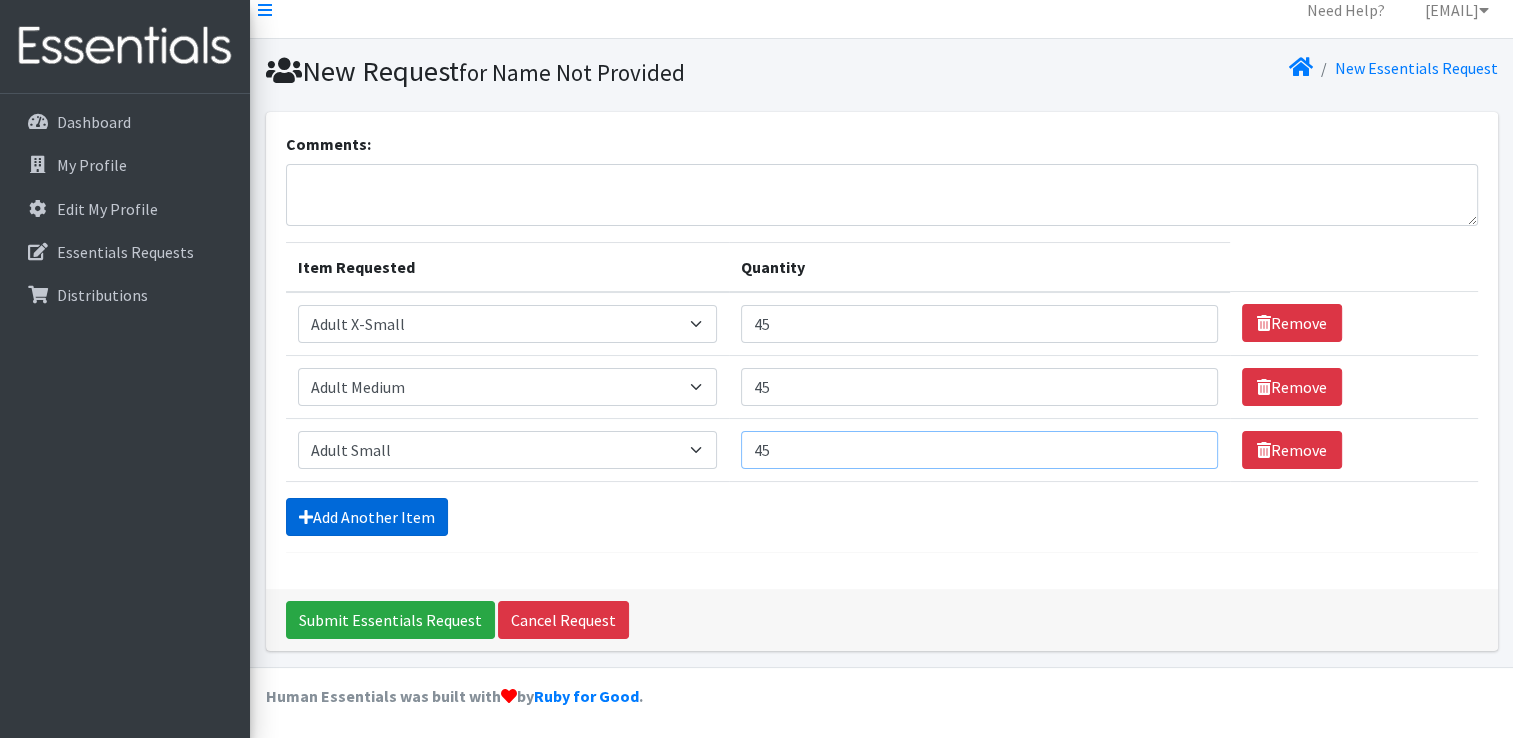 type on "45" 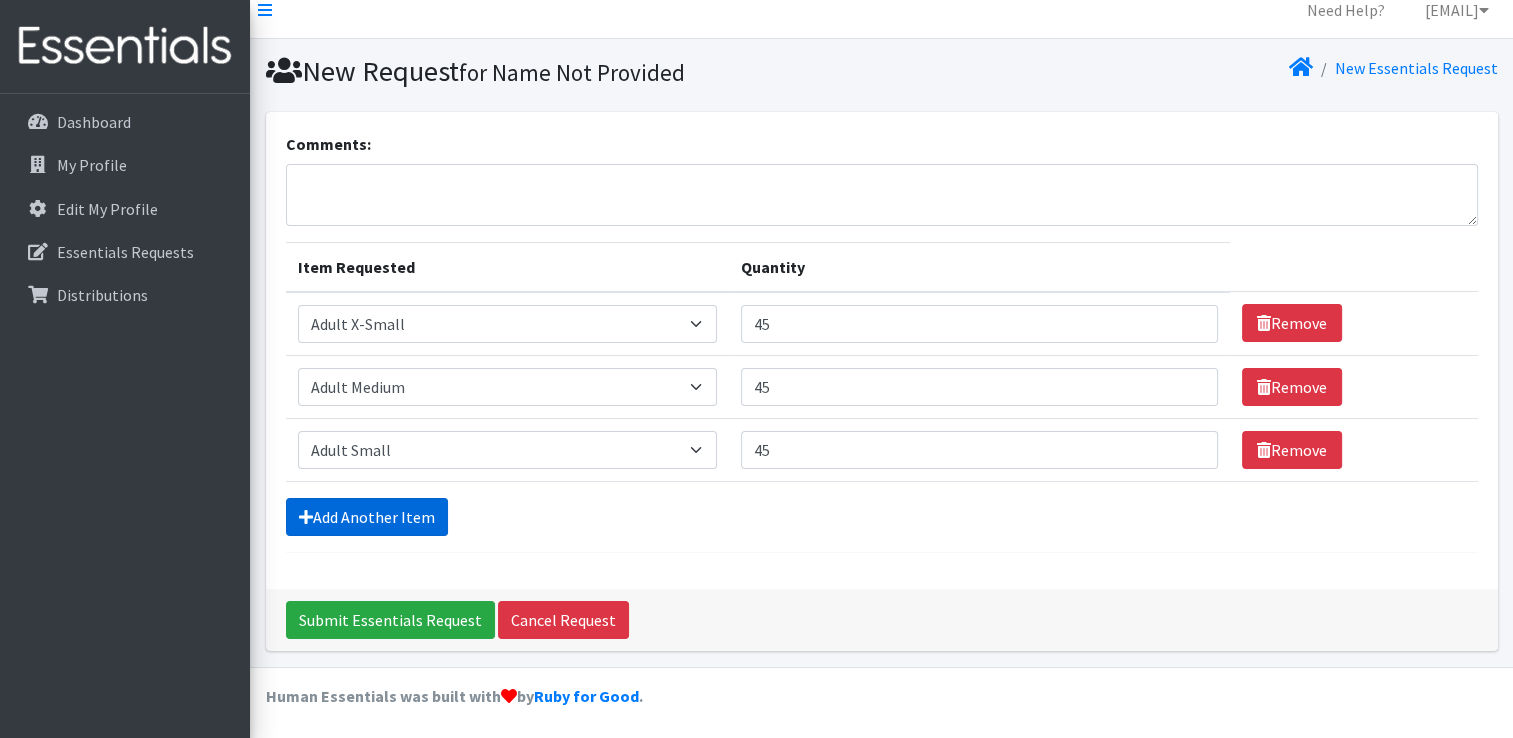 click on "Add Another Item" at bounding box center [367, 517] 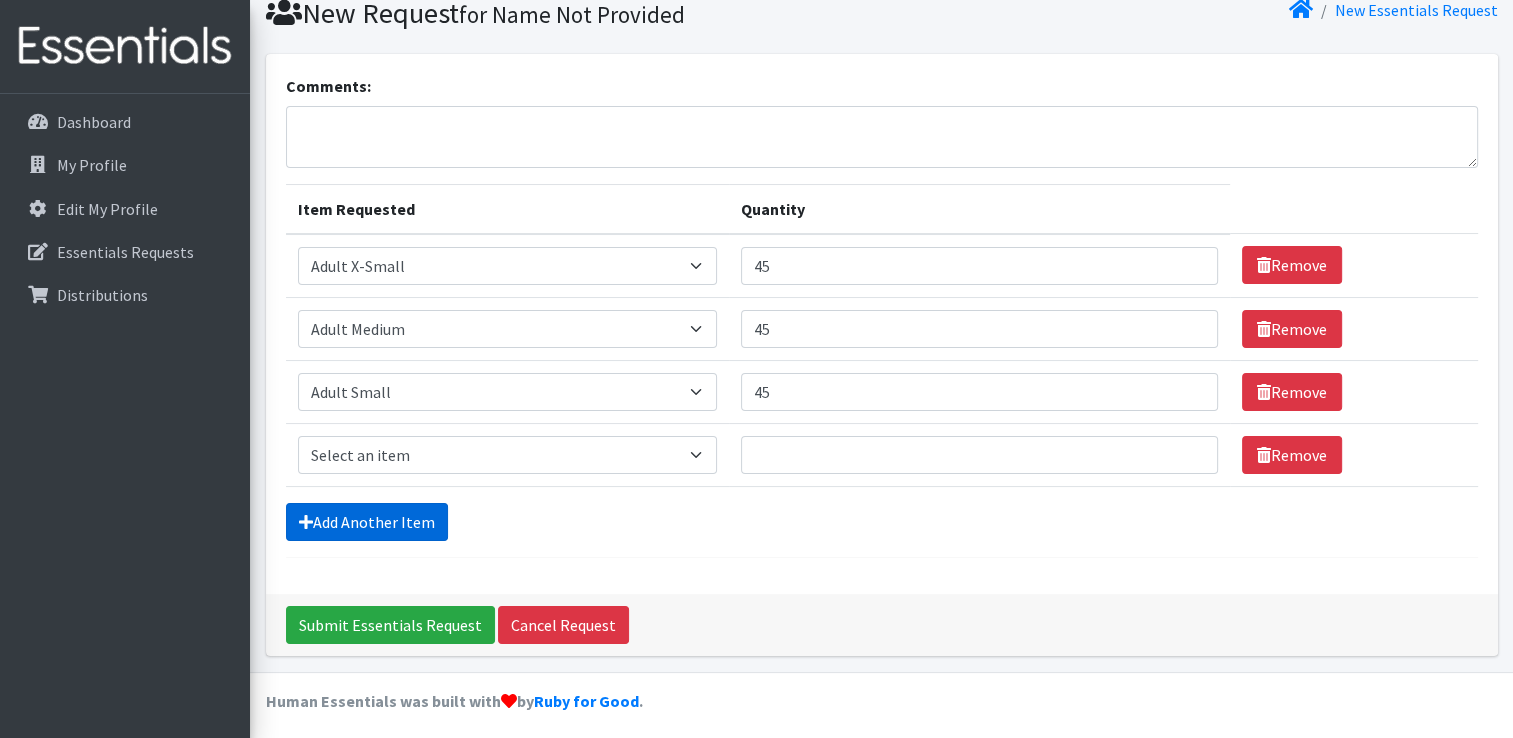 scroll, scrollTop: 81, scrollLeft: 0, axis: vertical 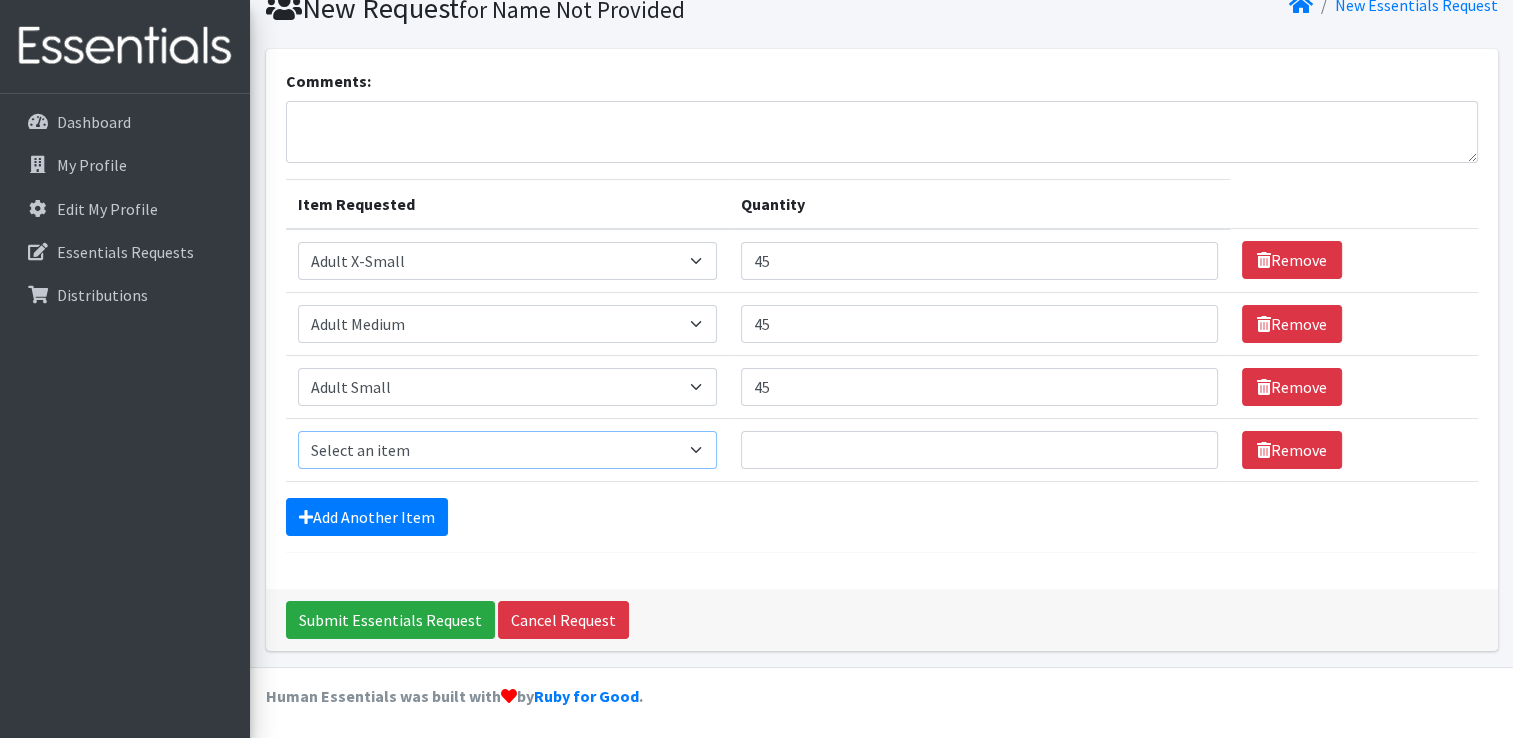 click on "Select an item
Adult XXX Large
Adult Large
Adult XX Large
Adult Medium
Adult  Small
Adult X Large
Adult X-Small
Diapers Size 0- Newborn
Diapers Size 00 Preemie
Diapers Size 1
Diapers Size 2
Diapers Size 3
Diapers Size 4
Diapers Size 5
Diapers Size 6
Diapers Size 7 XL
Kids Boys Pull-Ups 2T-3T
Kids Boys Pull-Ups 3T-4T
Kids Boys Pull-Ups 4T-5T
Kids Girls Pull-Ups 2T-3T
Kids Girls Pull-Ups 3T-4T
Kids Girls Pull-Ups 4T-5T
Kids Swimmers
Period Packs Pads
Period Packs Tampons
Wipes (Baby)" at bounding box center [507, 450] 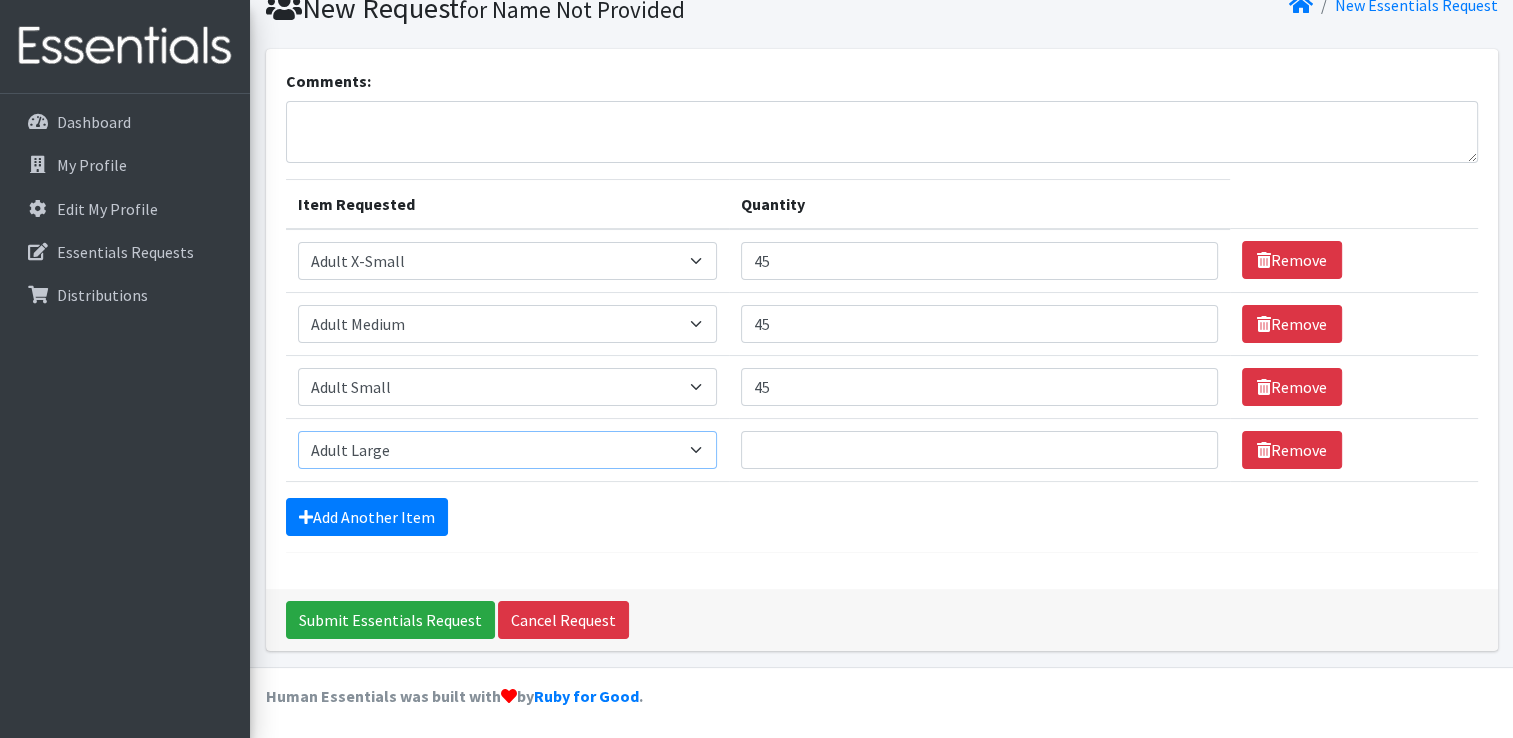 click on "Select an item
Adult XXX Large
Adult Large
Adult XX Large
Adult Medium
Adult  Small
Adult X Large
Adult X-Small
Diapers Size 0- Newborn
Diapers Size 00 Preemie
Diapers Size 1
Diapers Size 2
Diapers Size 3
Diapers Size 4
Diapers Size 5
Diapers Size 6
Diapers Size 7 XL
Kids Boys Pull-Ups 2T-3T
Kids Boys Pull-Ups 3T-4T
Kids Boys Pull-Ups 4T-5T
Kids Girls Pull-Ups 2T-3T
Kids Girls Pull-Ups 3T-4T
Kids Girls Pull-Ups 4T-5T
Kids Swimmers
Period Packs Pads
Period Packs Tampons
Wipes (Baby)" at bounding box center (507, 450) 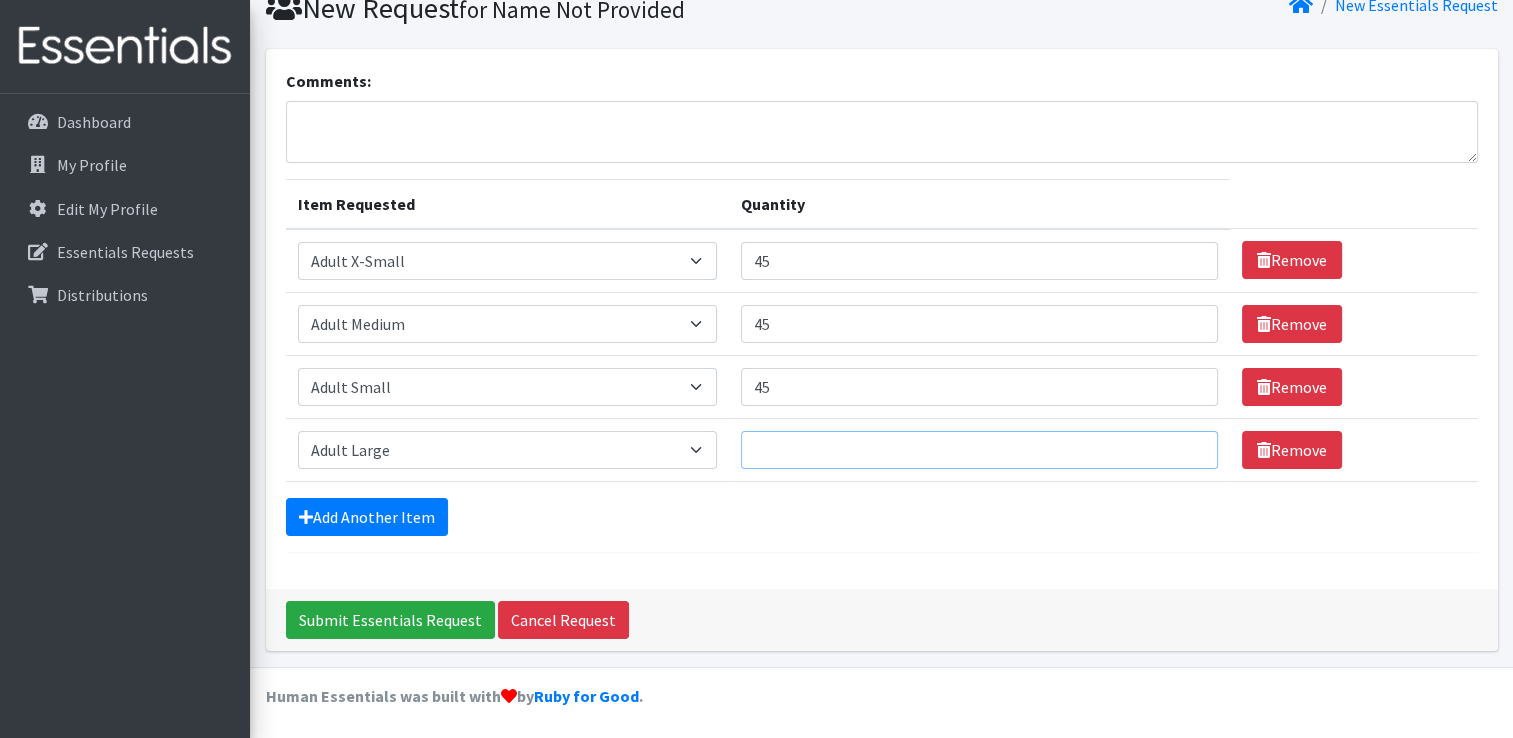 click on "Quantity" at bounding box center (979, 450) 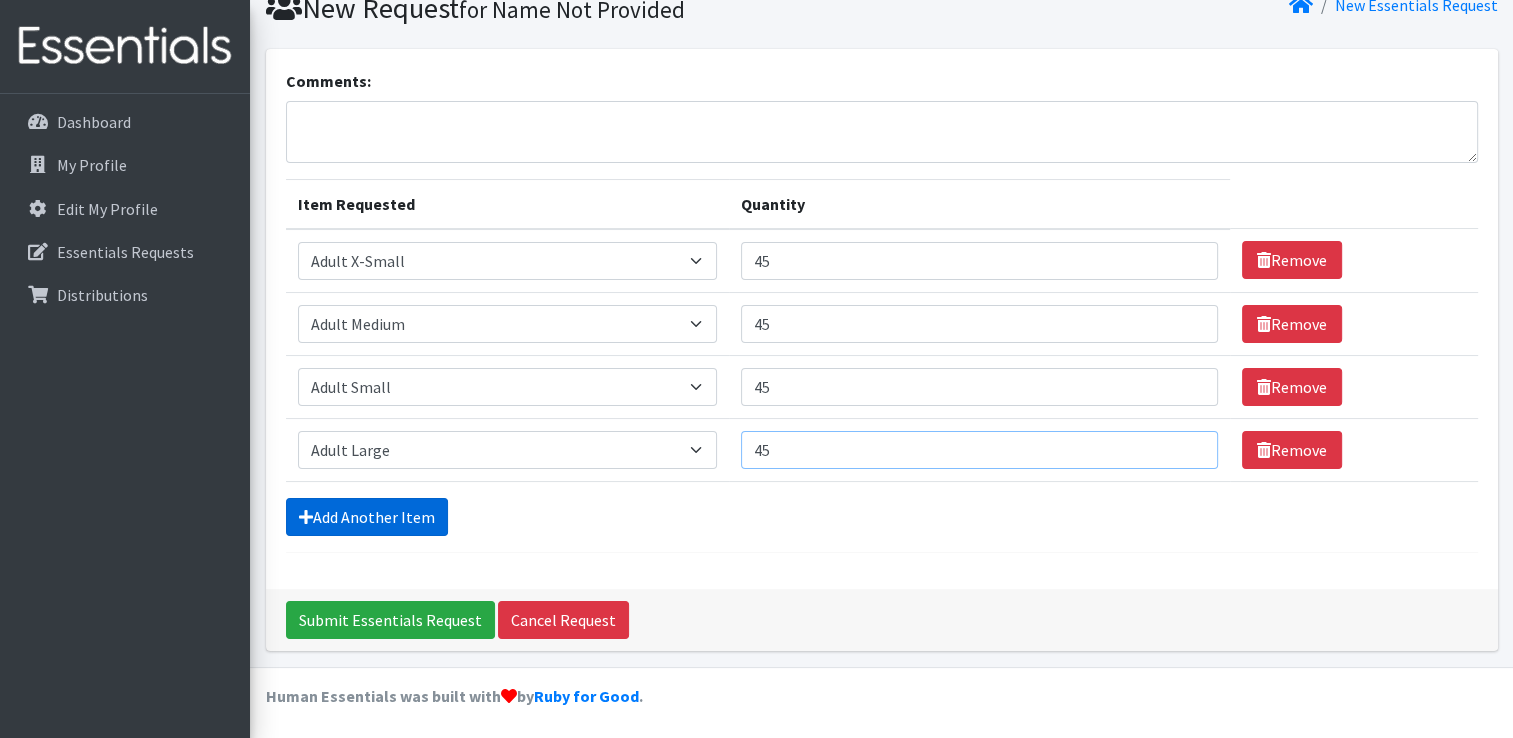 type on "45" 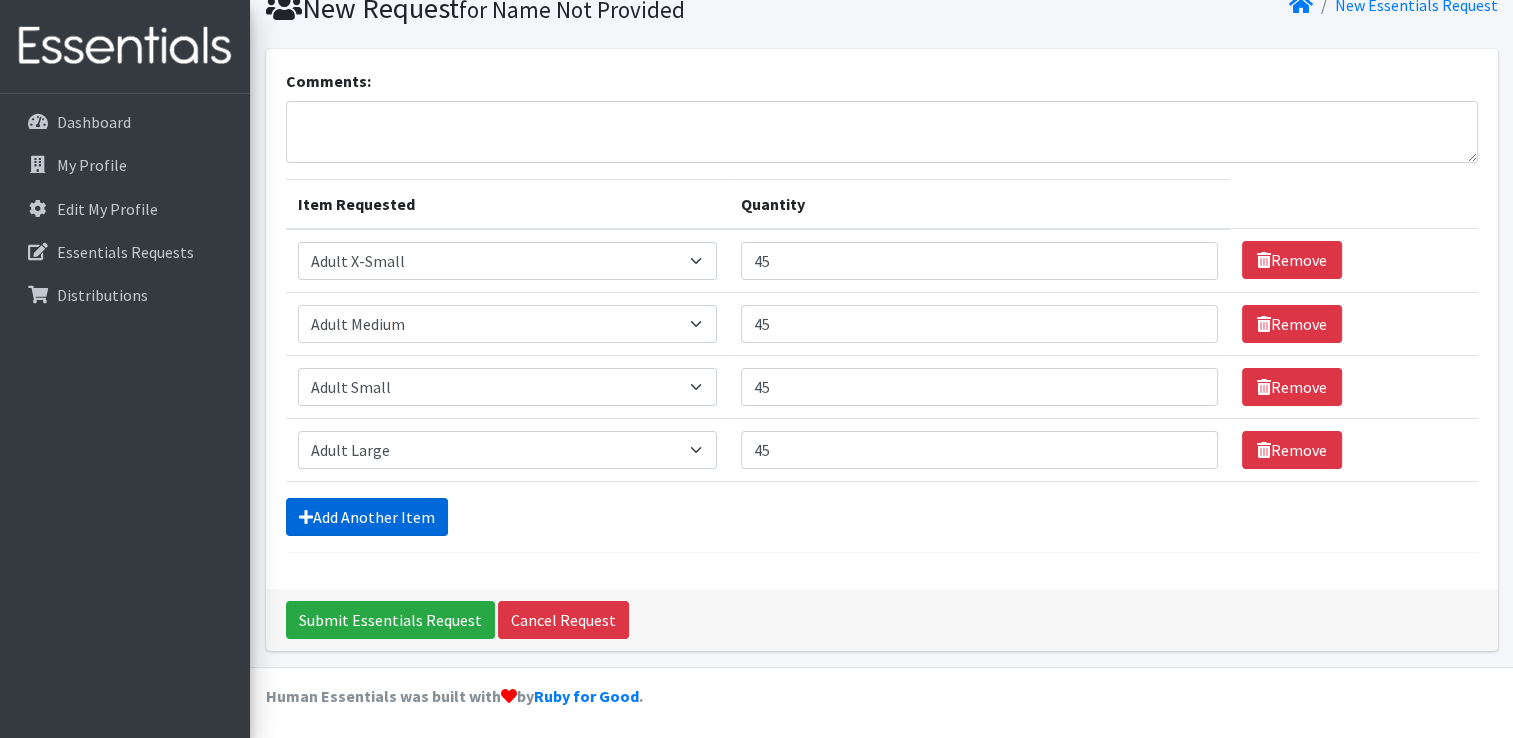 click on "Add Another Item" at bounding box center (367, 517) 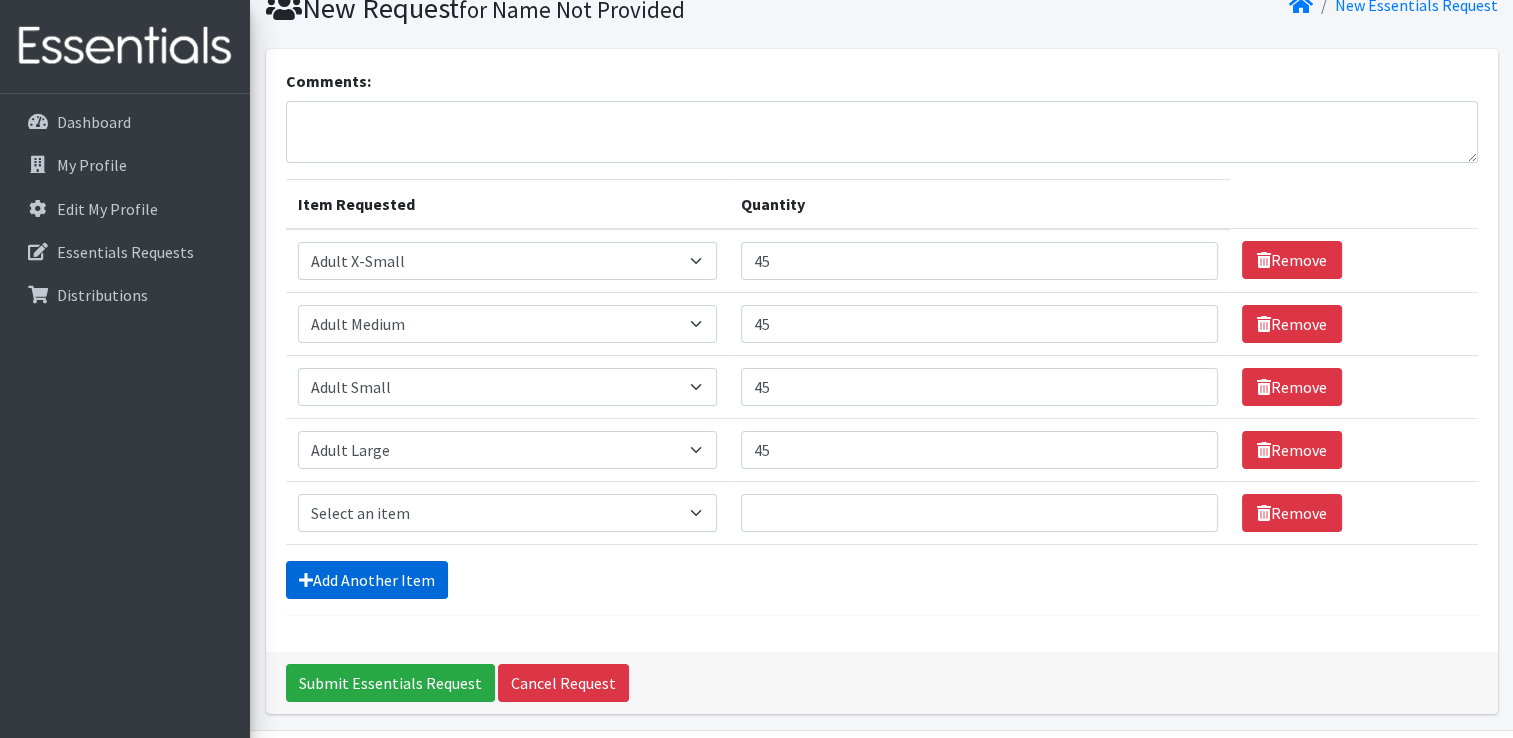 scroll, scrollTop: 144, scrollLeft: 0, axis: vertical 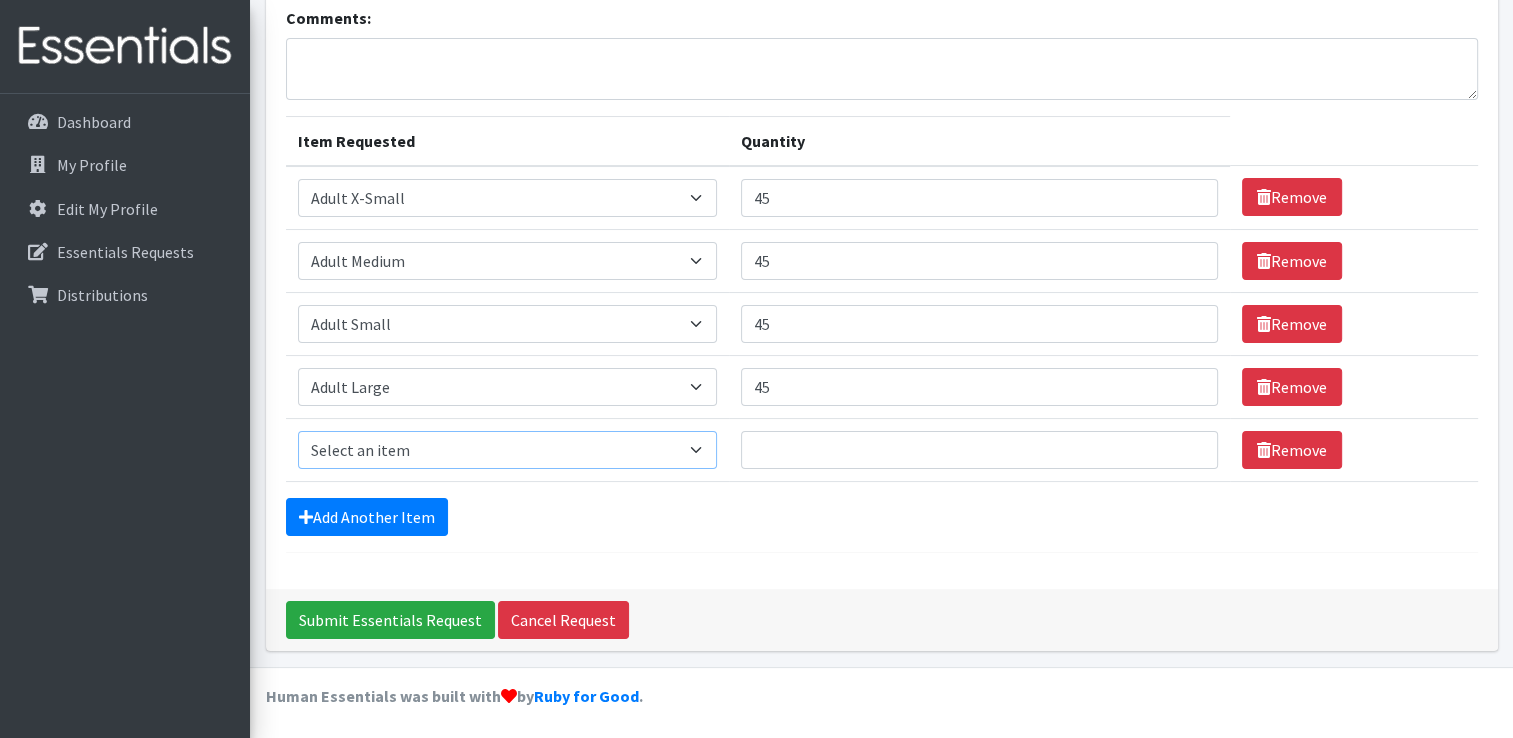click on "Select an item
Adult XXX Large
Adult Large
Adult XX Large
Adult Medium
Adult  Small
Adult X Large
Adult X-Small
Diapers Size 0- Newborn
Diapers Size 00 Preemie
Diapers Size 1
Diapers Size 2
Diapers Size 3
Diapers Size 4
Diapers Size 5
Diapers Size 6
Diapers Size 7 XL
Kids Boys Pull-Ups 2T-3T
Kids Boys Pull-Ups 3T-4T
Kids Boys Pull-Ups 4T-5T
Kids Girls Pull-Ups 2T-3T
Kids Girls Pull-Ups 3T-4T
Kids Girls Pull-Ups 4T-5T
Kids Swimmers
Period Packs Pads
Period Packs Tampons
Wipes (Baby)" at bounding box center (507, 450) 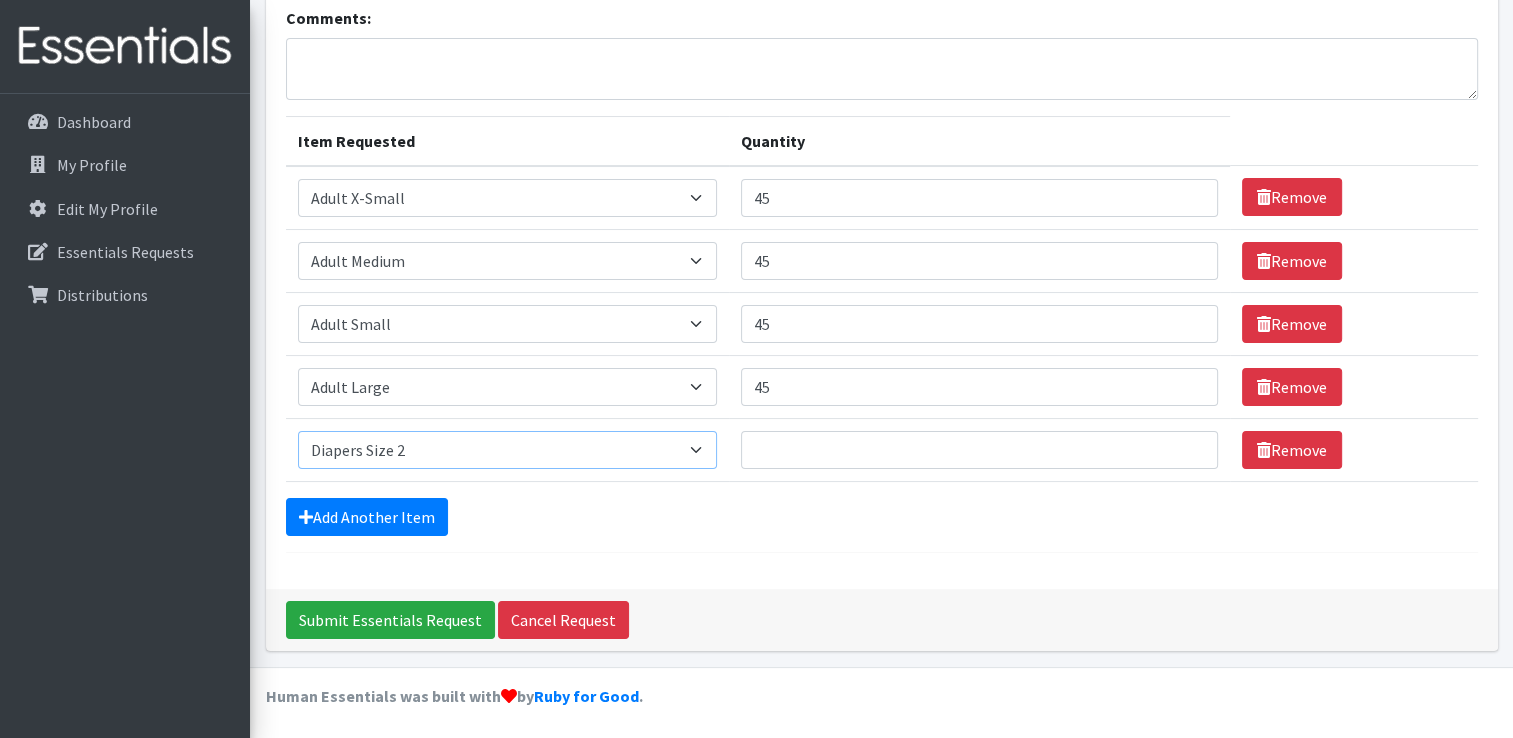 click on "Select an item
Adult XXX Large
Adult Large
Adult XX Large
Adult Medium
Adult  Small
Adult X Large
Adult X-Small
Diapers Size 0- Newborn
Diapers Size 00 Preemie
Diapers Size 1
Diapers Size 2
Diapers Size 3
Diapers Size 4
Diapers Size 5
Diapers Size 6
Diapers Size 7 XL
Kids Boys Pull-Ups 2T-3T
Kids Boys Pull-Ups 3T-4T
Kids Boys Pull-Ups 4T-5T
Kids Girls Pull-Ups 2T-3T
Kids Girls Pull-Ups 3T-4T
Kids Girls Pull-Ups 4T-5T
Kids Swimmers
Period Packs Pads
Period Packs Tampons
Wipes (Baby)" at bounding box center (507, 450) 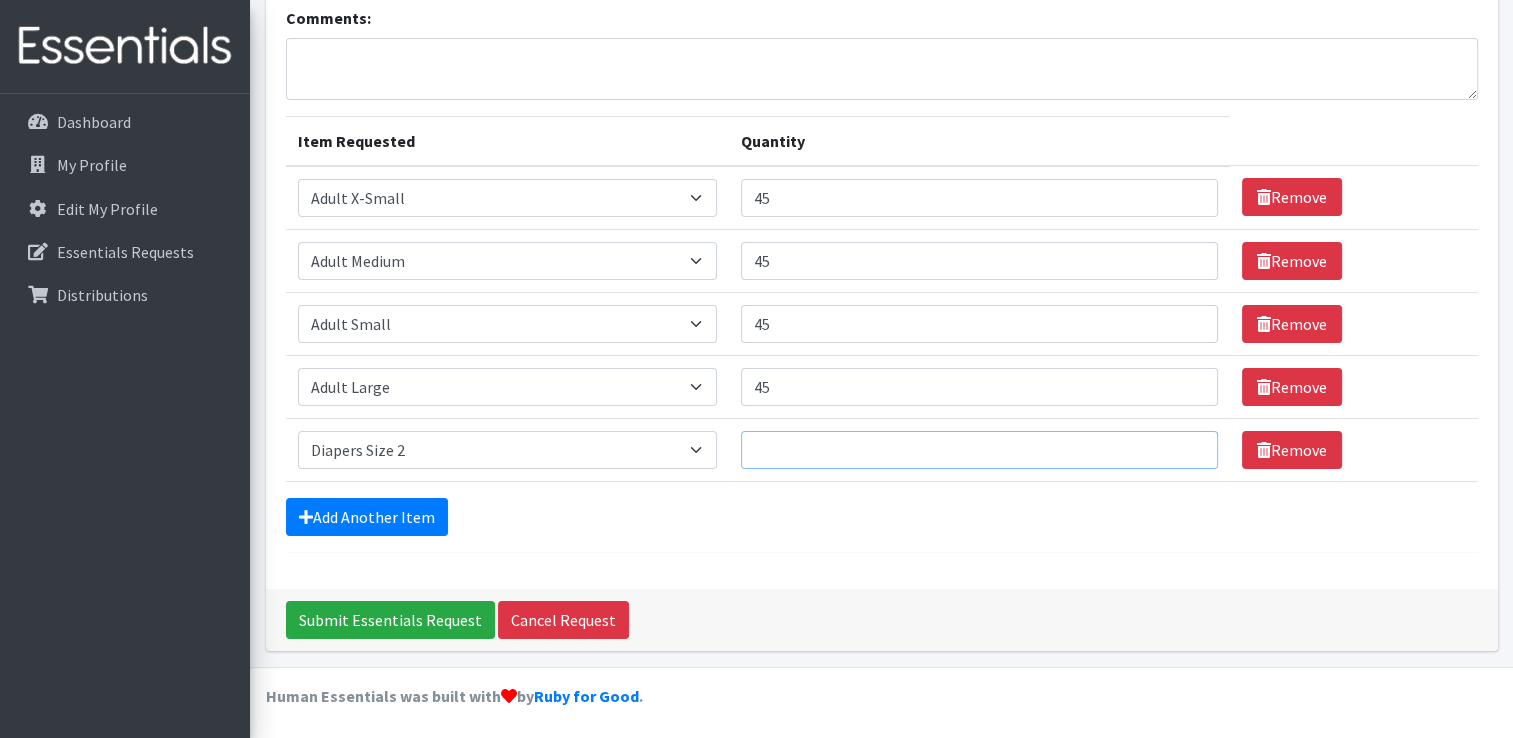 click on "Quantity" at bounding box center (979, 450) 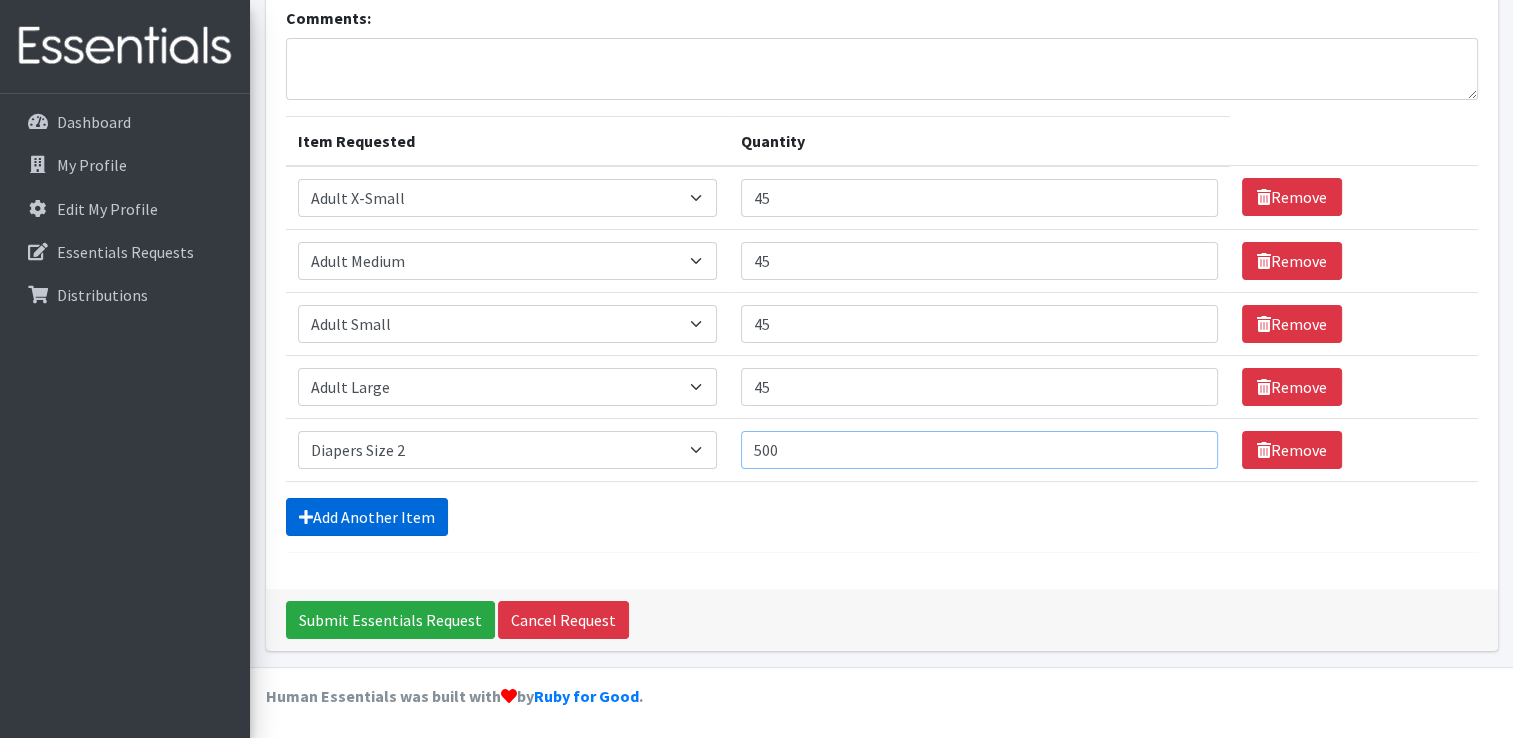 type on "500" 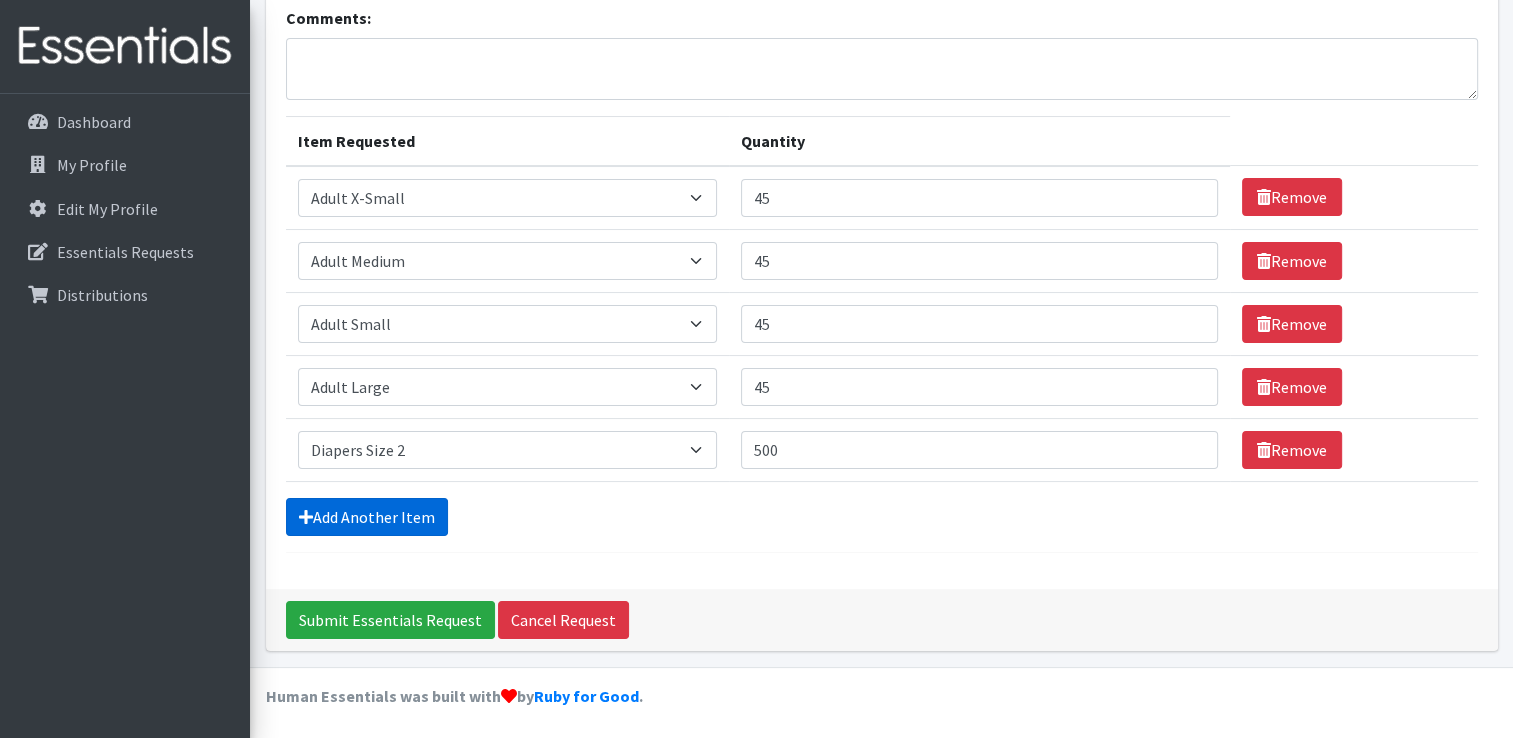 click on "Add Another Item" at bounding box center [367, 517] 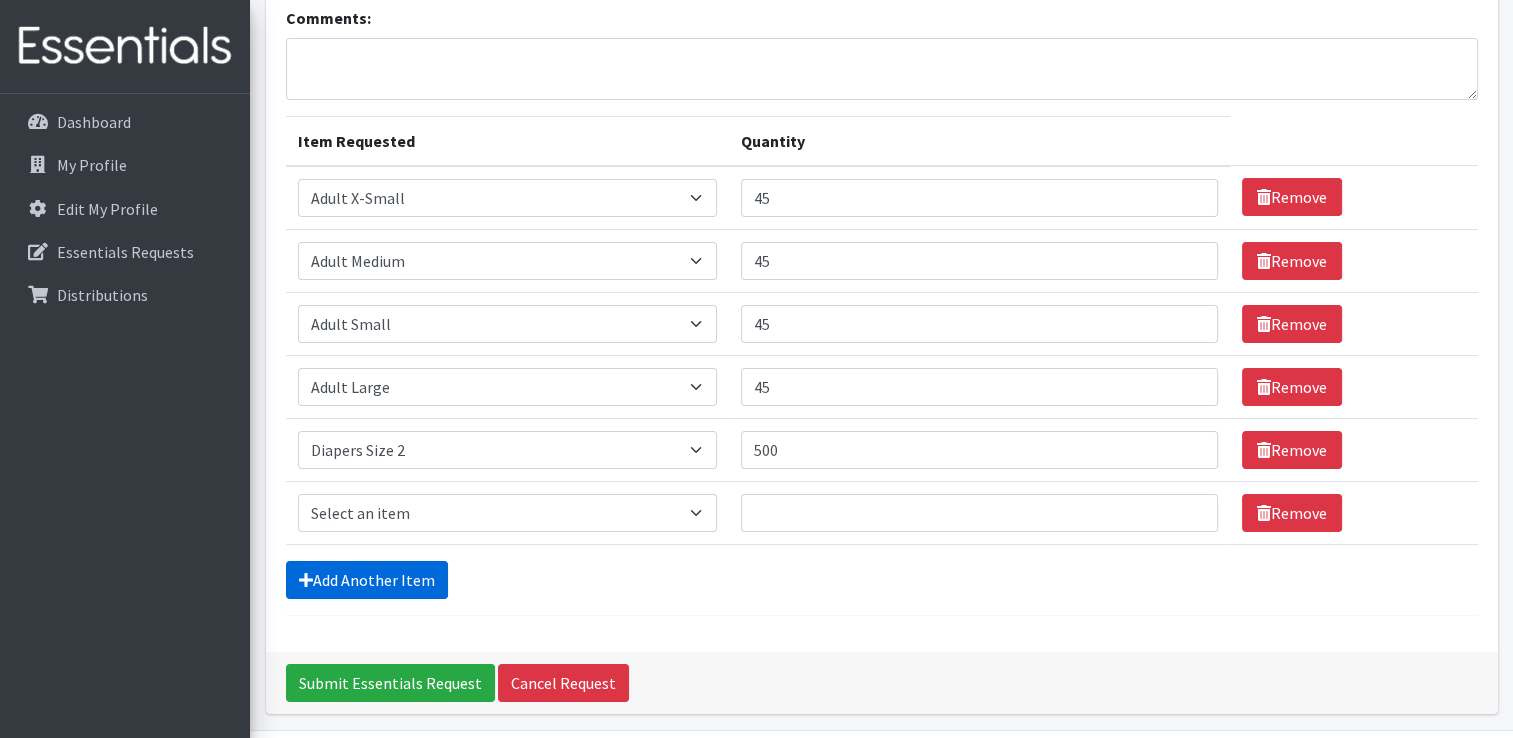 scroll, scrollTop: 207, scrollLeft: 0, axis: vertical 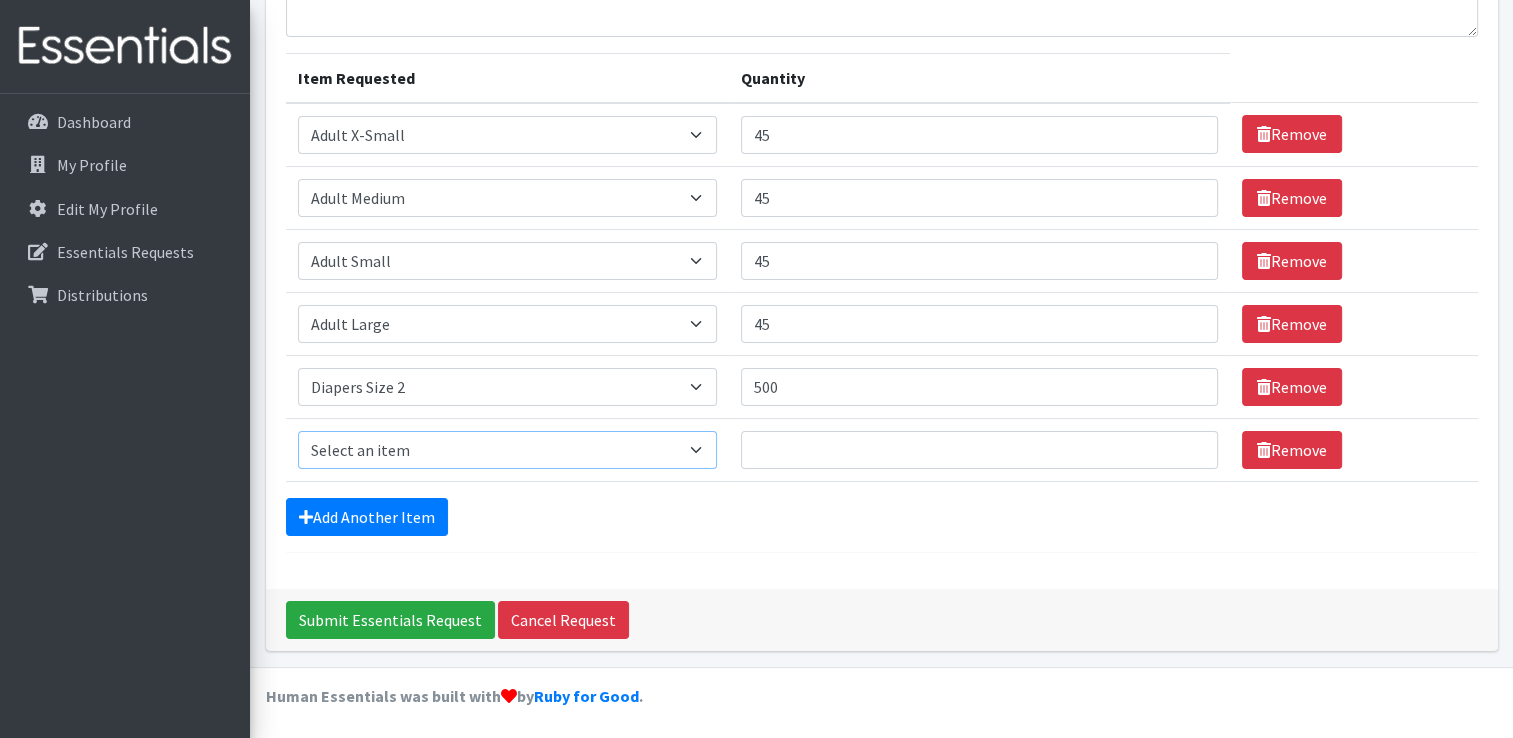 click on "Select an item
Adult XXX Large
Adult Large
Adult XX Large
Adult Medium
Adult  Small
Adult X Large
Adult X-Small
Diapers Size 0- Newborn
Diapers Size 00 Preemie
Diapers Size 1
Diapers Size 2
Diapers Size 3
Diapers Size 4
Diapers Size 5
Diapers Size 6
Diapers Size 7 XL
Kids Boys Pull-Ups 2T-3T
Kids Boys Pull-Ups 3T-4T
Kids Boys Pull-Ups 4T-5T
Kids Girls Pull-Ups 2T-3T
Kids Girls Pull-Ups 3T-4T
Kids Girls Pull-Ups 4T-5T
Kids Swimmers
Period Packs Pads
Period Packs Tampons
Wipes (Baby)" at bounding box center [507, 450] 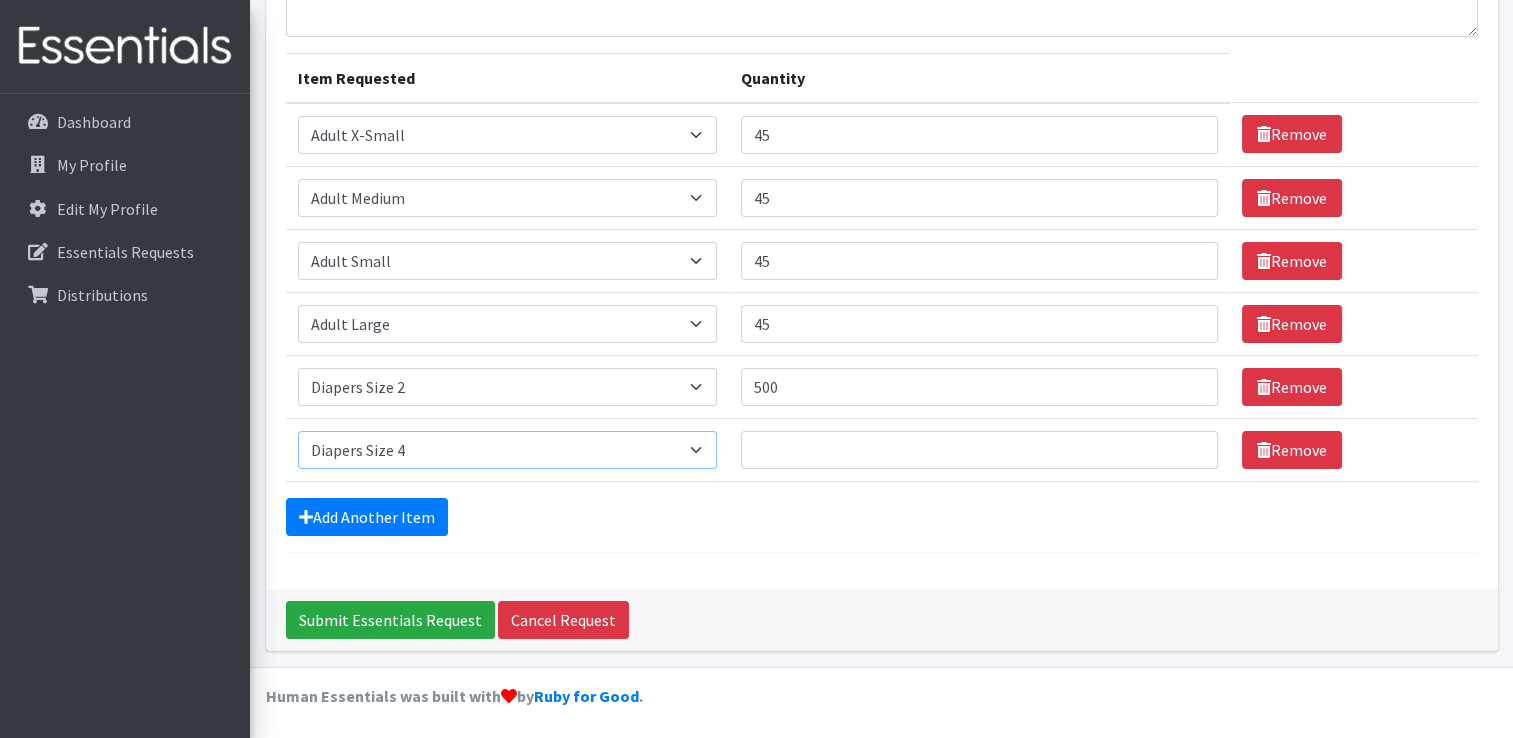 click on "Select an item
Adult XXX Large
Adult Large
Adult XX Large
Adult Medium
Adult  Small
Adult X Large
Adult X-Small
Diapers Size 0- Newborn
Diapers Size 00 Preemie
Diapers Size 1
Diapers Size 2
Diapers Size 3
Diapers Size 4
Diapers Size 5
Diapers Size 6
Diapers Size 7 XL
Kids Boys Pull-Ups 2T-3T
Kids Boys Pull-Ups 3T-4T
Kids Boys Pull-Ups 4T-5T
Kids Girls Pull-Ups 2T-3T
Kids Girls Pull-Ups 3T-4T
Kids Girls Pull-Ups 4T-5T
Kids Swimmers
Period Packs Pads
Period Packs Tampons
Wipes (Baby)" at bounding box center [507, 450] 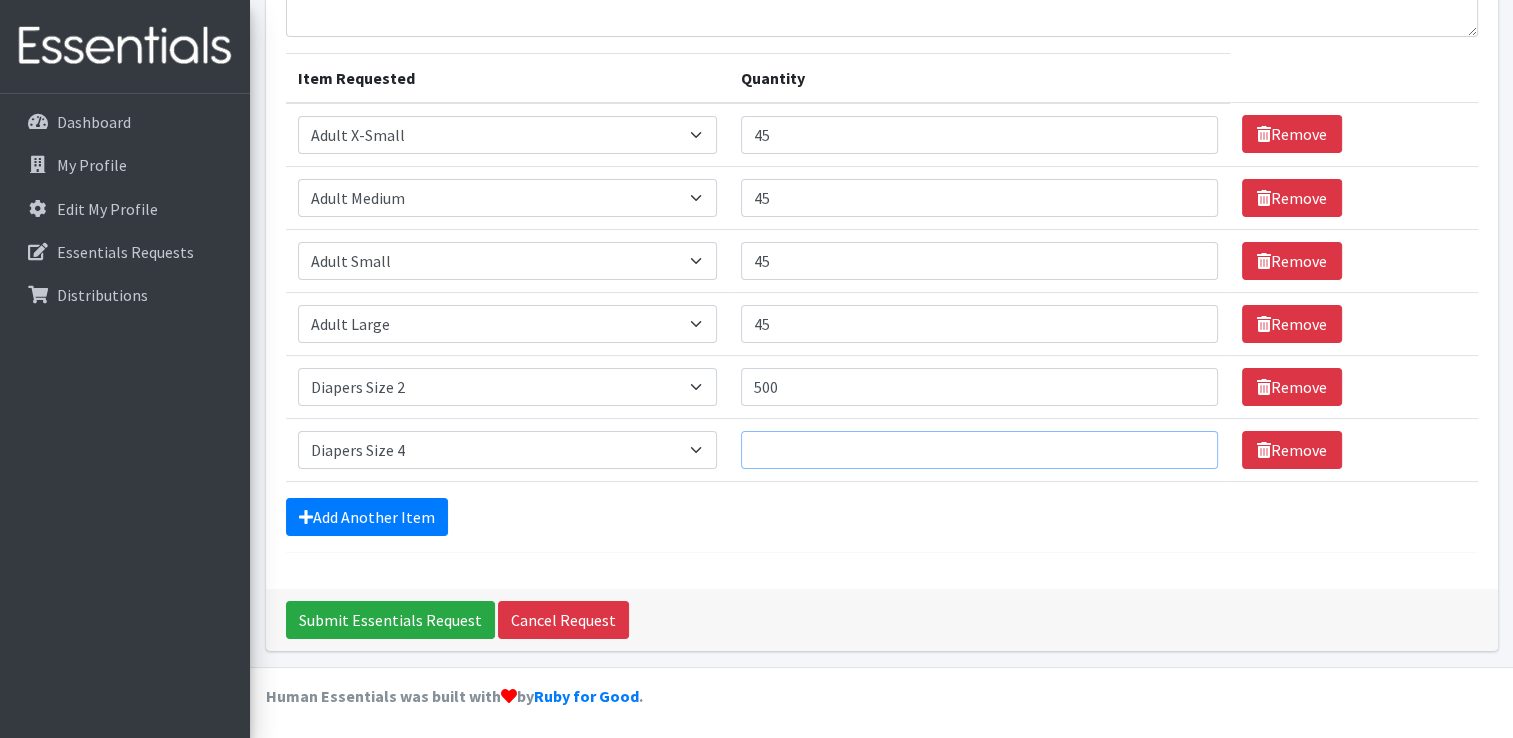 click on "Quantity" at bounding box center [979, 450] 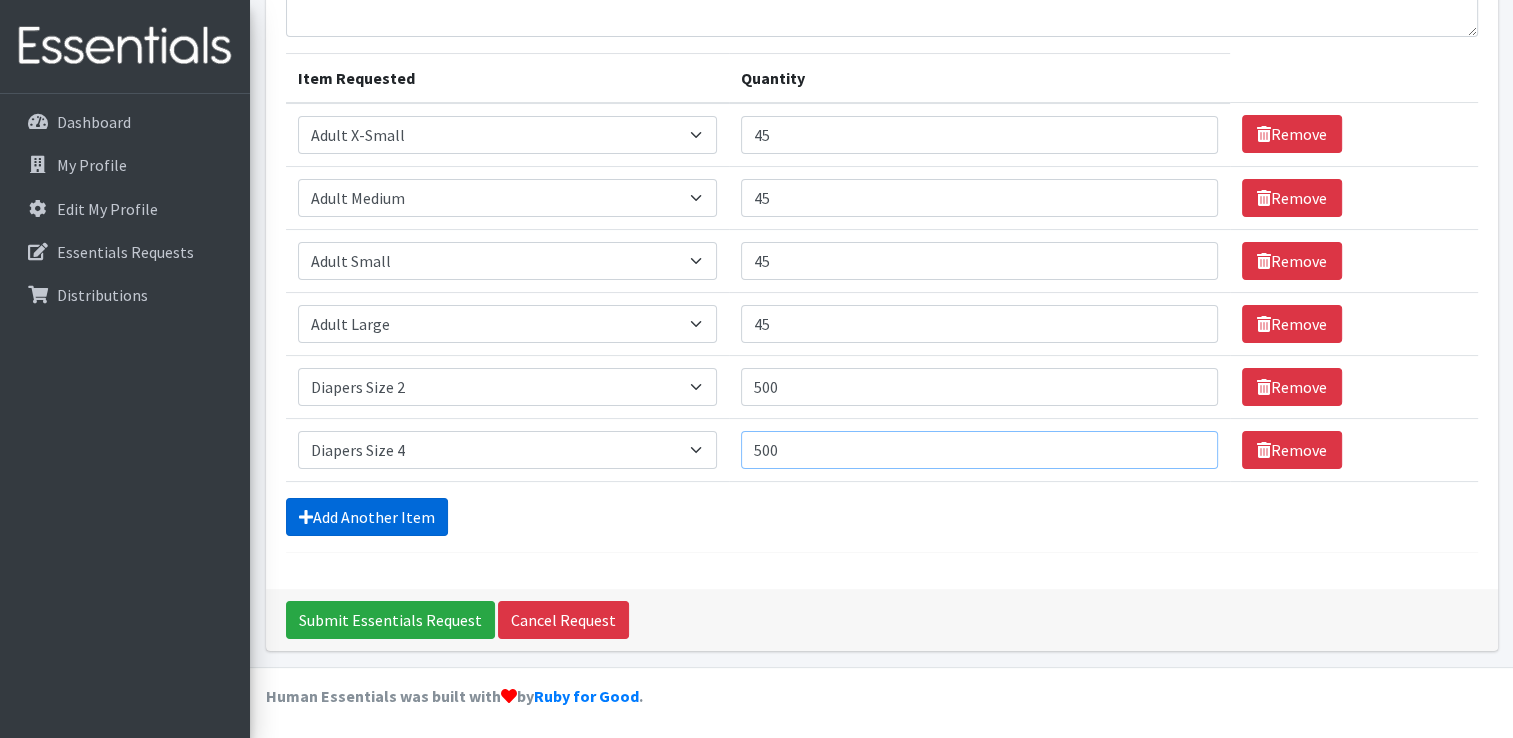 type on "500" 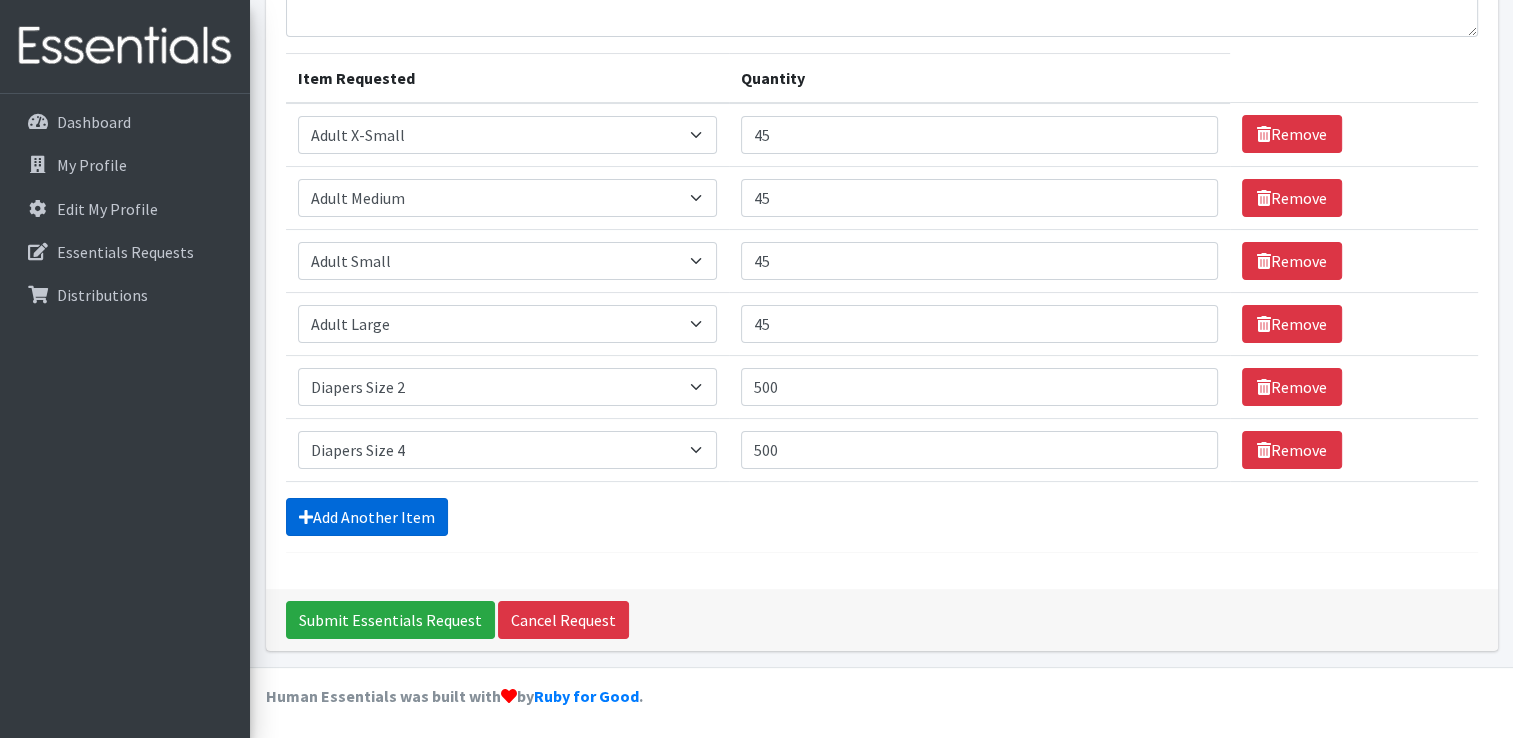 click on "Add Another Item" at bounding box center [367, 517] 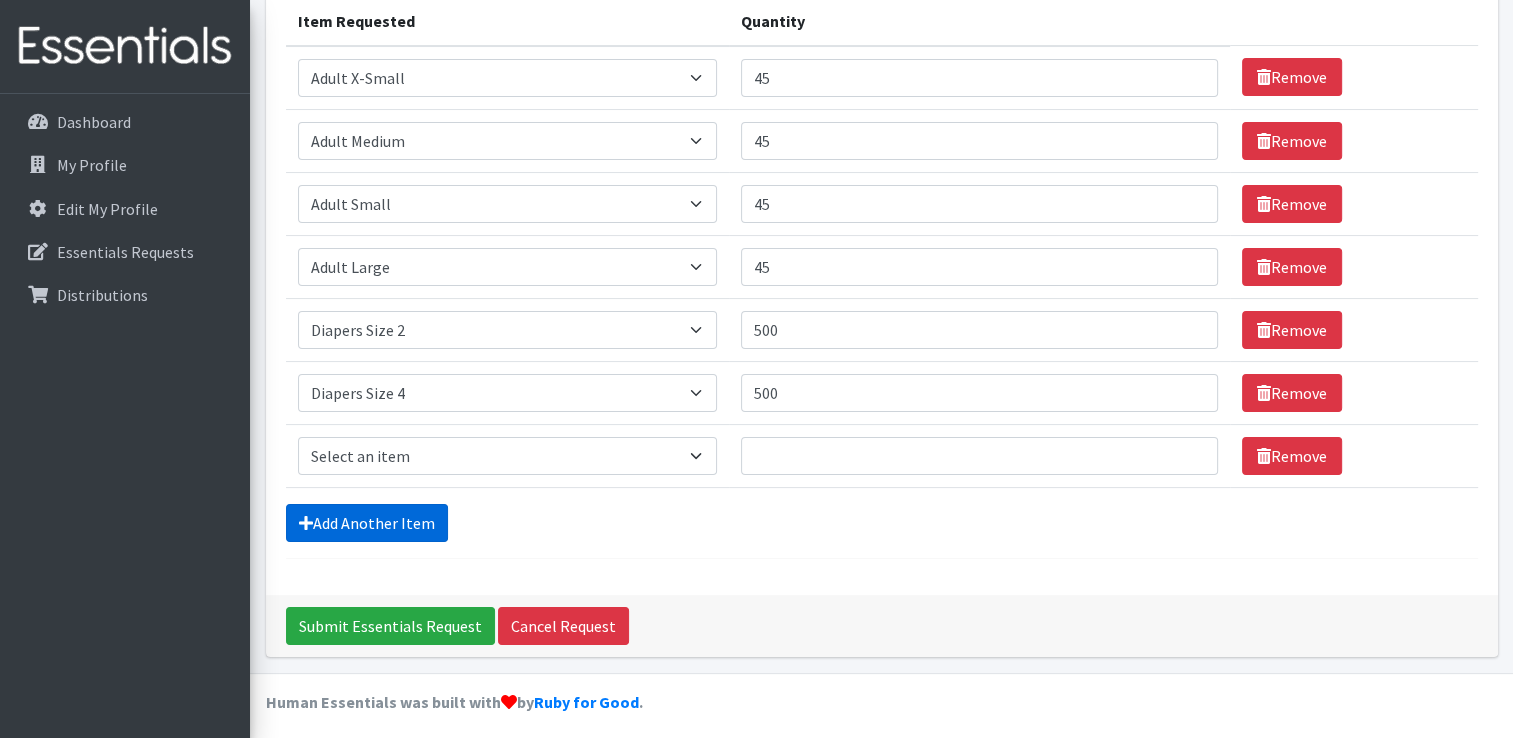 scroll, scrollTop: 269, scrollLeft: 0, axis: vertical 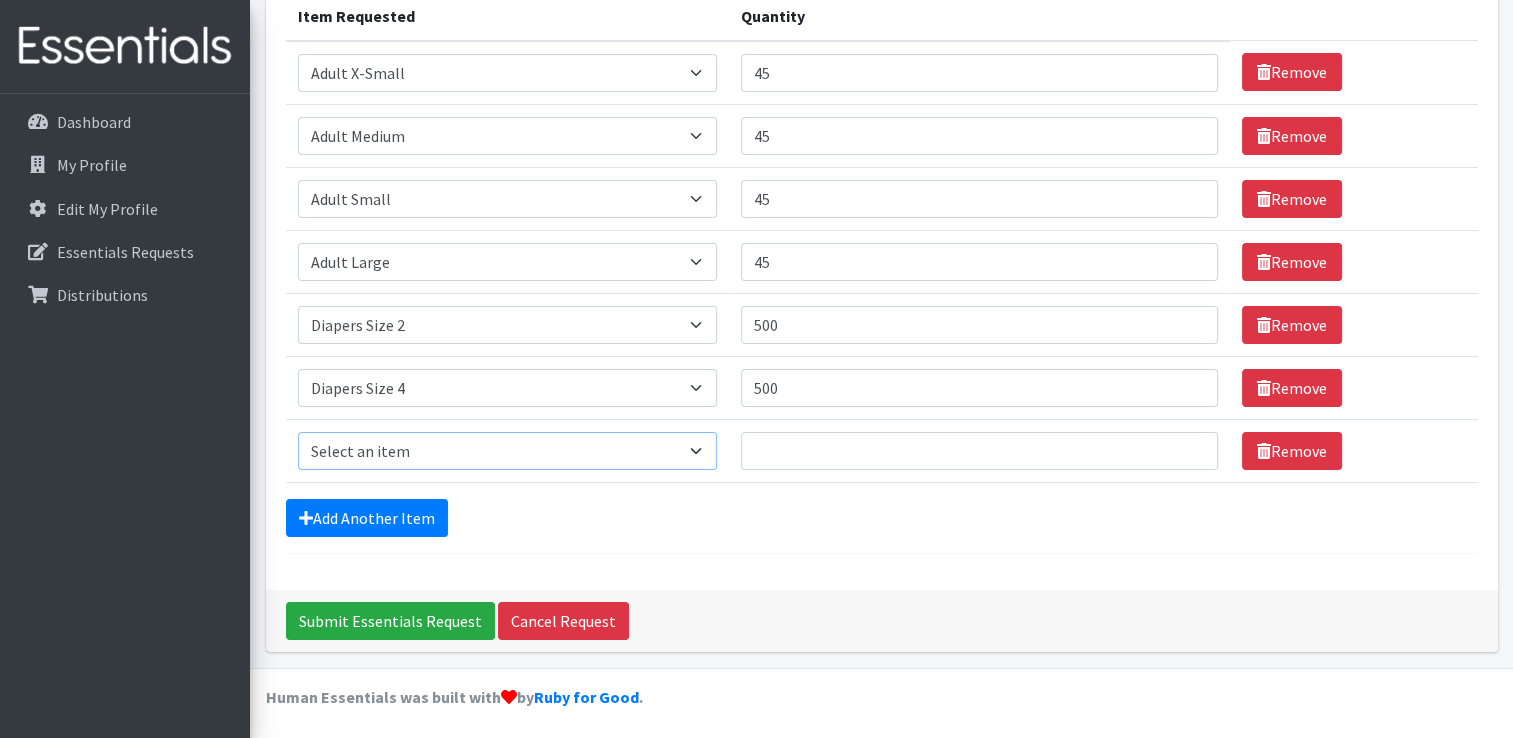 click on "Select an item
Adult XXX Large
Adult Large
Adult XX Large
Adult Medium
Adult  Small
Adult X Large
Adult X-Small
Diapers Size 0- Newborn
Diapers Size 00 Preemie
Diapers Size 1
Diapers Size 2
Diapers Size 3
Diapers Size 4
Diapers Size 5
Diapers Size 6
Diapers Size 7 XL
Kids Boys Pull-Ups 2T-3T
Kids Boys Pull-Ups 3T-4T
Kids Boys Pull-Ups 4T-5T
Kids Girls Pull-Ups 2T-3T
Kids Girls Pull-Ups 3T-4T
Kids Girls Pull-Ups 4T-5T
Kids Swimmers
Period Packs Pads
Period Packs Tampons
Wipes (Baby)" at bounding box center (507, 451) 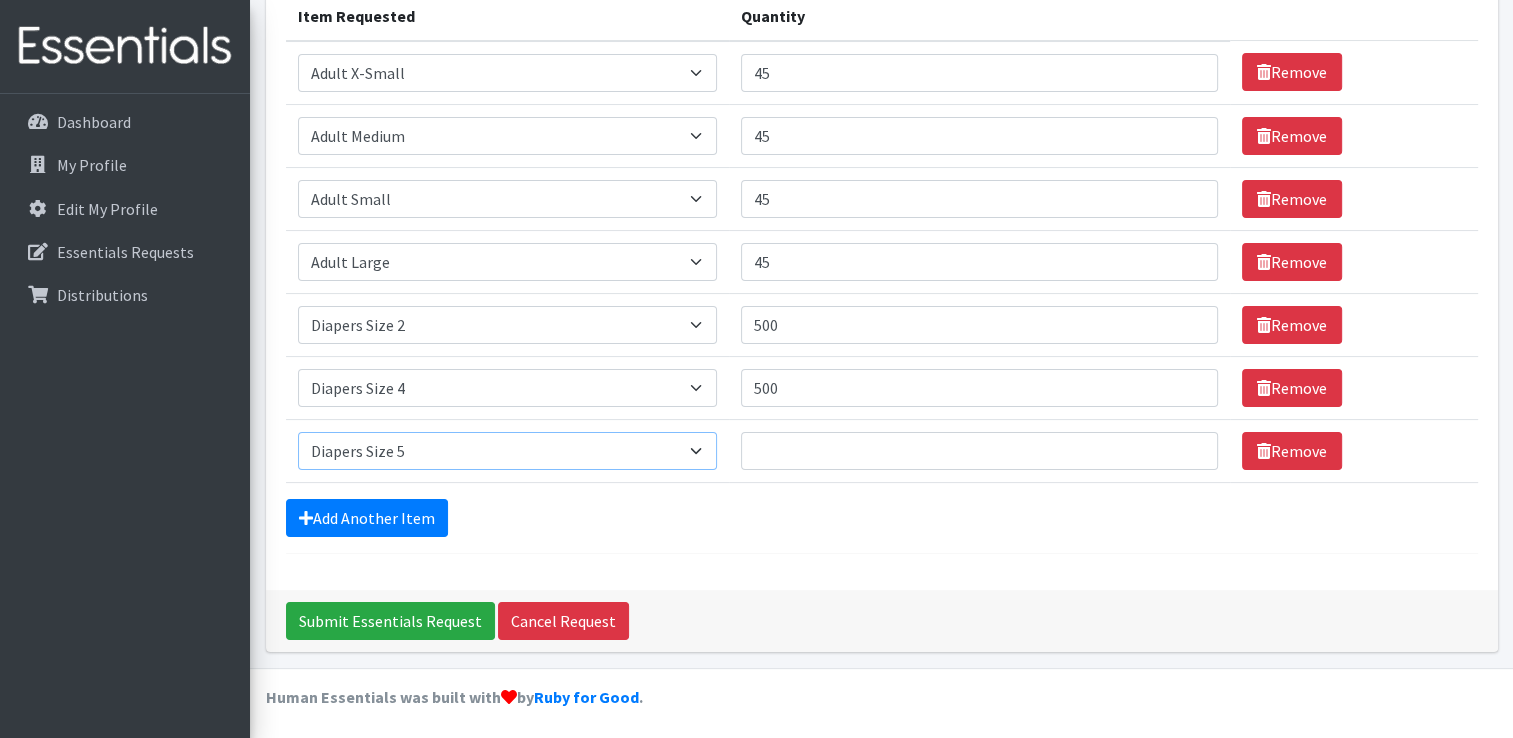 click on "Select an item
Adult XXX Large
Adult Large
Adult XX Large
Adult Medium
Adult  Small
Adult X Large
Adult X-Small
Diapers Size 0- Newborn
Diapers Size 00 Preemie
Diapers Size 1
Diapers Size 2
Diapers Size 3
Diapers Size 4
Diapers Size 5
Diapers Size 6
Diapers Size 7 XL
Kids Boys Pull-Ups 2T-3T
Kids Boys Pull-Ups 3T-4T
Kids Boys Pull-Ups 4T-5T
Kids Girls Pull-Ups 2T-3T
Kids Girls Pull-Ups 3T-4T
Kids Girls Pull-Ups 4T-5T
Kids Swimmers
Period Packs Pads
Period Packs Tampons
Wipes (Baby)" at bounding box center (507, 451) 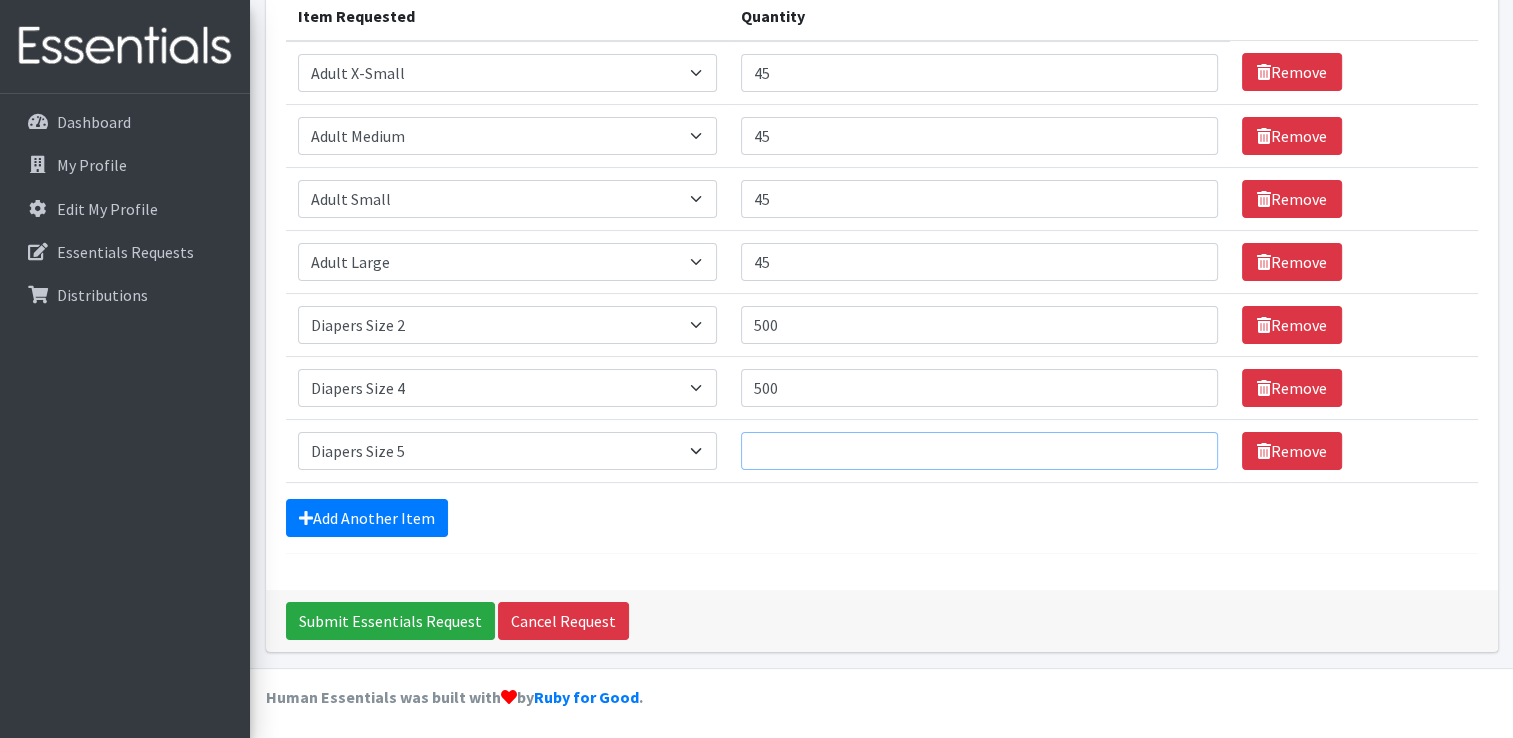 click on "Quantity" at bounding box center (979, 451) 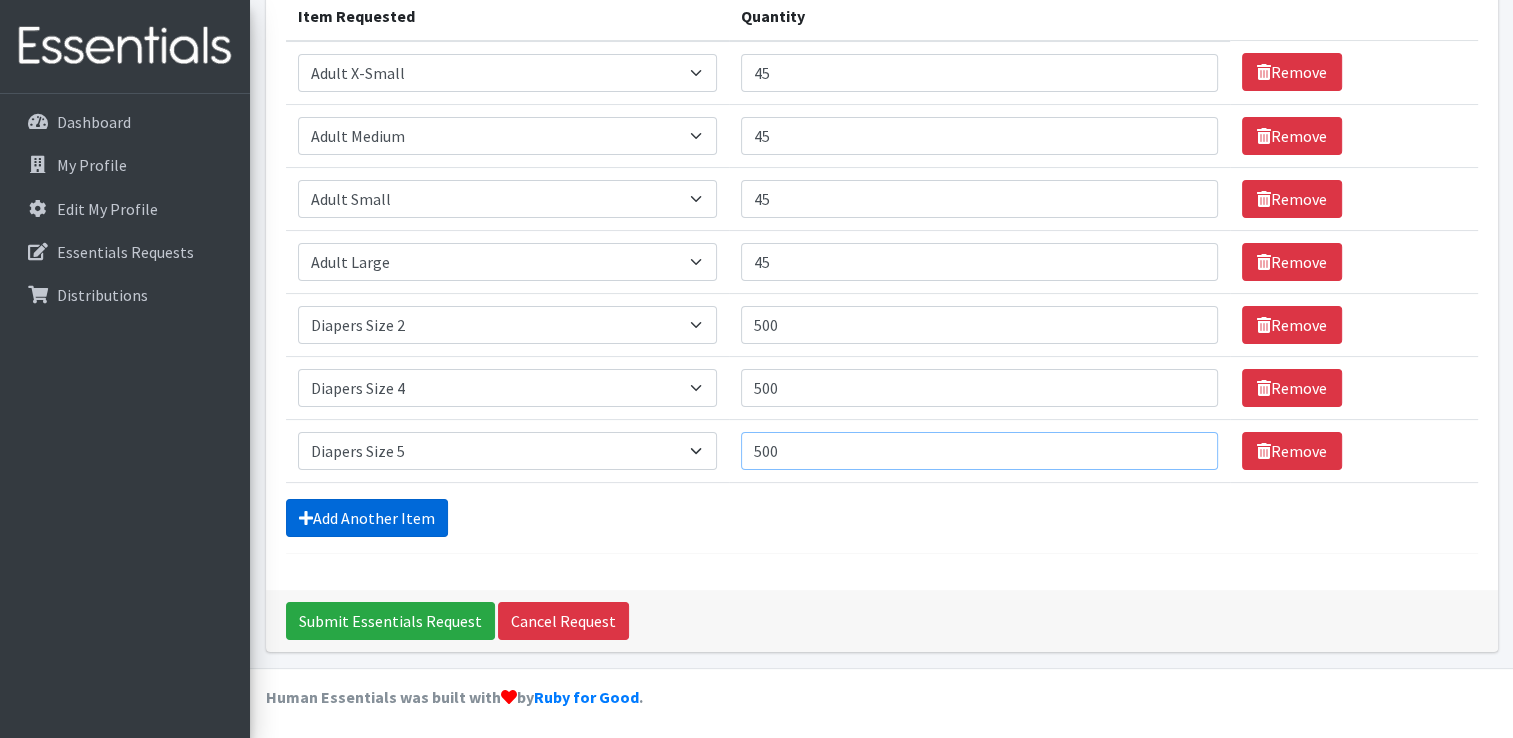 type on "500" 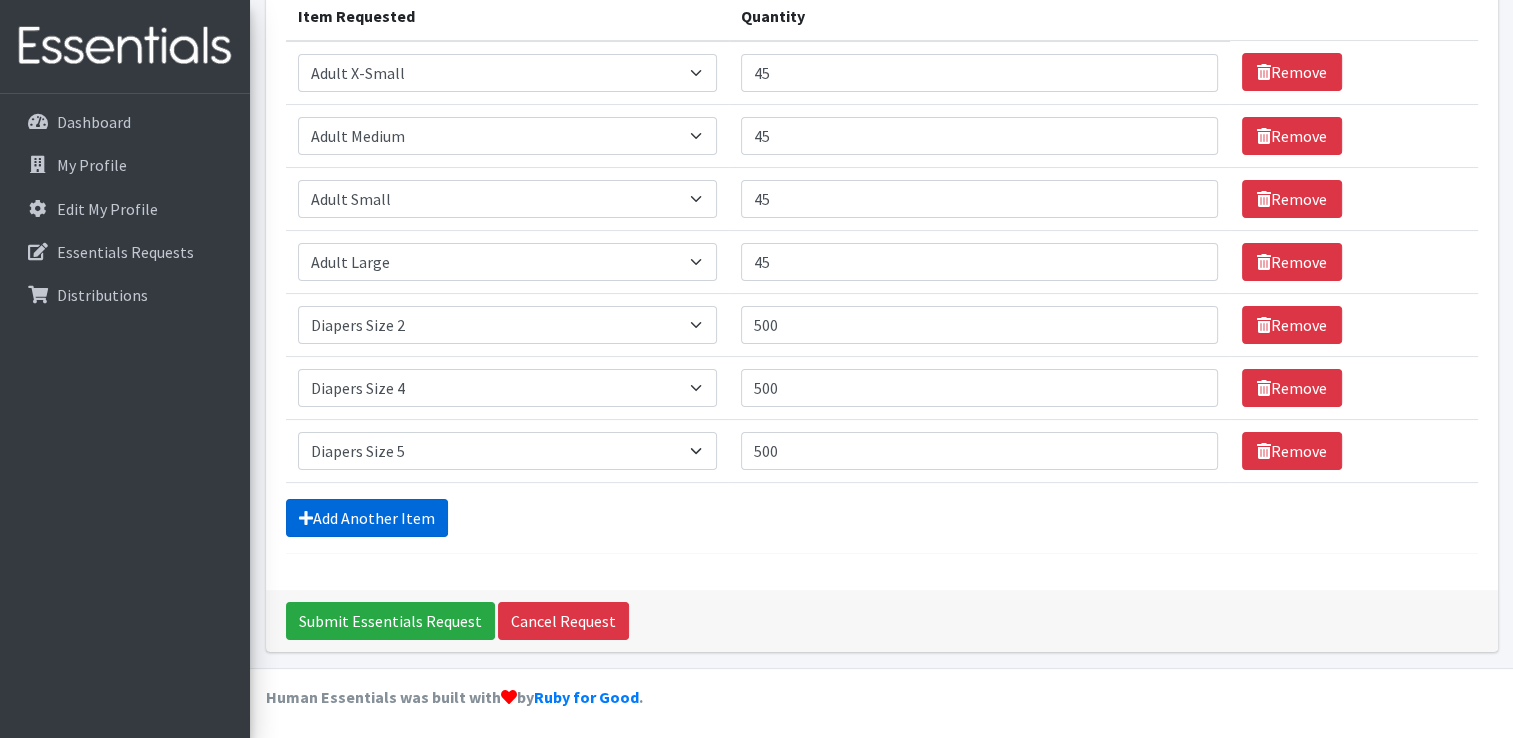 click on "Add Another Item" at bounding box center (367, 518) 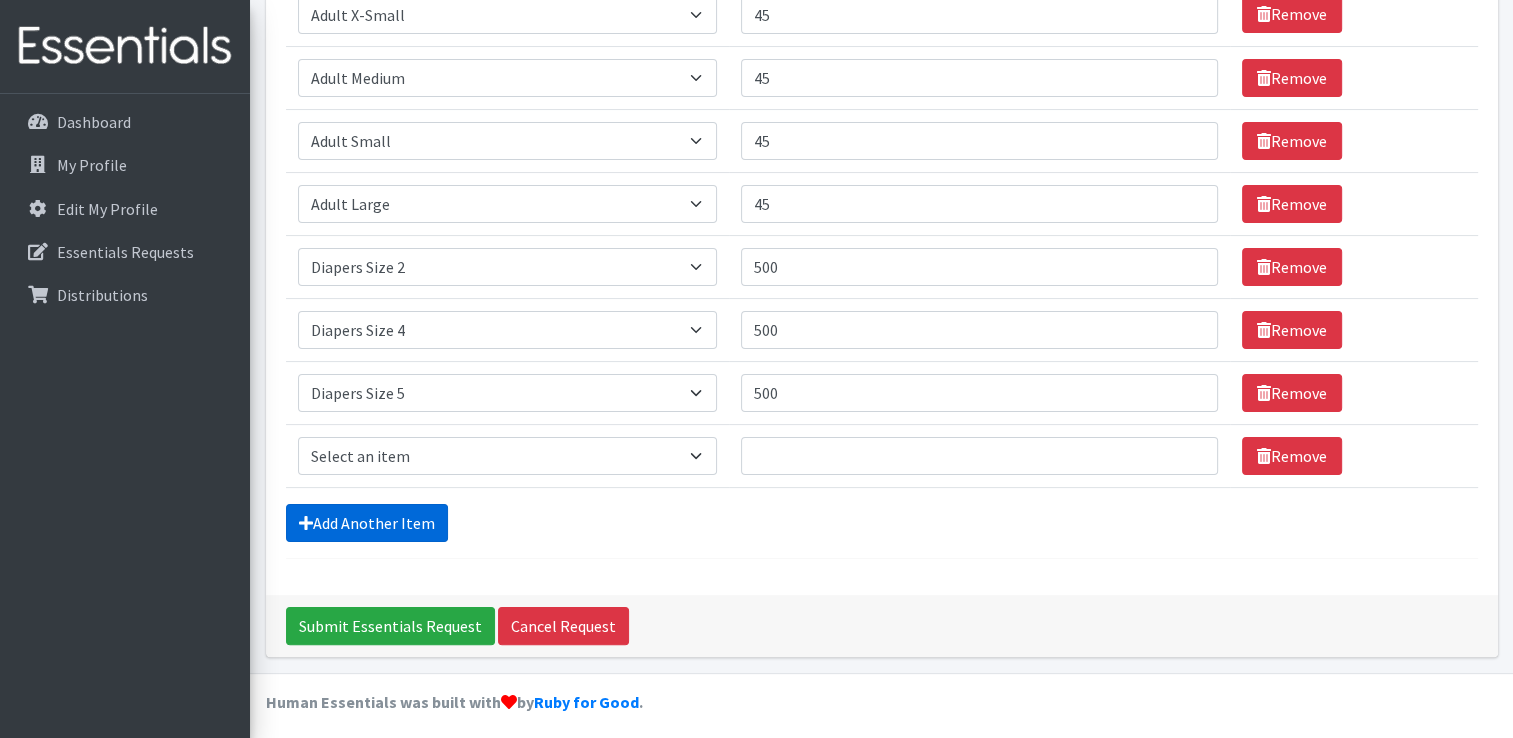 scroll, scrollTop: 332, scrollLeft: 0, axis: vertical 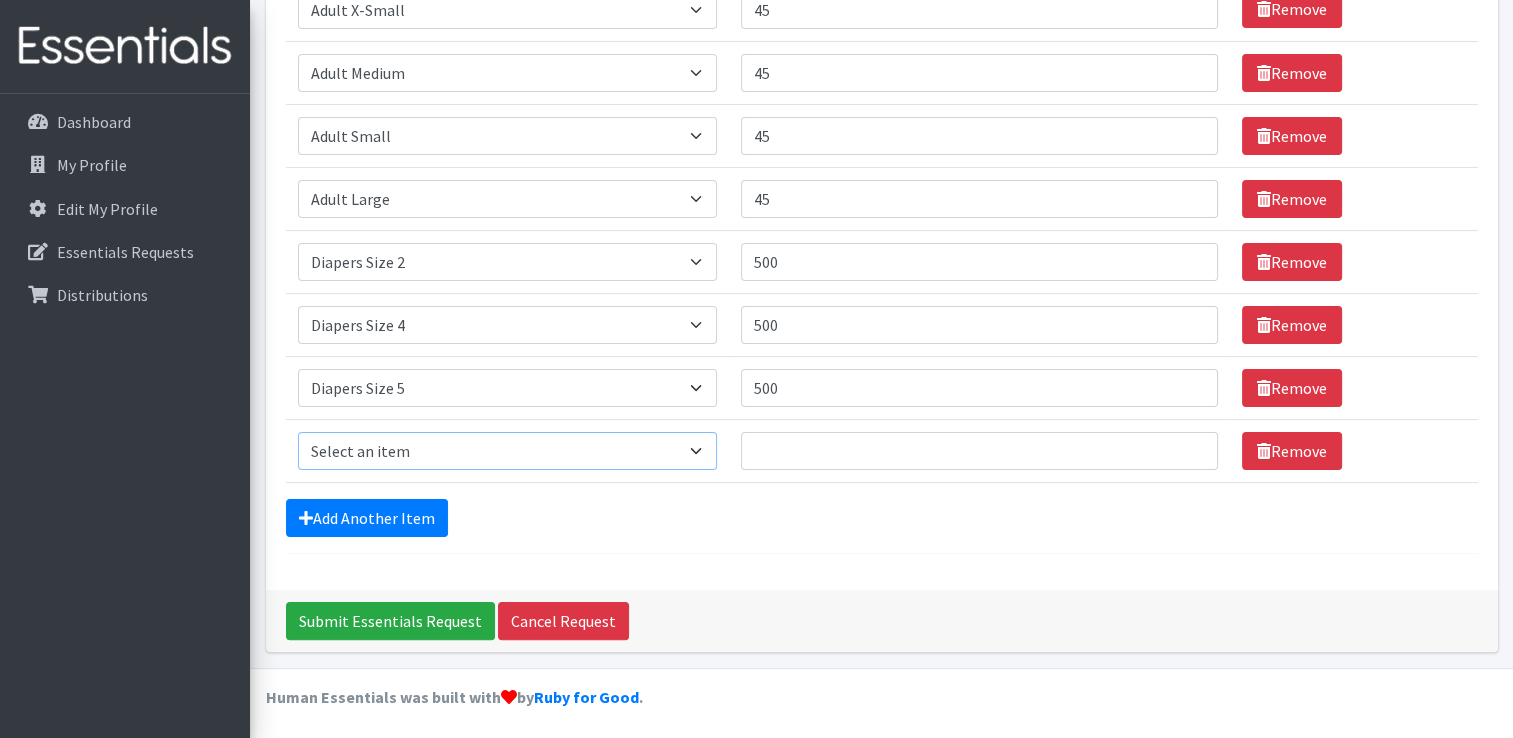 click on "Select an item
Adult XXX Large
Adult Large
Adult XX Large
Adult Medium
Adult  Small
Adult X Large
Adult X-Small
Diapers Size 0- Newborn
Diapers Size 00 Preemie
Diapers Size 1
Diapers Size 2
Diapers Size 3
Diapers Size 4
Diapers Size 5
Diapers Size 6
Diapers Size 7 XL
Kids Boys Pull-Ups 2T-3T
Kids Boys Pull-Ups 3T-4T
Kids Boys Pull-Ups 4T-5T
Kids Girls Pull-Ups 2T-3T
Kids Girls Pull-Ups 3T-4T
Kids Girls Pull-Ups 4T-5T
Kids Swimmers
Period Packs Pads
Period Packs Tampons
Wipes (Baby)" at bounding box center [507, 451] 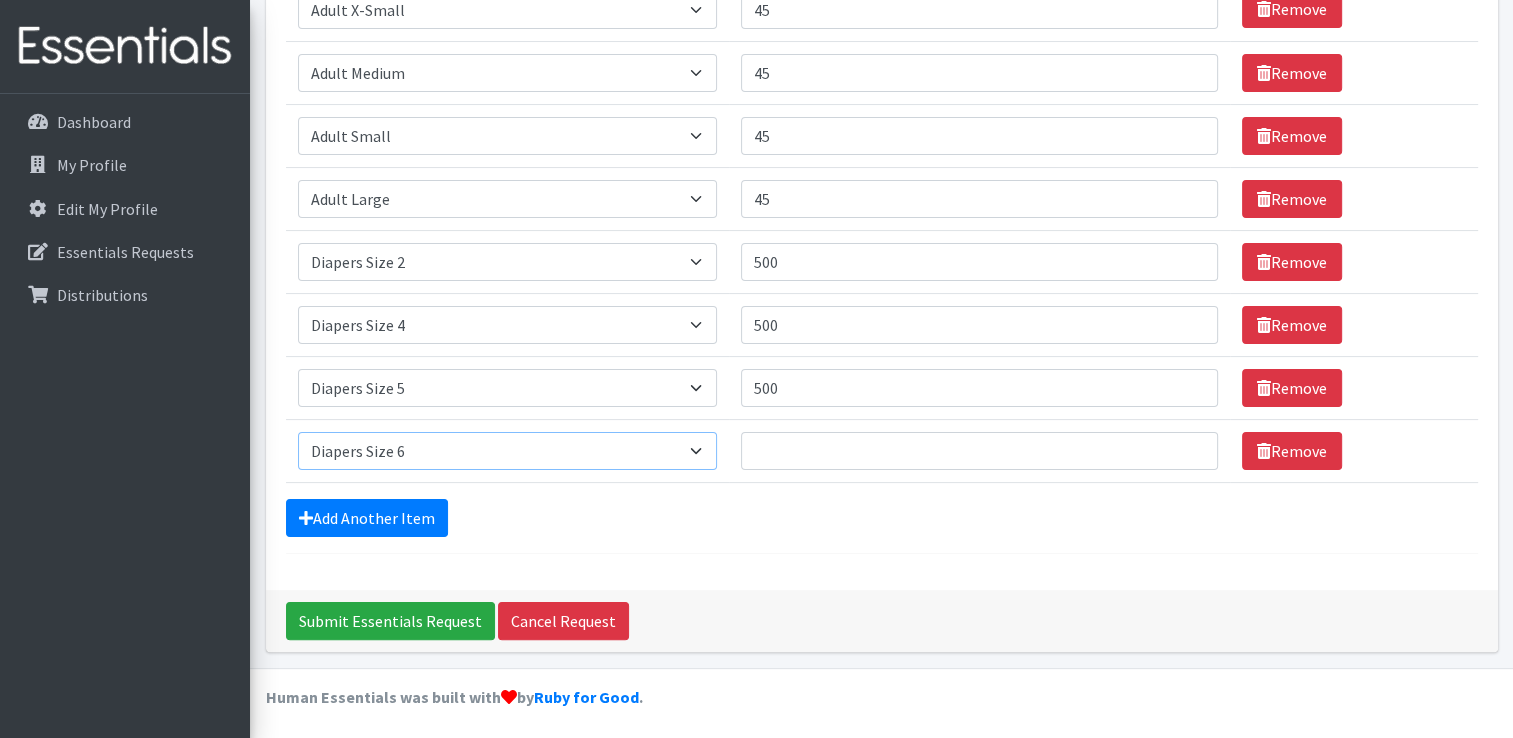 click on "Select an item
Adult XXX Large
Adult Large
Adult XX Large
Adult Medium
Adult  Small
Adult X Large
Adult X-Small
Diapers Size 0- Newborn
Diapers Size 00 Preemie
Diapers Size 1
Diapers Size 2
Diapers Size 3
Diapers Size 4
Diapers Size 5
Diapers Size 6
Diapers Size 7 XL
Kids Boys Pull-Ups 2T-3T
Kids Boys Pull-Ups 3T-4T
Kids Boys Pull-Ups 4T-5T
Kids Girls Pull-Ups 2T-3T
Kids Girls Pull-Ups 3T-4T
Kids Girls Pull-Ups 4T-5T
Kids Swimmers
Period Packs Pads
Period Packs Tampons
Wipes (Baby)" at bounding box center (507, 451) 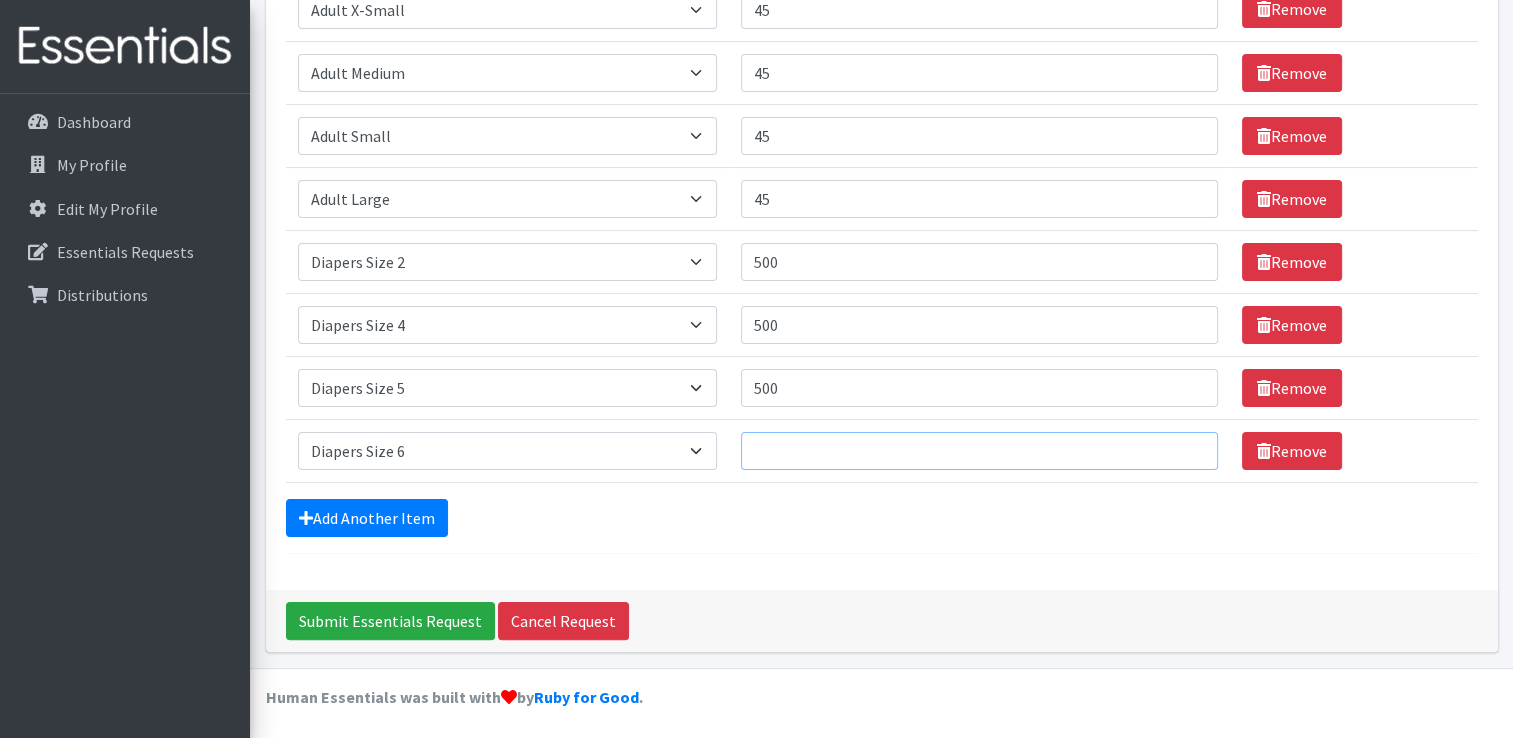 click on "Quantity" at bounding box center (979, 451) 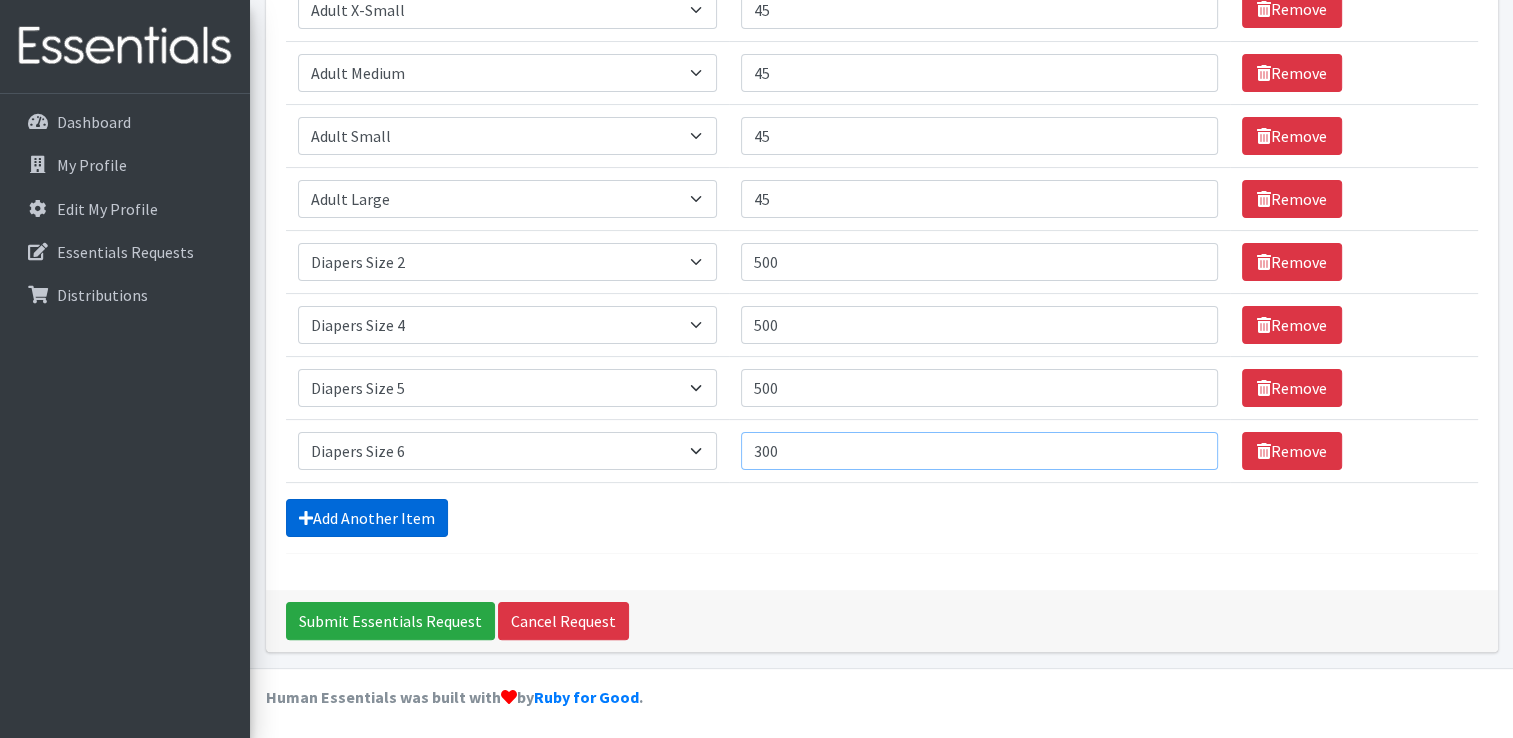 type on "300" 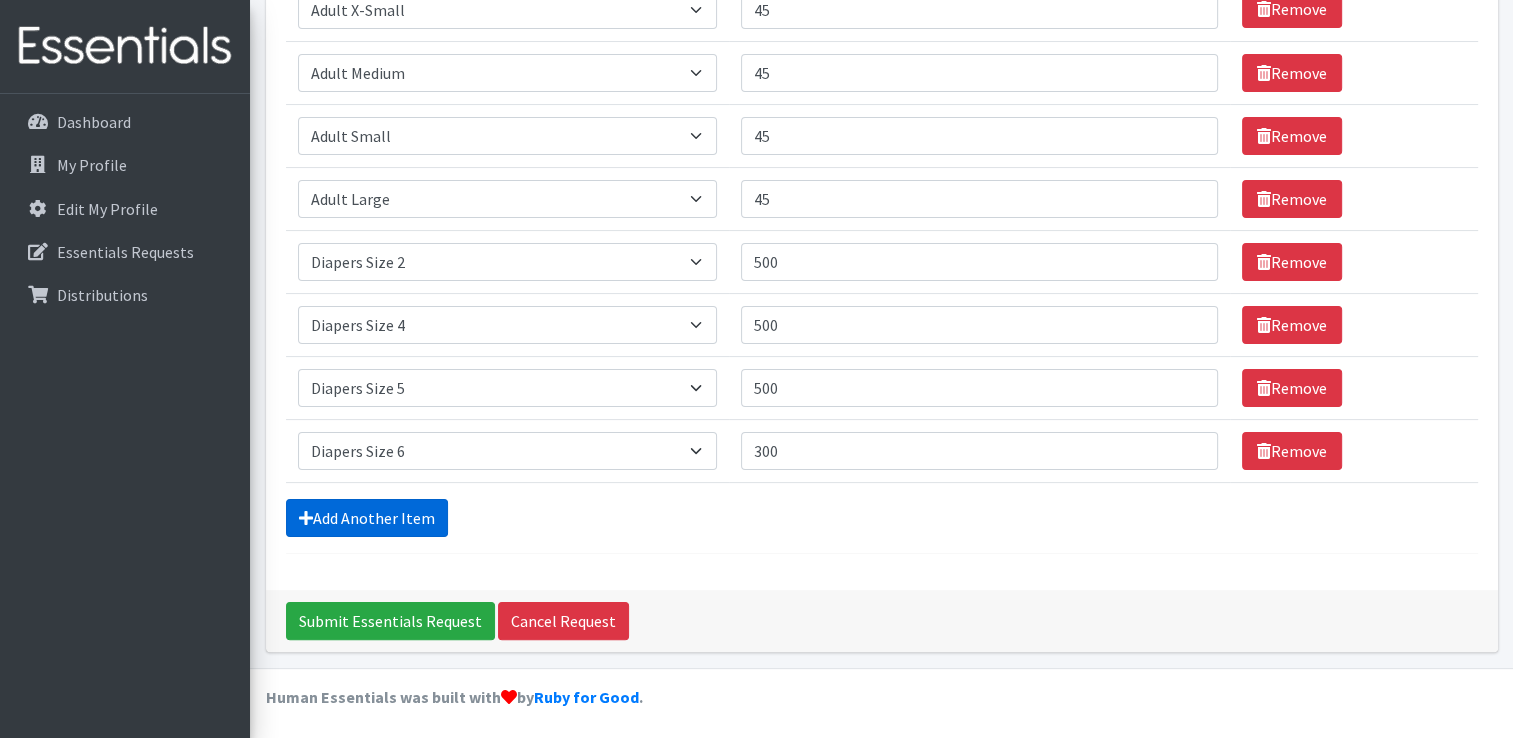 click on "Add Another Item" at bounding box center [367, 518] 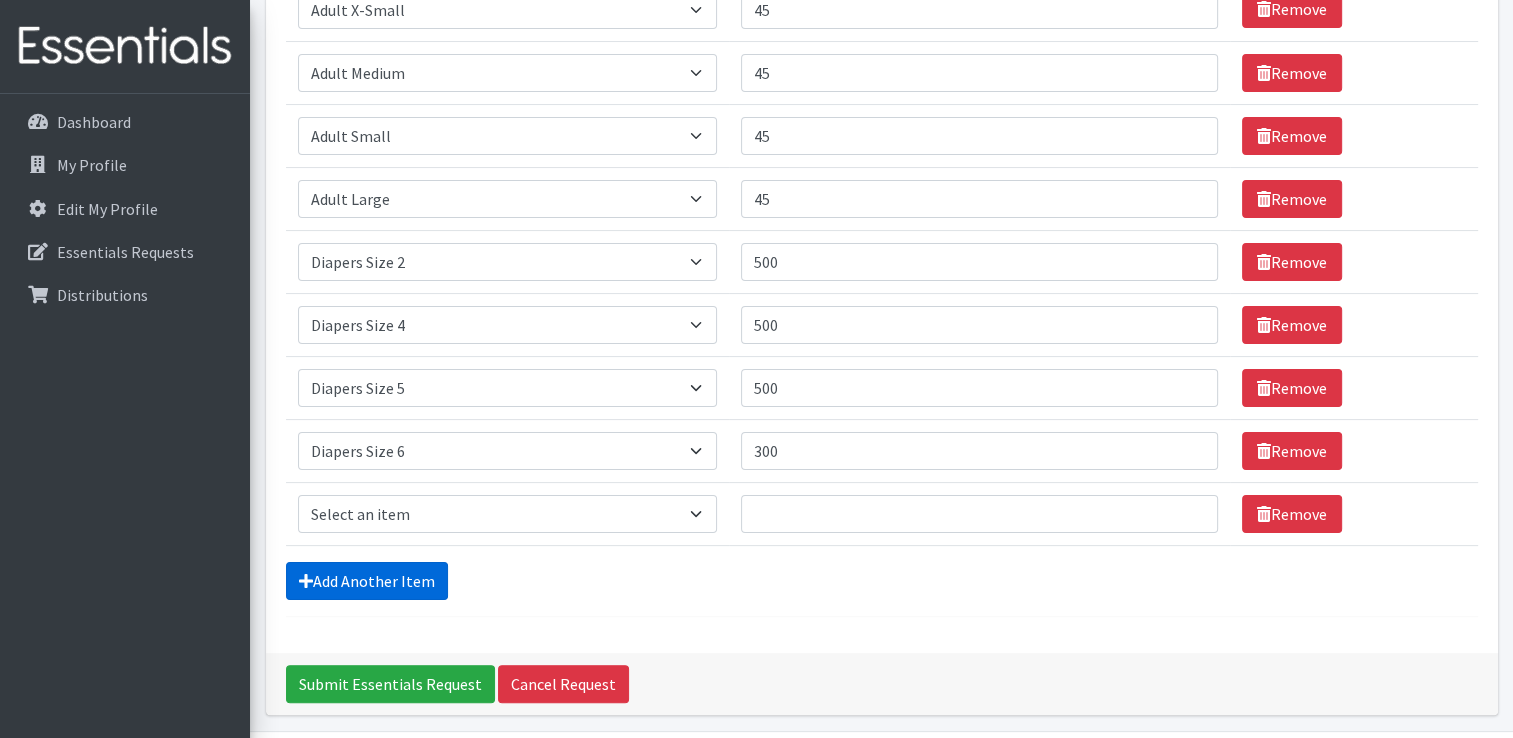 scroll, scrollTop: 395, scrollLeft: 0, axis: vertical 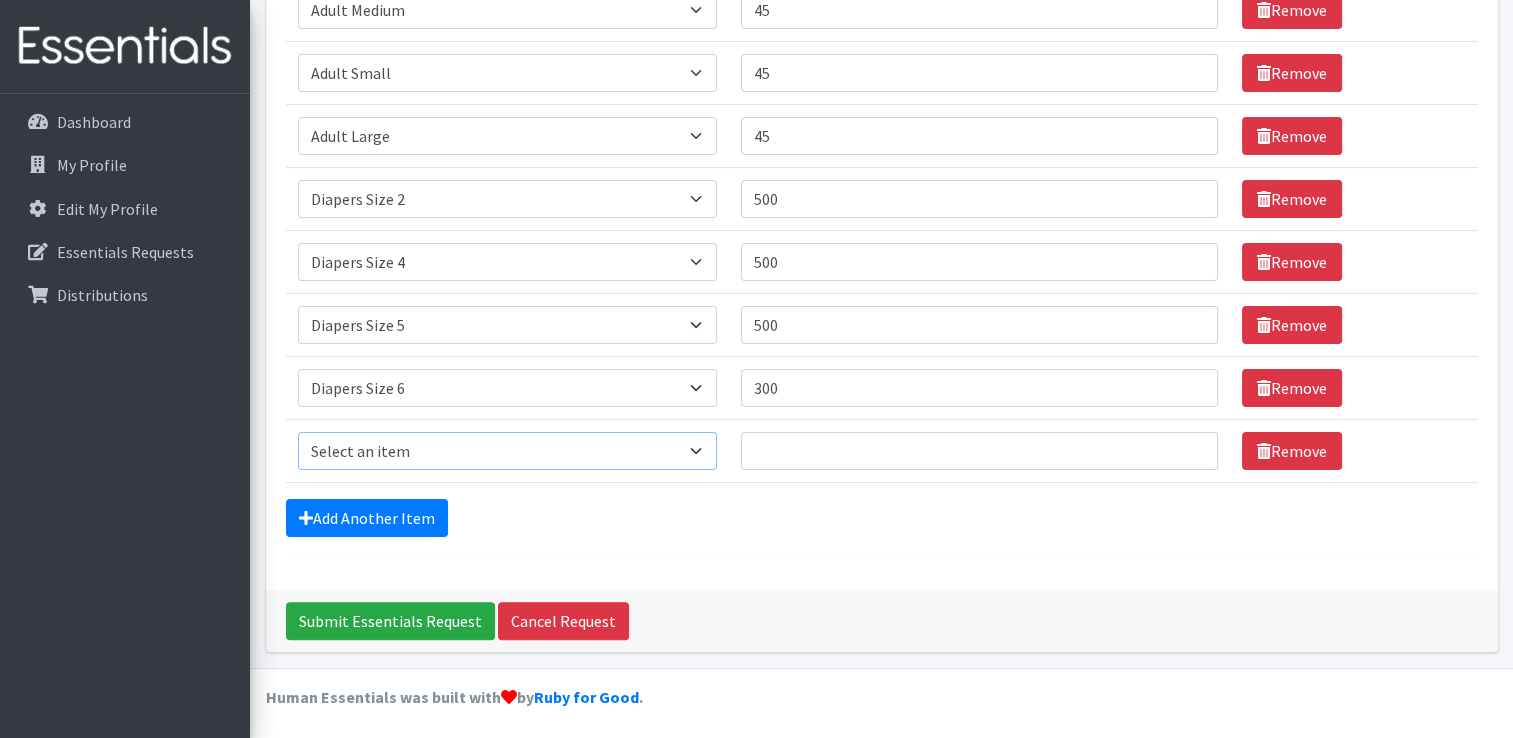 click on "Select an item
Adult XXX Large
Adult Large
Adult XX Large
Adult Medium
Adult  Small
Adult X Large
Adult X-Small
Diapers Size 0- Newborn
Diapers Size 00 Preemie
Diapers Size 1
Diapers Size 2
Diapers Size 3
Diapers Size 4
Diapers Size 5
Diapers Size 6
Diapers Size 7 XL
Kids Boys Pull-Ups 2T-3T
Kids Boys Pull-Ups 3T-4T
Kids Boys Pull-Ups 4T-5T
Kids Girls Pull-Ups 2T-3T
Kids Girls Pull-Ups 3T-4T
Kids Girls Pull-Ups 4T-5T
Kids Swimmers
Period Packs Pads
Period Packs Tampons
Wipes (Baby)" at bounding box center (507, 451) 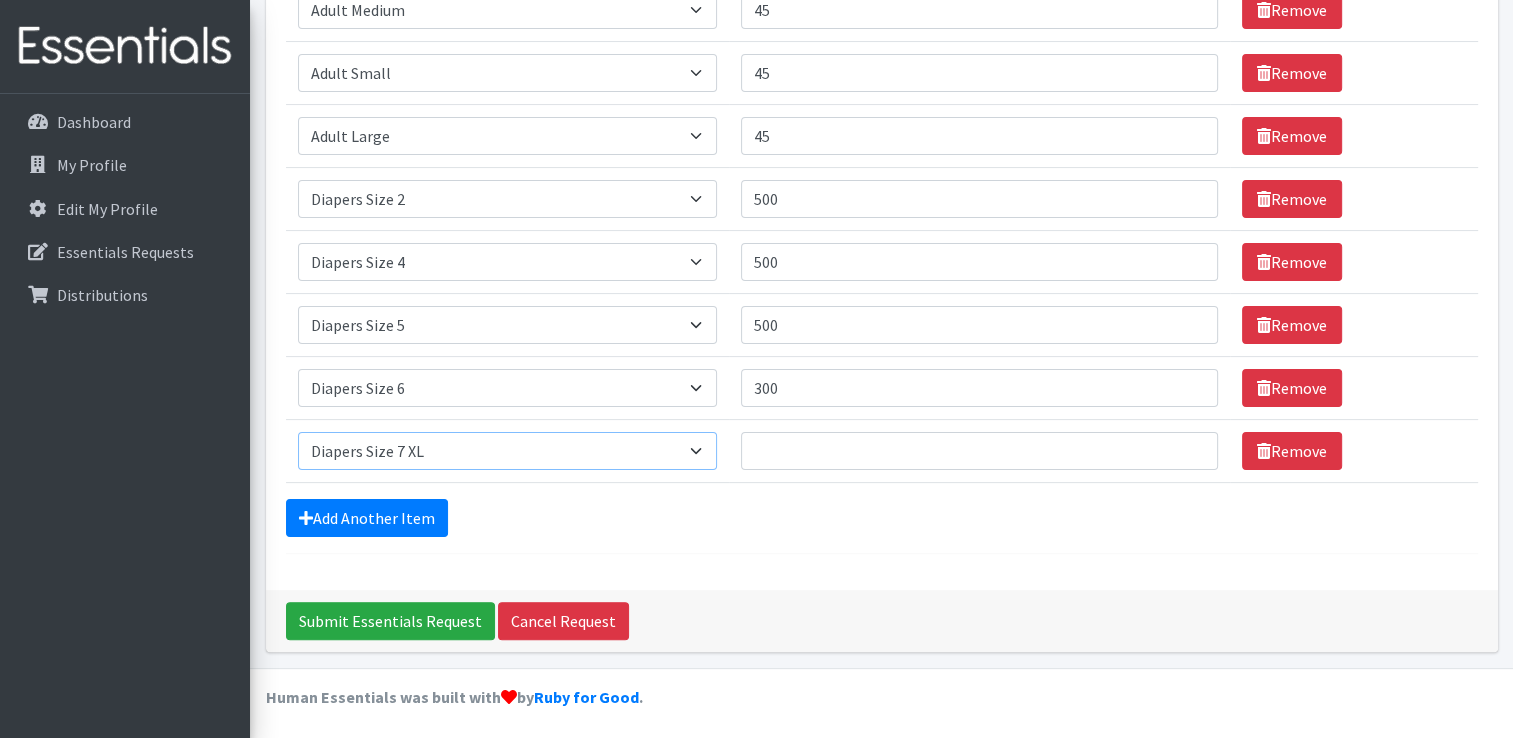 click on "Select an item
Adult XXX Large
Adult Large
Adult XX Large
Adult Medium
Adult  Small
Adult X Large
Adult X-Small
Diapers Size 0- Newborn
Diapers Size 00 Preemie
Diapers Size 1
Diapers Size 2
Diapers Size 3
Diapers Size 4
Diapers Size 5
Diapers Size 6
Diapers Size 7 XL
Kids Boys Pull-Ups 2T-3T
Kids Boys Pull-Ups 3T-4T
Kids Boys Pull-Ups 4T-5T
Kids Girls Pull-Ups 2T-3T
Kids Girls Pull-Ups 3T-4T
Kids Girls Pull-Ups 4T-5T
Kids Swimmers
Period Packs Pads
Period Packs Tampons
Wipes (Baby)" at bounding box center [507, 451] 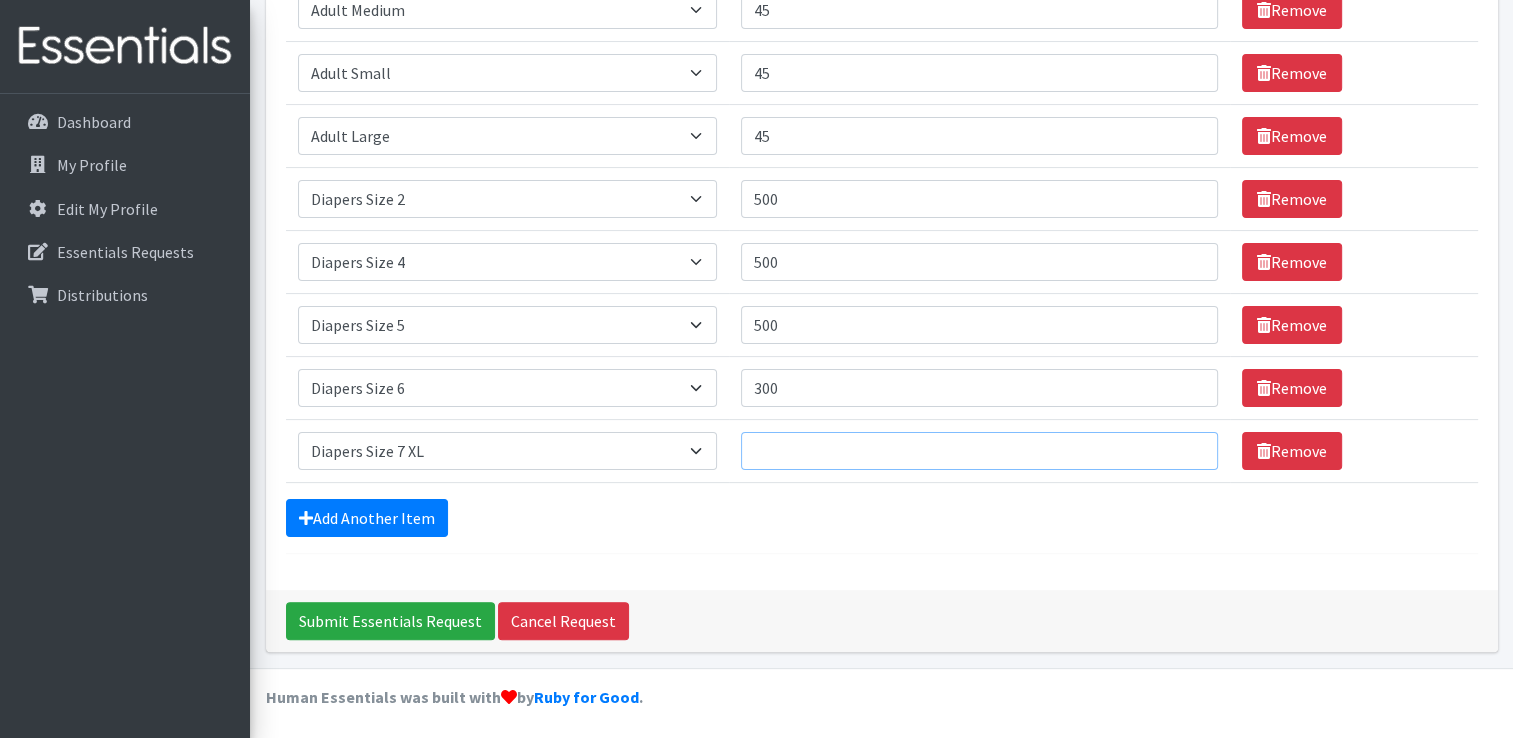 click on "Quantity" at bounding box center [979, 451] 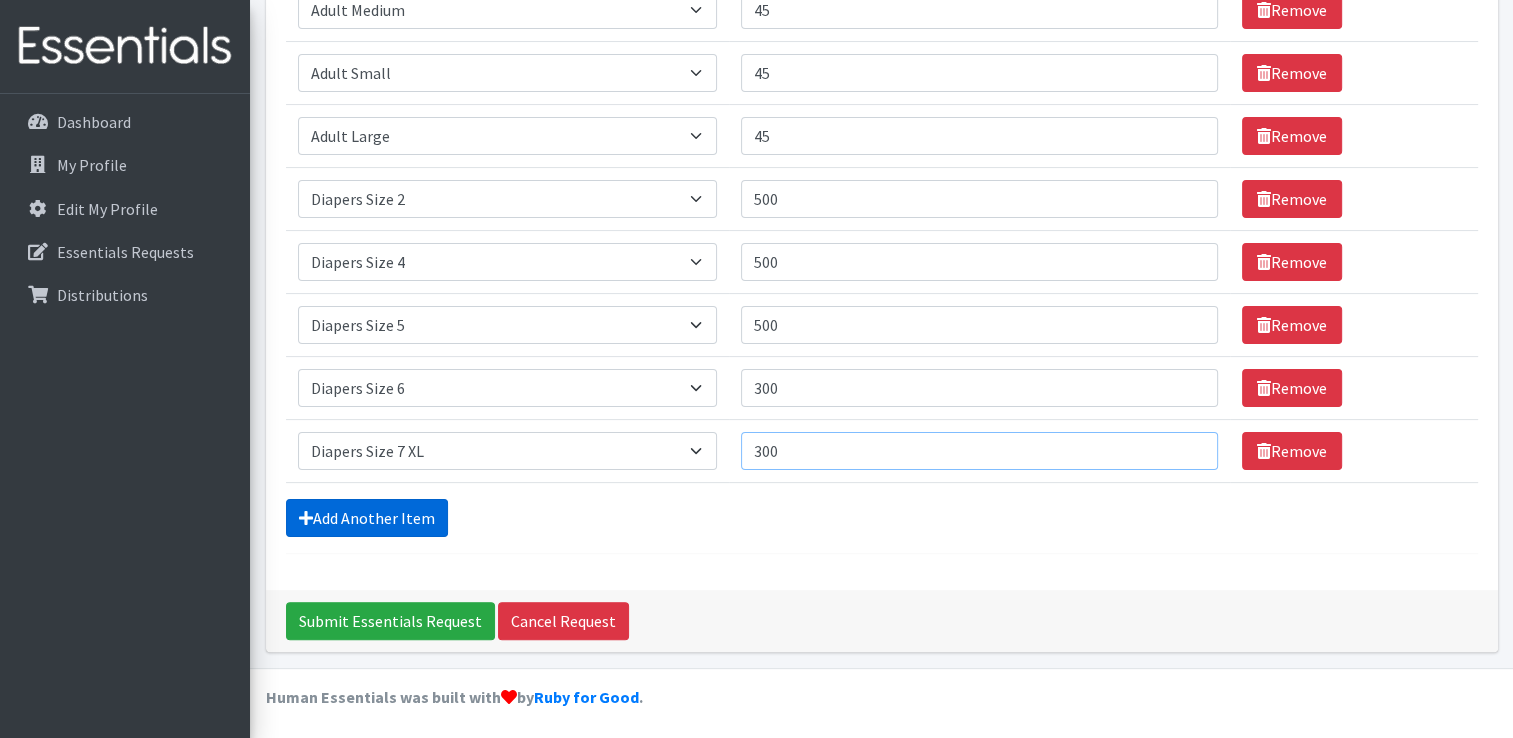 type on "300" 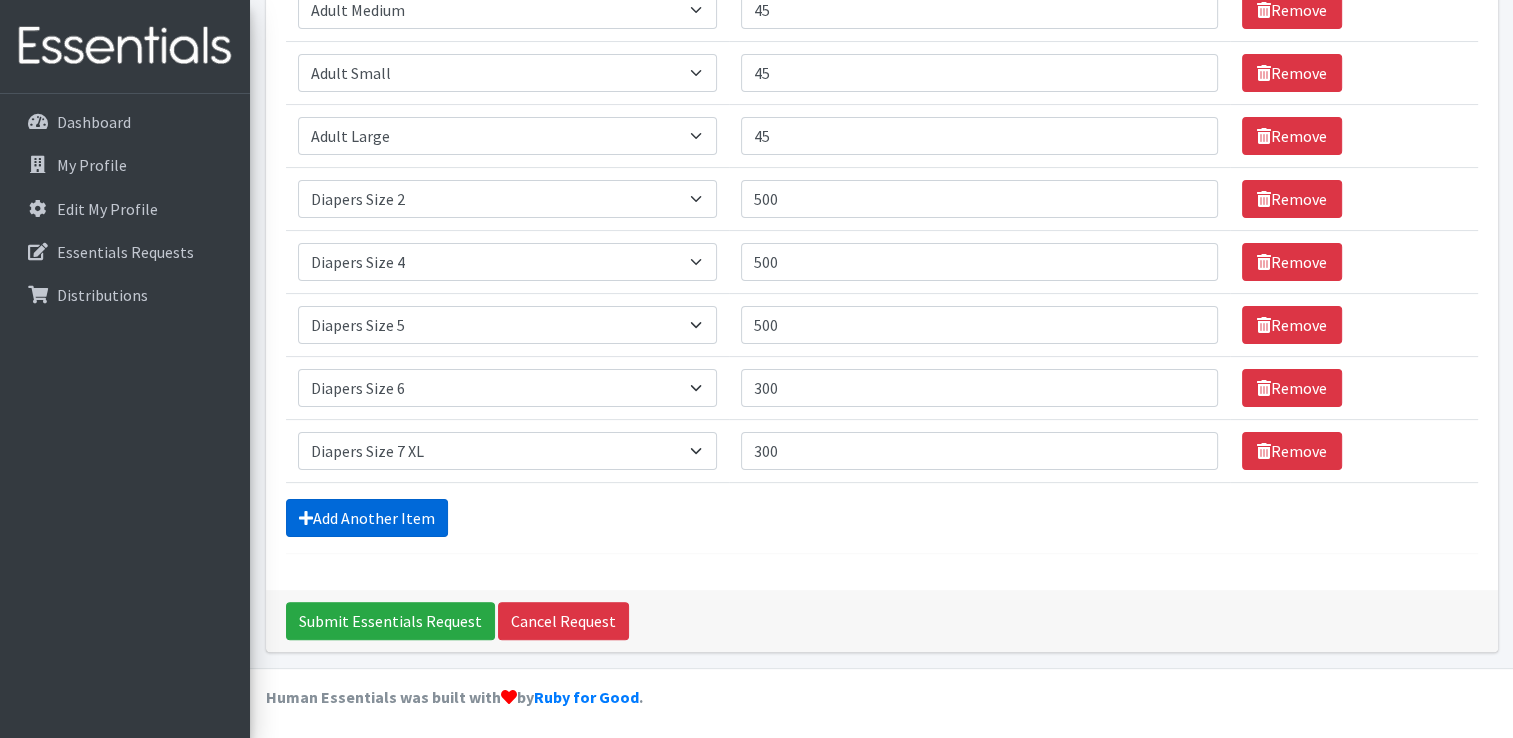 click on "Add Another Item" at bounding box center [367, 518] 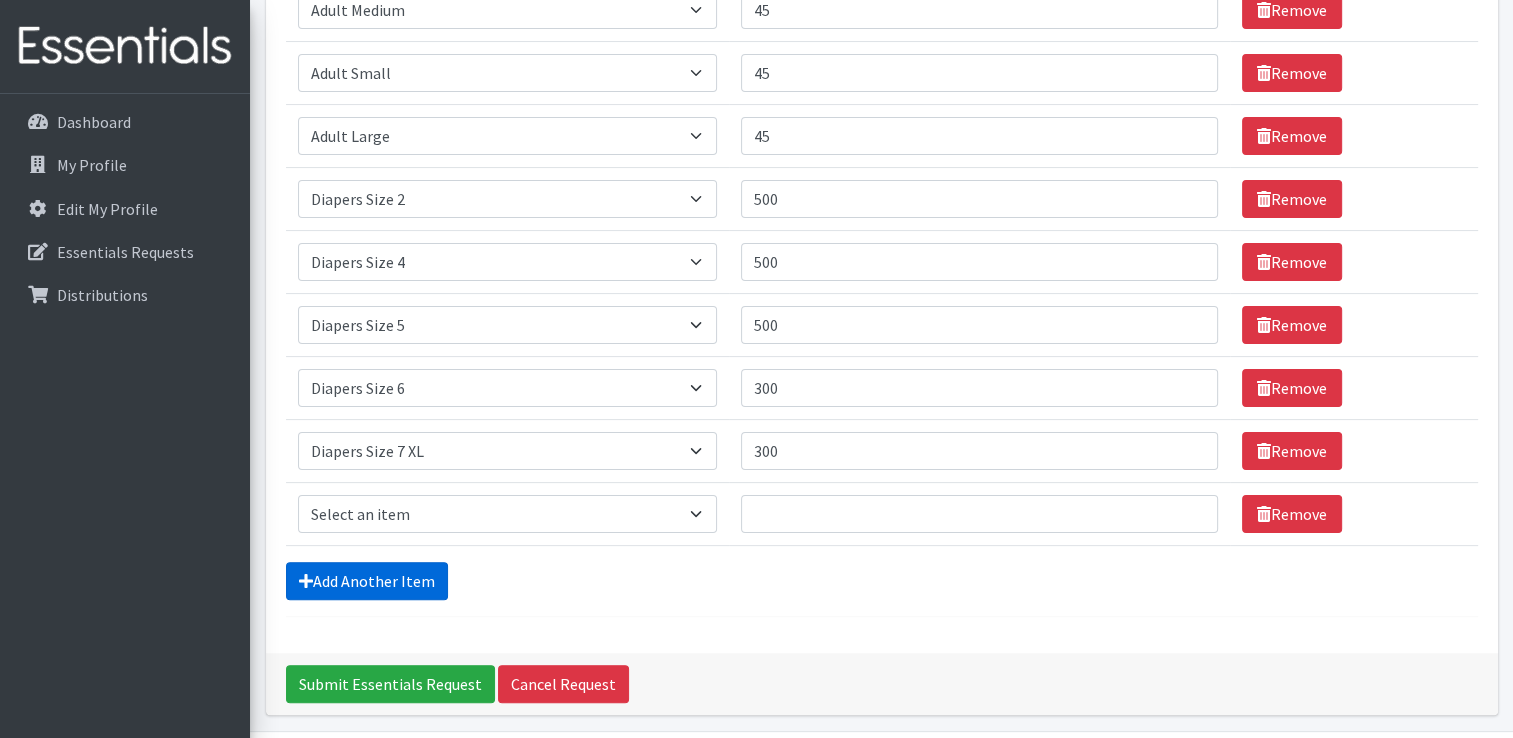 scroll, scrollTop: 458, scrollLeft: 0, axis: vertical 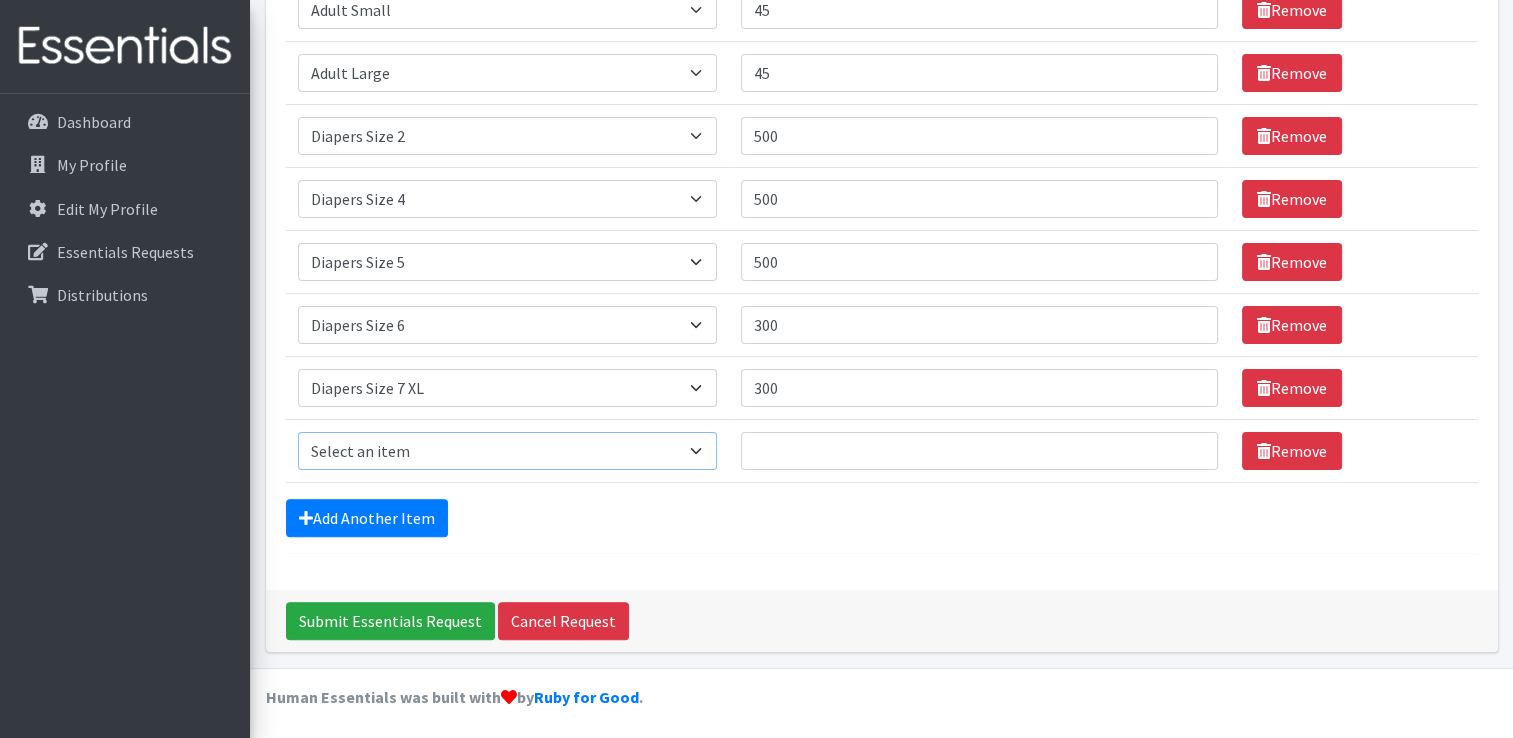 click on "Select an item
Adult XXX Large
Adult Large
Adult XX Large
Adult Medium
Adult  Small
Adult X Large
Adult X-Small
Diapers Size 0- Newborn
Diapers Size 00 Preemie
Diapers Size 1
Diapers Size 2
Diapers Size 3
Diapers Size 4
Diapers Size 5
Diapers Size 6
Diapers Size 7 XL
Kids Boys Pull-Ups 2T-3T
Kids Boys Pull-Ups 3T-4T
Kids Boys Pull-Ups 4T-5T
Kids Girls Pull-Ups 2T-3T
Kids Girls Pull-Ups 3T-4T
Kids Girls Pull-Ups 4T-5T
Kids Swimmers
Period Packs Pads
Period Packs Tampons
Wipes (Baby)" at bounding box center (507, 451) 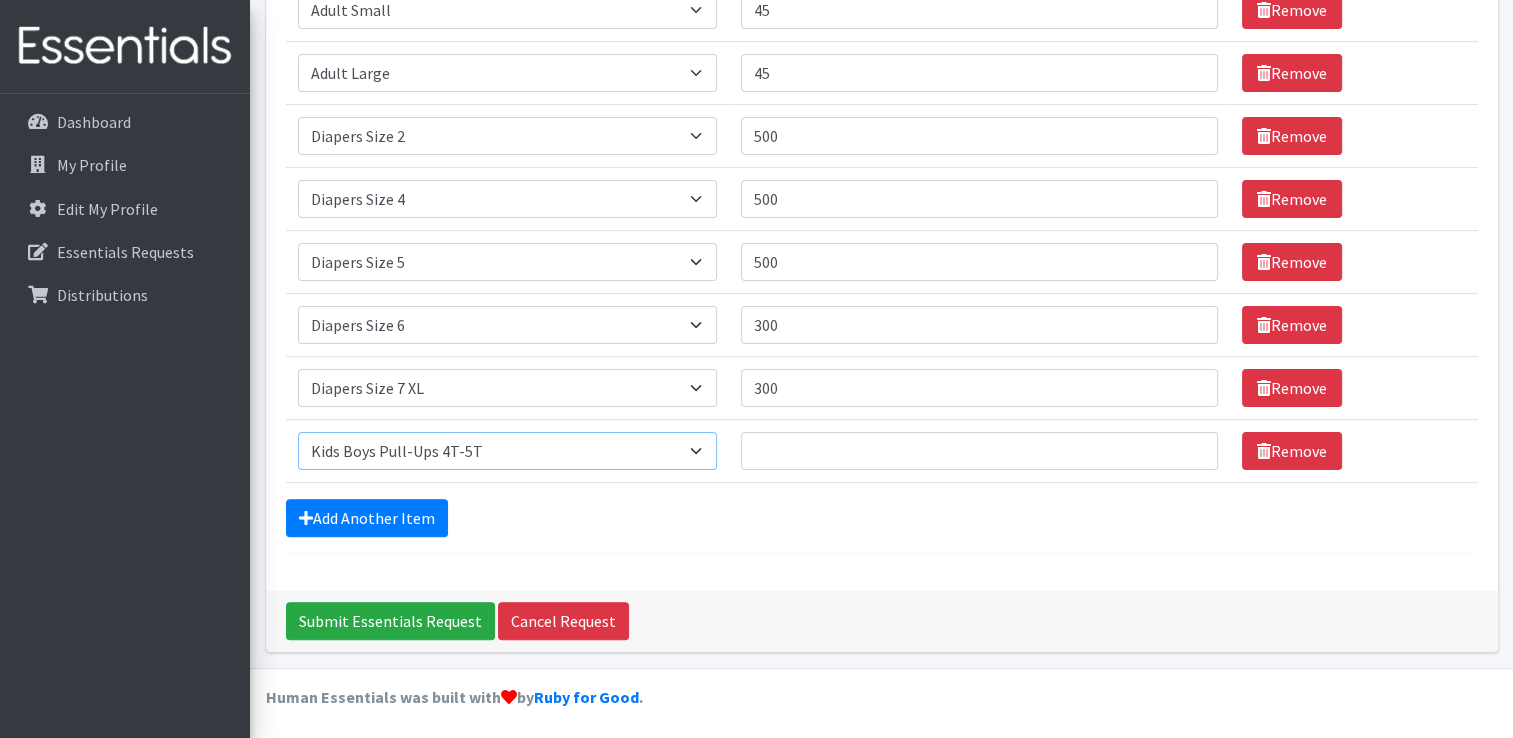 click on "Select an item
Adult XXX Large
Adult Large
Adult XX Large
Adult Medium
Adult  Small
Adult X Large
Adult X-Small
Diapers Size 0- Newborn
Diapers Size 00 Preemie
Diapers Size 1
Diapers Size 2
Diapers Size 3
Diapers Size 4
Diapers Size 5
Diapers Size 6
Diapers Size 7 XL
Kids Boys Pull-Ups 2T-3T
Kids Boys Pull-Ups 3T-4T
Kids Boys Pull-Ups 4T-5T
Kids Girls Pull-Ups 2T-3T
Kids Girls Pull-Ups 3T-4T
Kids Girls Pull-Ups 4T-5T
Kids Swimmers
Period Packs Pads
Period Packs Tampons
Wipes (Baby)" at bounding box center [507, 451] 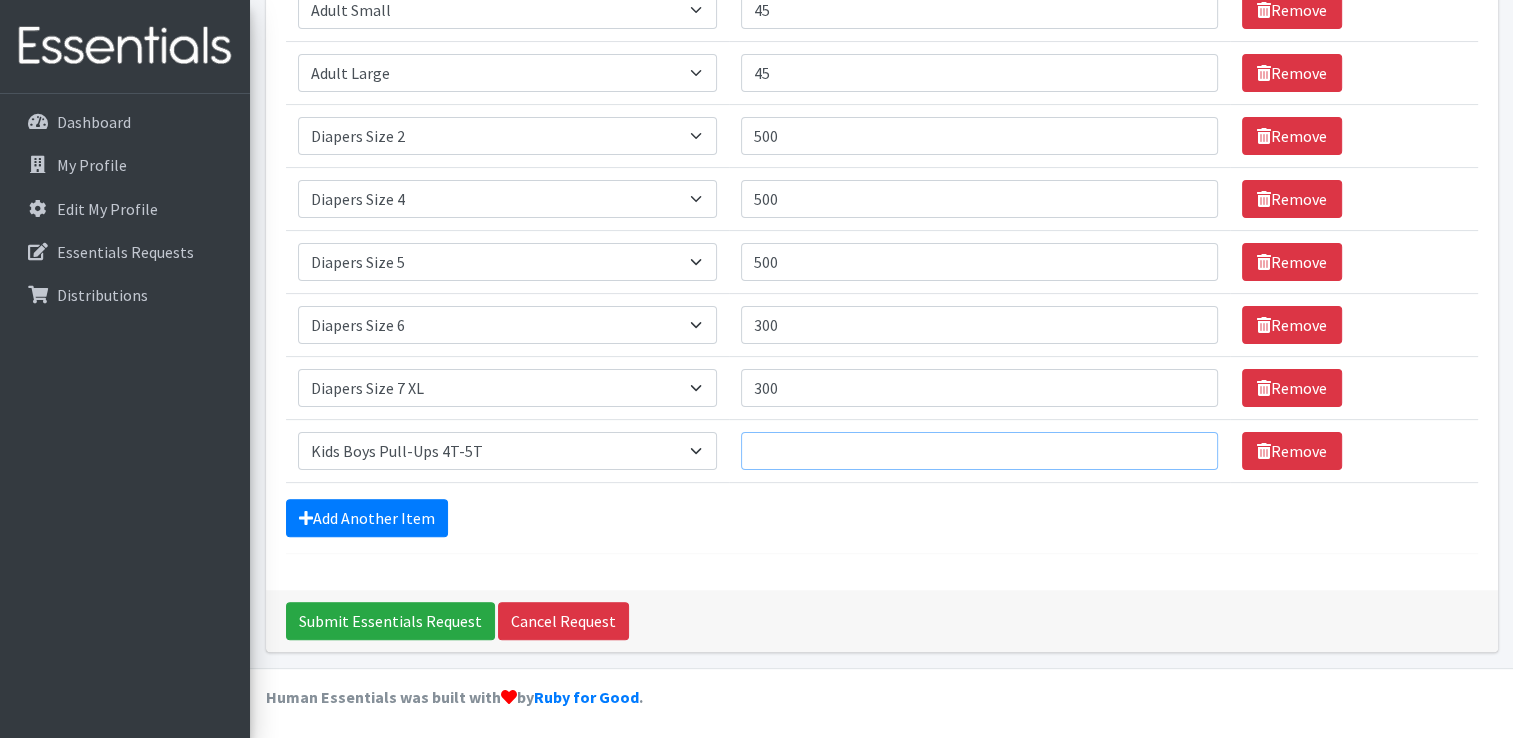 click on "Quantity" at bounding box center [979, 451] 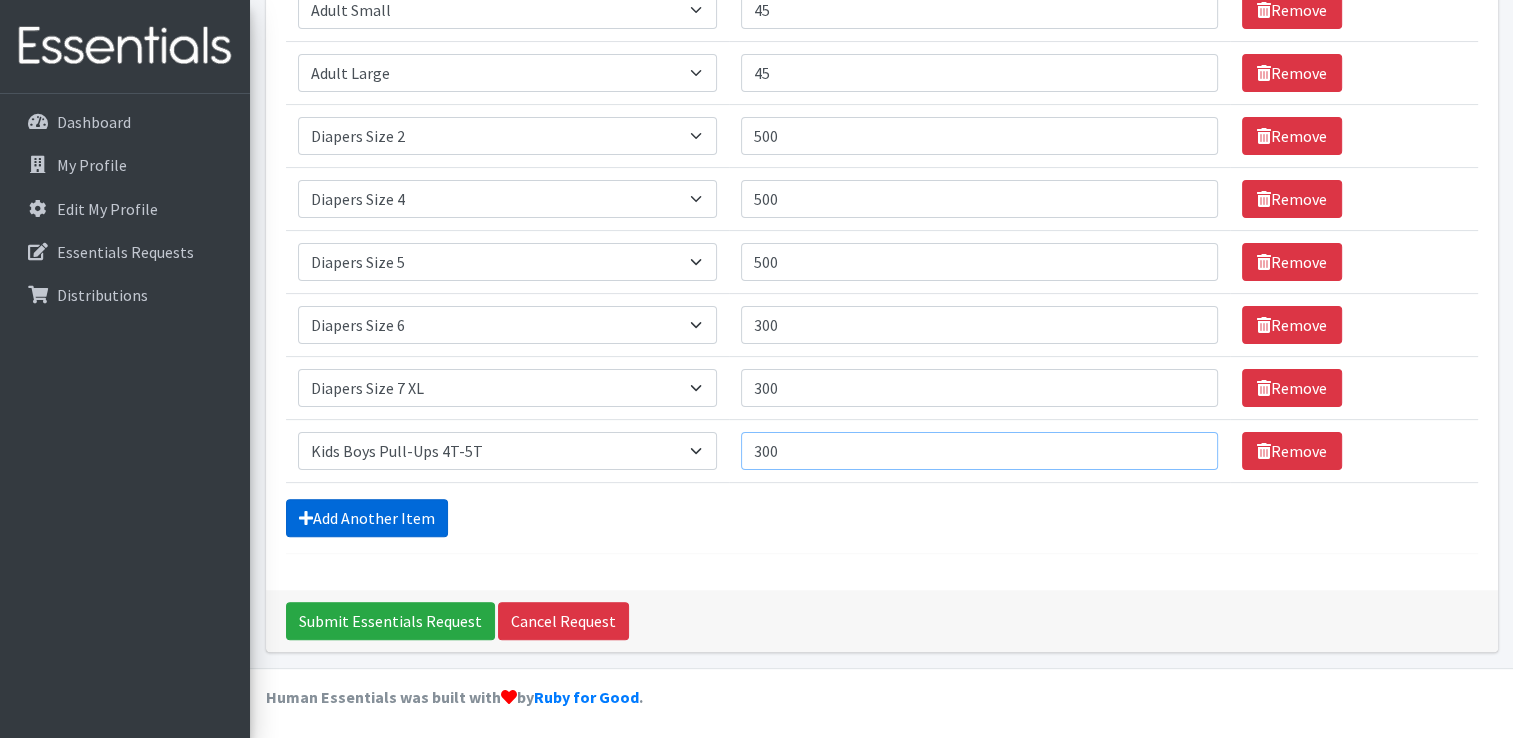 type on "300" 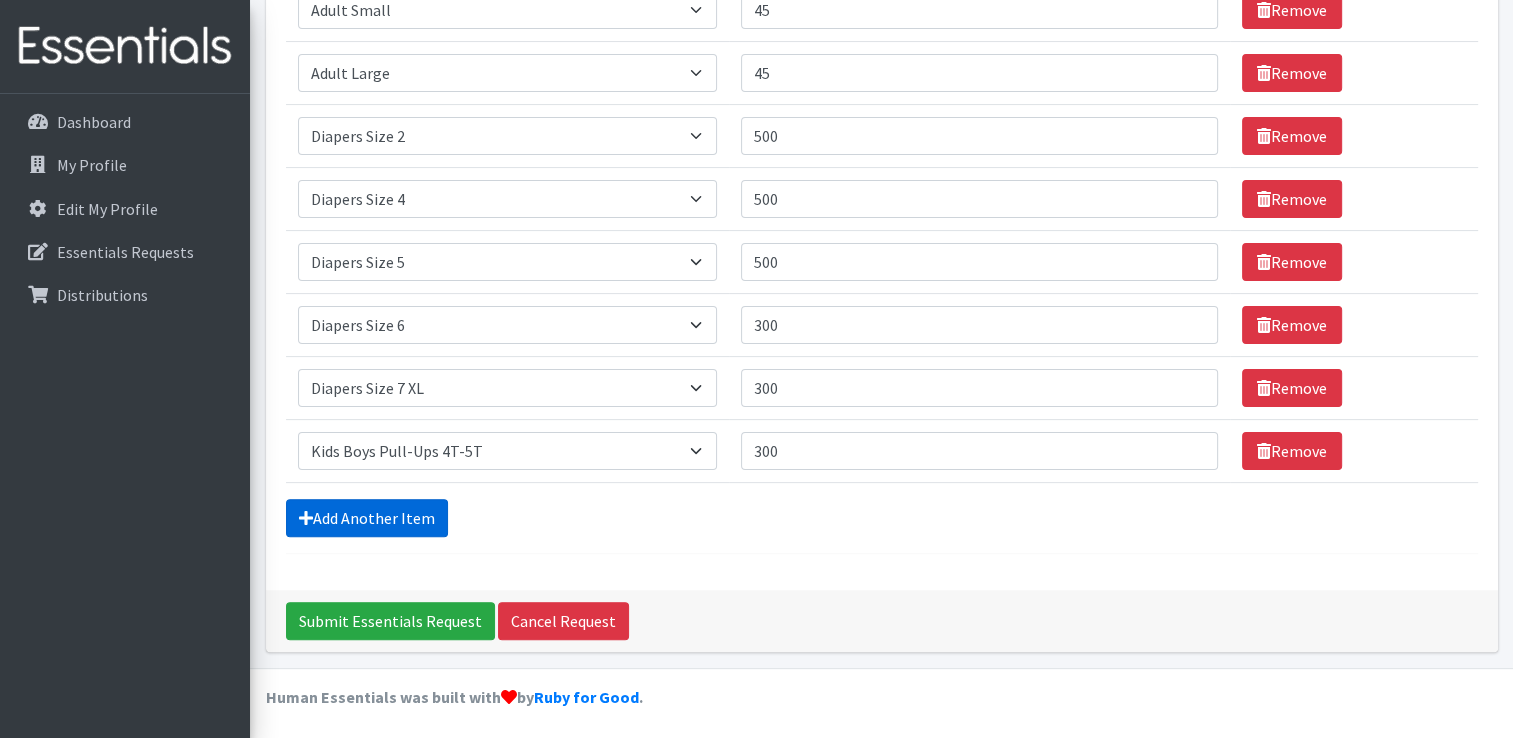 click on "Add Another Item" at bounding box center [367, 518] 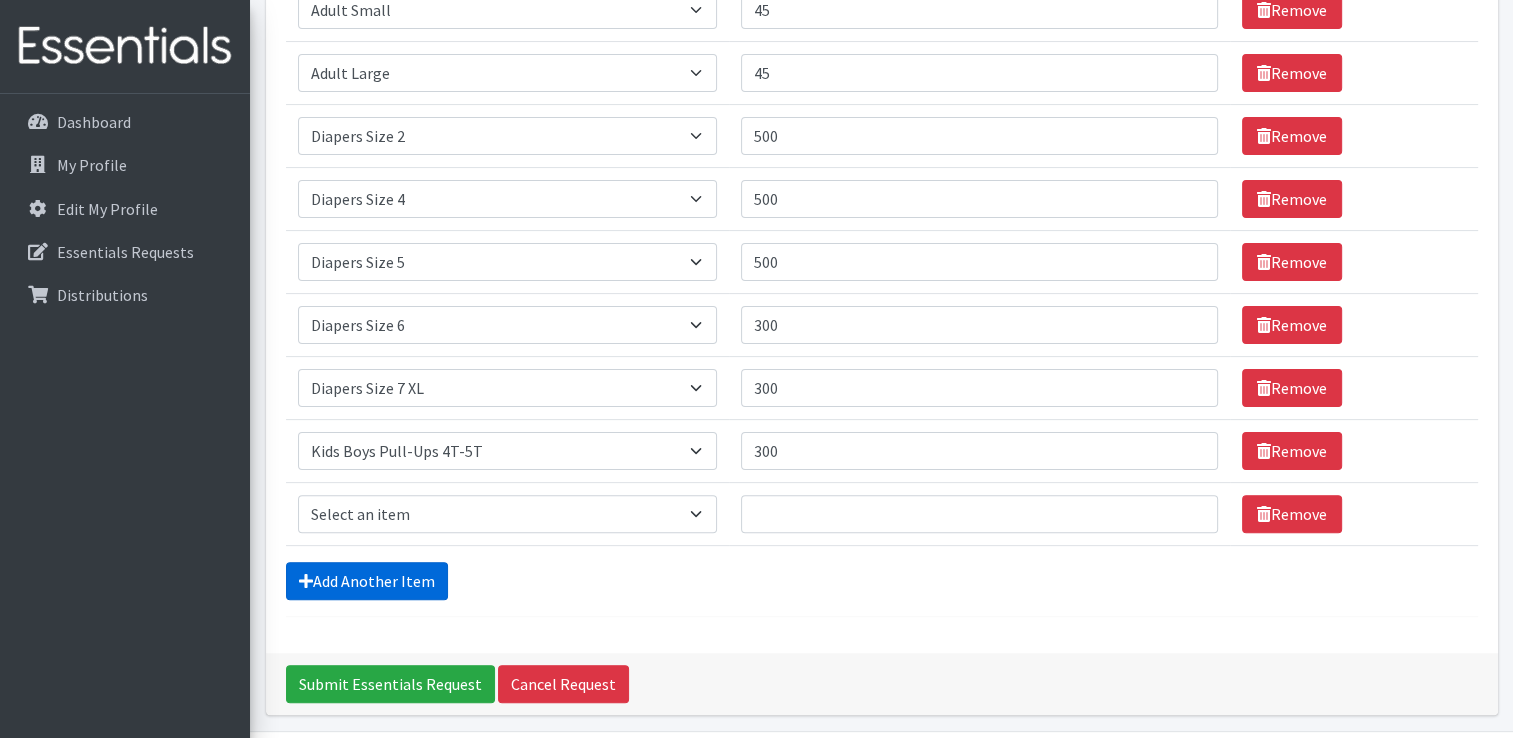 scroll, scrollTop: 520, scrollLeft: 0, axis: vertical 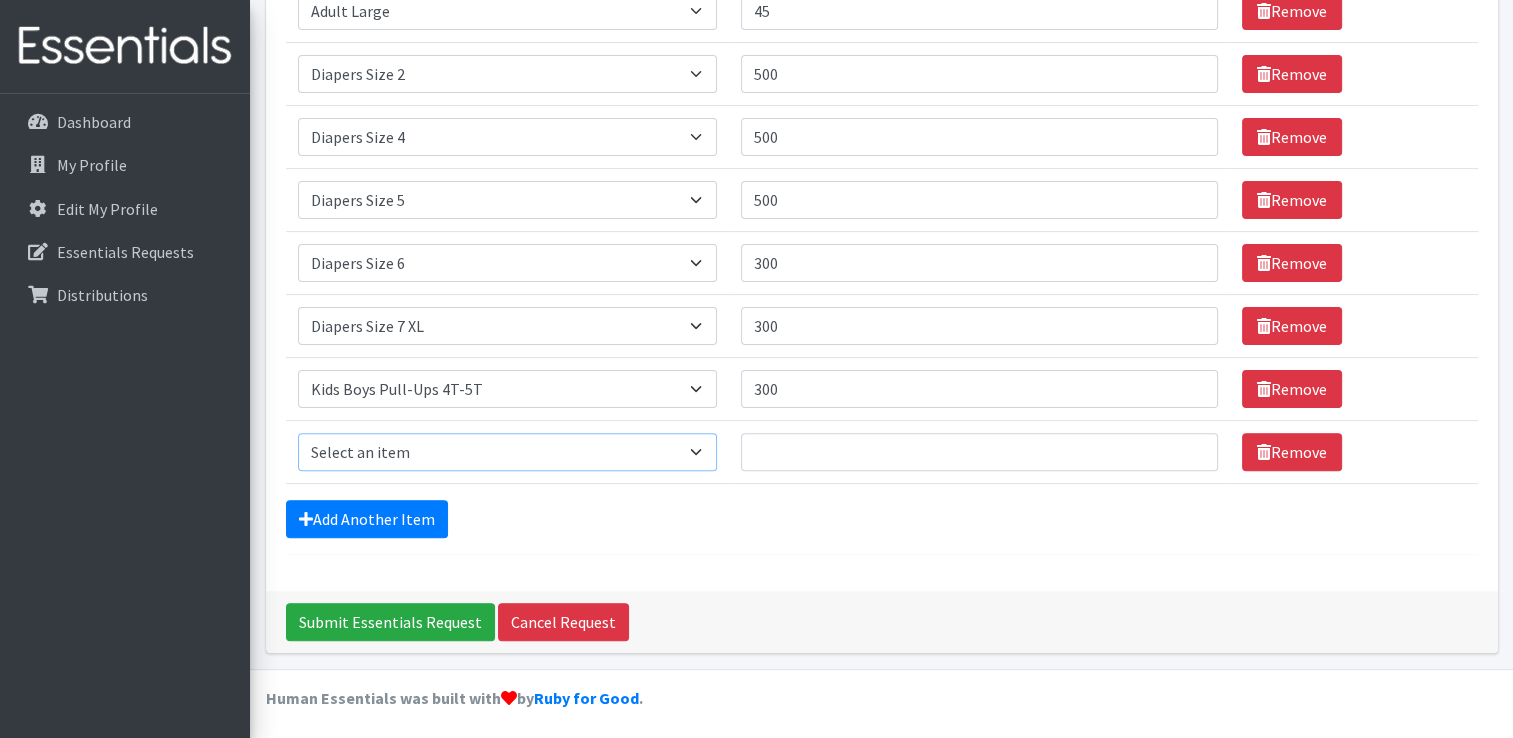 click on "Select an item
Adult XXX Large
Adult Large
Adult XX Large
Adult Medium
Adult  Small
Adult X Large
Adult X-Small
Diapers Size 0- Newborn
Diapers Size 00 Preemie
Diapers Size 1
Diapers Size 2
Diapers Size 3
Diapers Size 4
Diapers Size 5
Diapers Size 6
Diapers Size 7 XL
Kids Boys Pull-Ups 2T-3T
Kids Boys Pull-Ups 3T-4T
Kids Boys Pull-Ups 4T-5T
Kids Girls Pull-Ups 2T-3T
Kids Girls Pull-Ups 3T-4T
Kids Girls Pull-Ups 4T-5T
Kids Swimmers
Period Packs Pads
Period Packs Tampons
Wipes (Baby)" at bounding box center [507, 452] 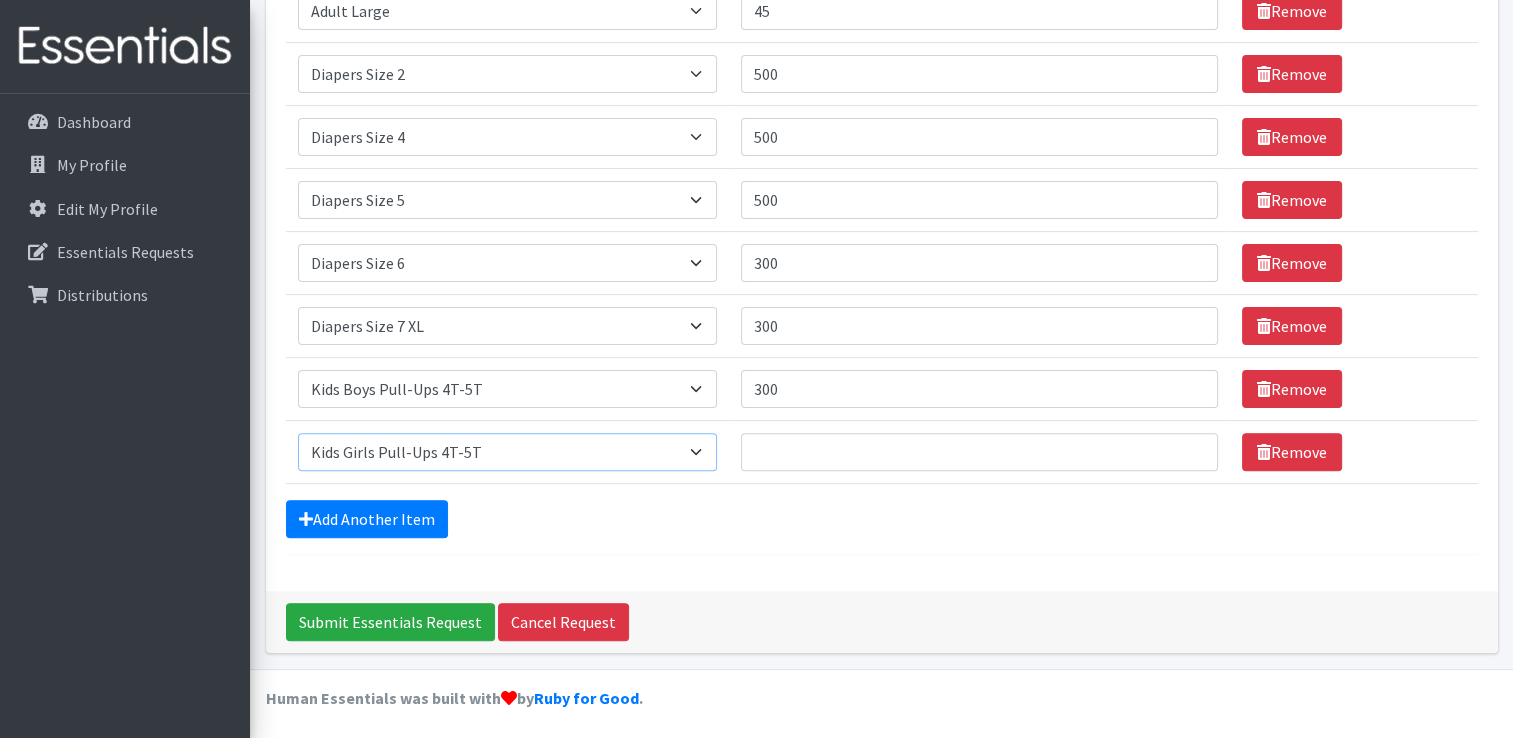 click on "Select an item
Adult XXX Large
Adult Large
Adult XX Large
Adult Medium
Adult  Small
Adult X Large
Adult X-Small
Diapers Size 0- Newborn
Diapers Size 00 Preemie
Diapers Size 1
Diapers Size 2
Diapers Size 3
Diapers Size 4
Diapers Size 5
Diapers Size 6
Diapers Size 7 XL
Kids Boys Pull-Ups 2T-3T
Kids Boys Pull-Ups 3T-4T
Kids Boys Pull-Ups 4T-5T
Kids Girls Pull-Ups 2T-3T
Kids Girls Pull-Ups 3T-4T
Kids Girls Pull-Ups 4T-5T
Kids Swimmers
Period Packs Pads
Period Packs Tampons
Wipes (Baby)" at bounding box center (507, 452) 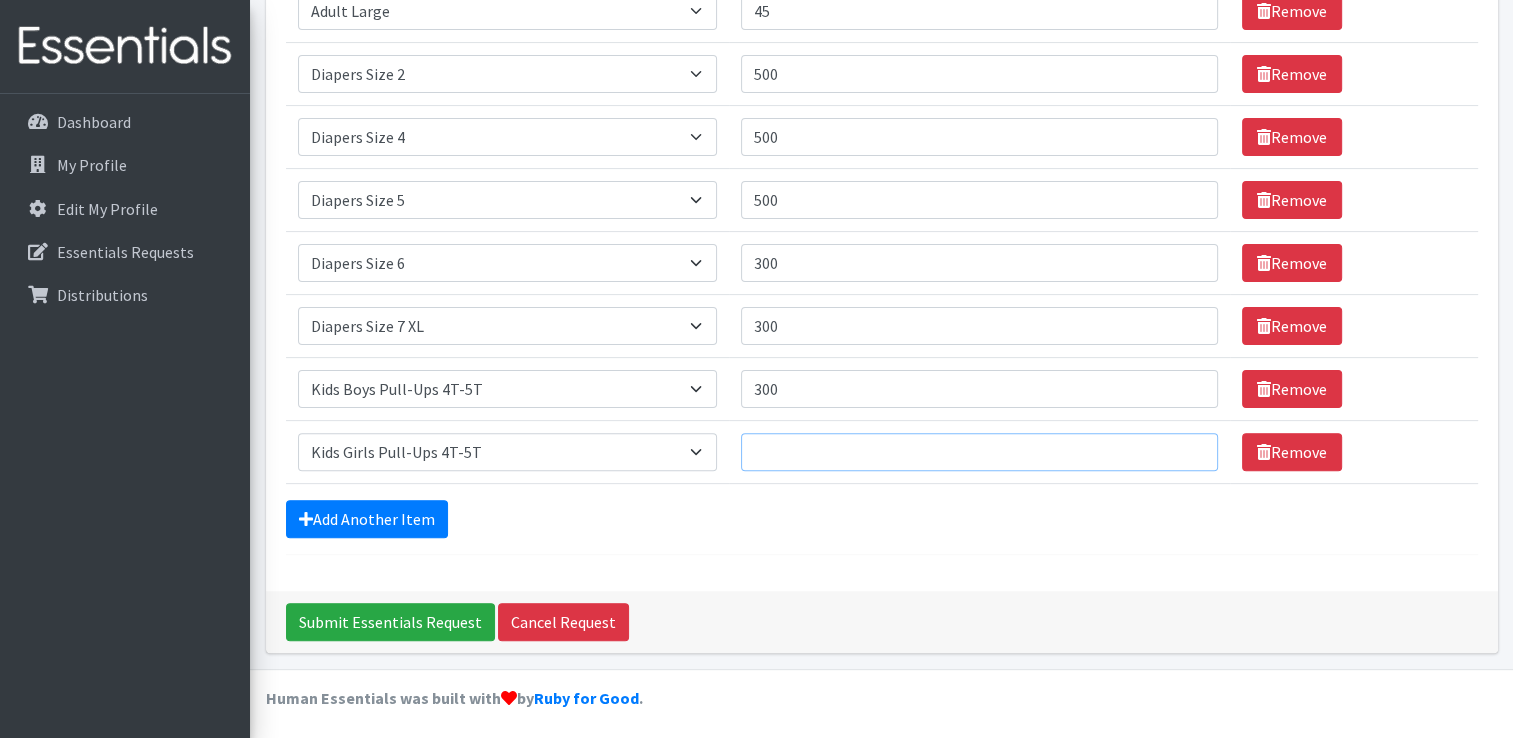 click on "Quantity" at bounding box center (979, 452) 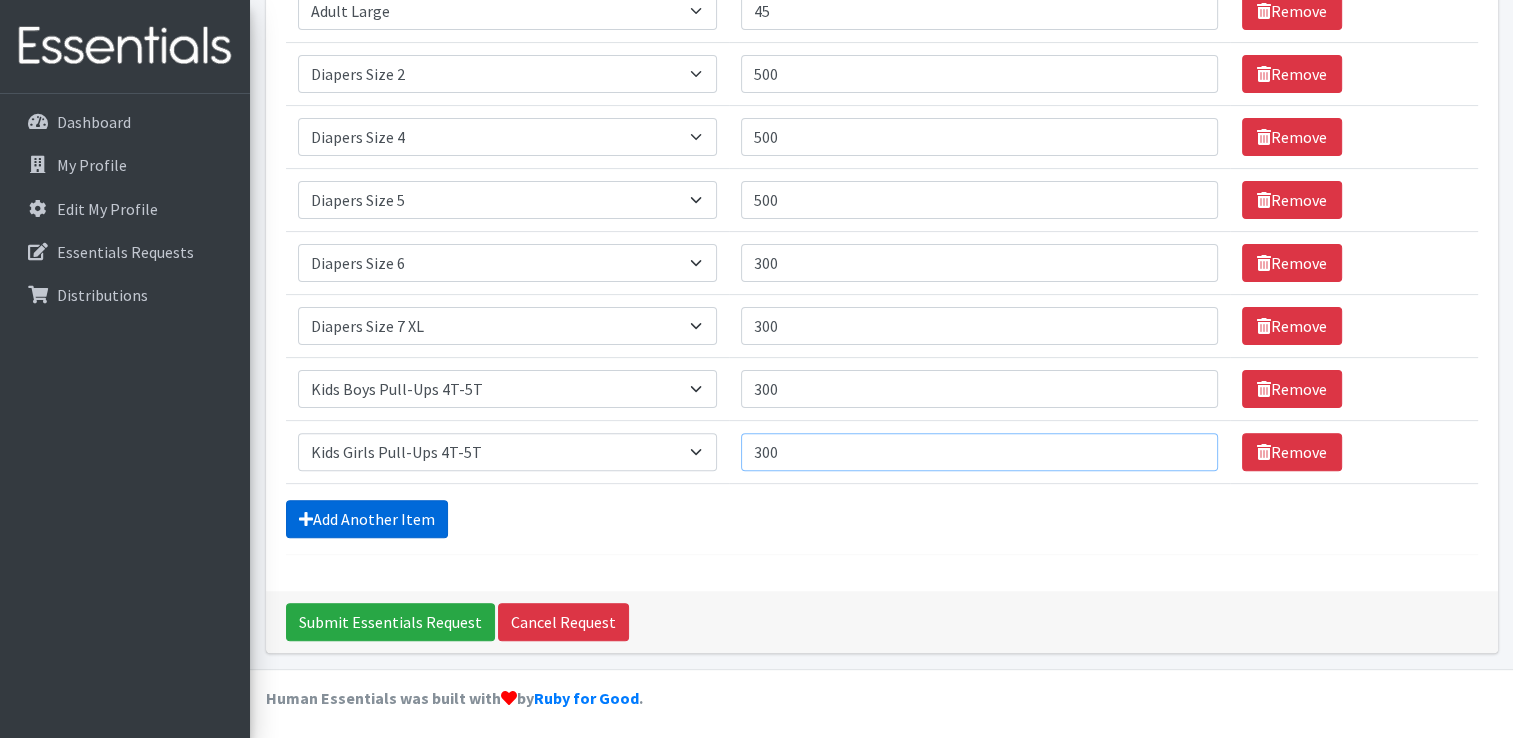 type on "300" 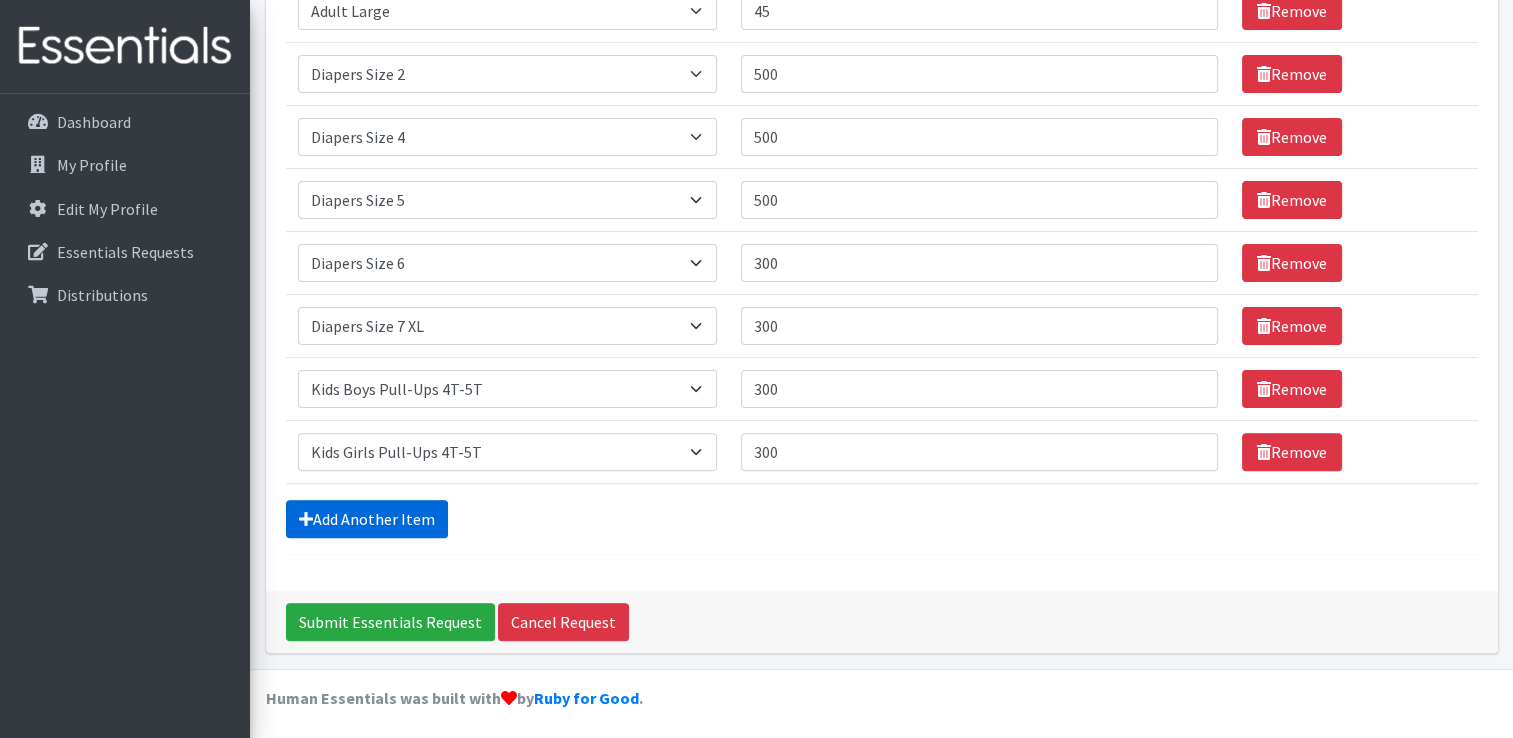 click on "Add Another Item" at bounding box center [367, 519] 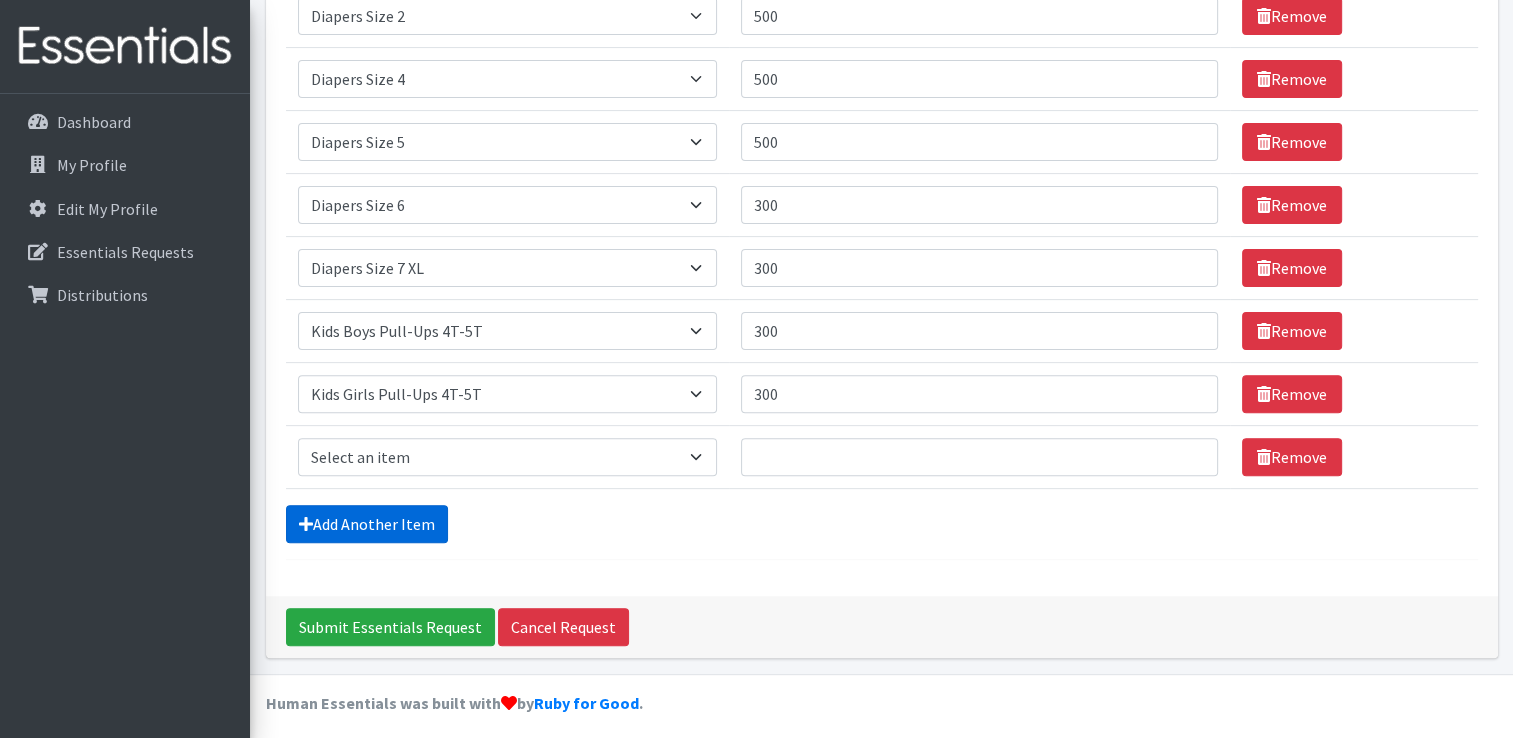 scroll, scrollTop: 584, scrollLeft: 0, axis: vertical 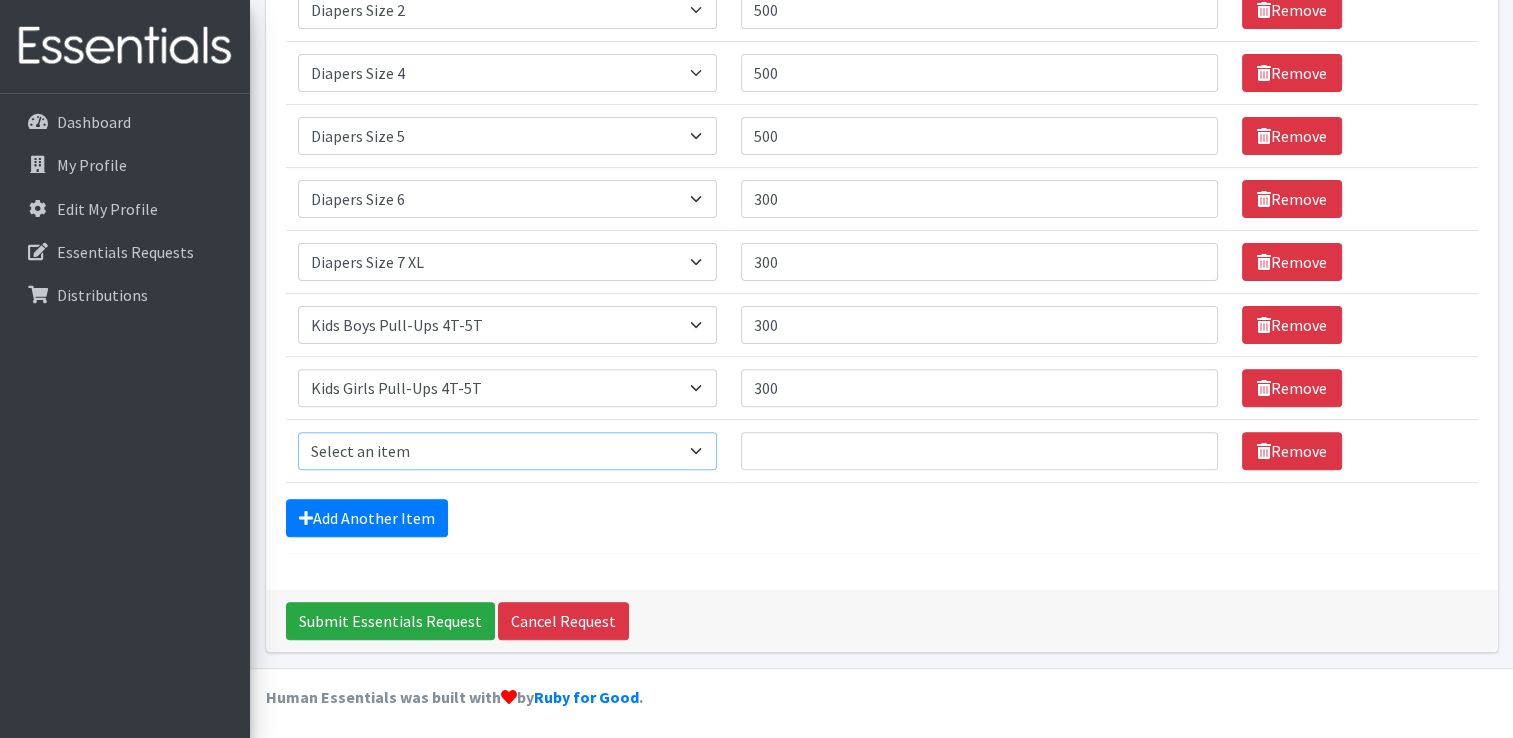 click on "Select an item
Adult XXX Large
Adult Large
Adult XX Large
Adult Medium
Adult  Small
Adult X Large
Adult X-Small
Diapers Size 0- Newborn
Diapers Size 00 Preemie
Diapers Size 1
Diapers Size 2
Diapers Size 3
Diapers Size 4
Diapers Size 5
Diapers Size 6
Diapers Size 7 XL
Kids Boys Pull-Ups 2T-3T
Kids Boys Pull-Ups 3T-4T
Kids Boys Pull-Ups 4T-5T
Kids Girls Pull-Ups 2T-3T
Kids Girls Pull-Ups 3T-4T
Kids Girls Pull-Ups 4T-5T
Kids Swimmers
Period Packs Pads
Period Packs Tampons
Wipes (Baby)" at bounding box center [507, 451] 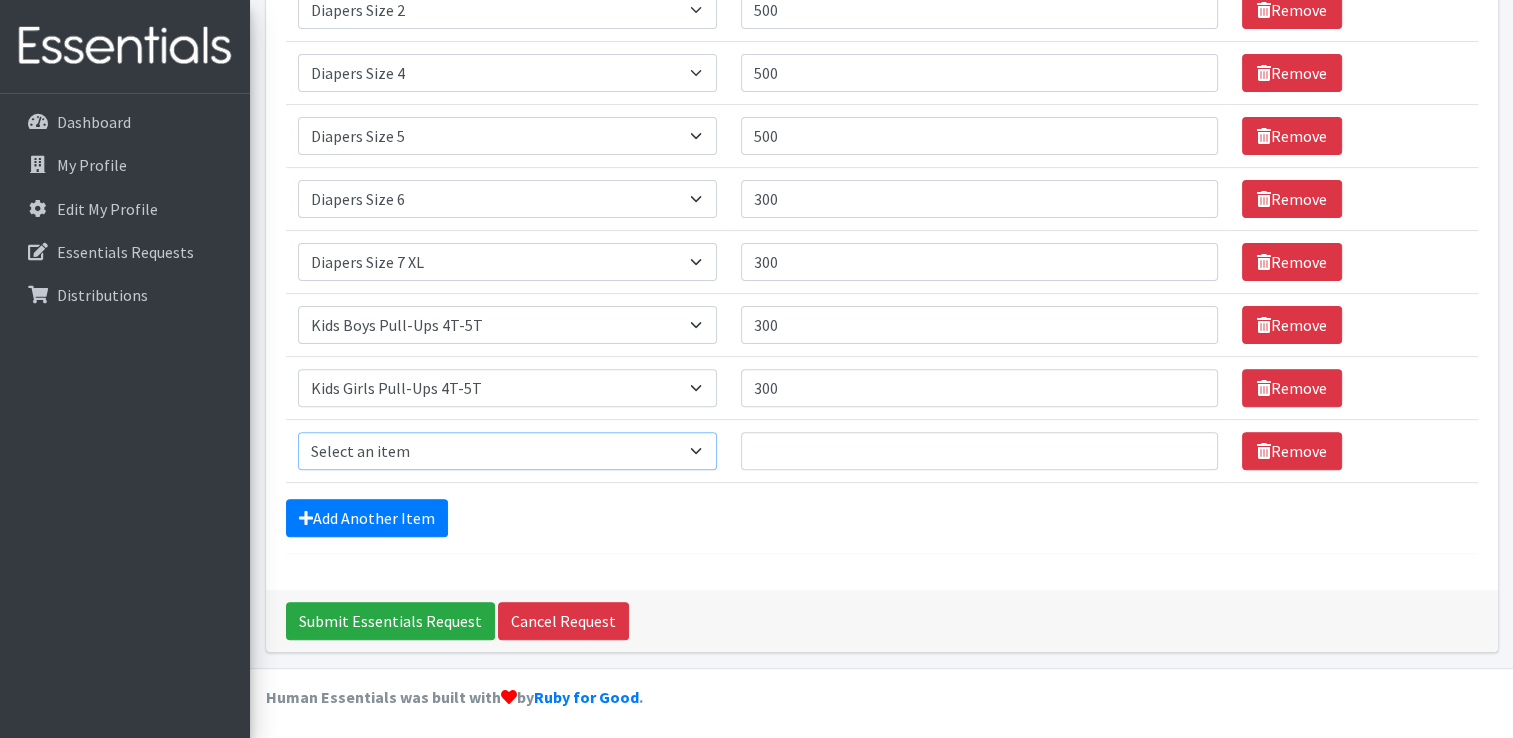 select on "11444" 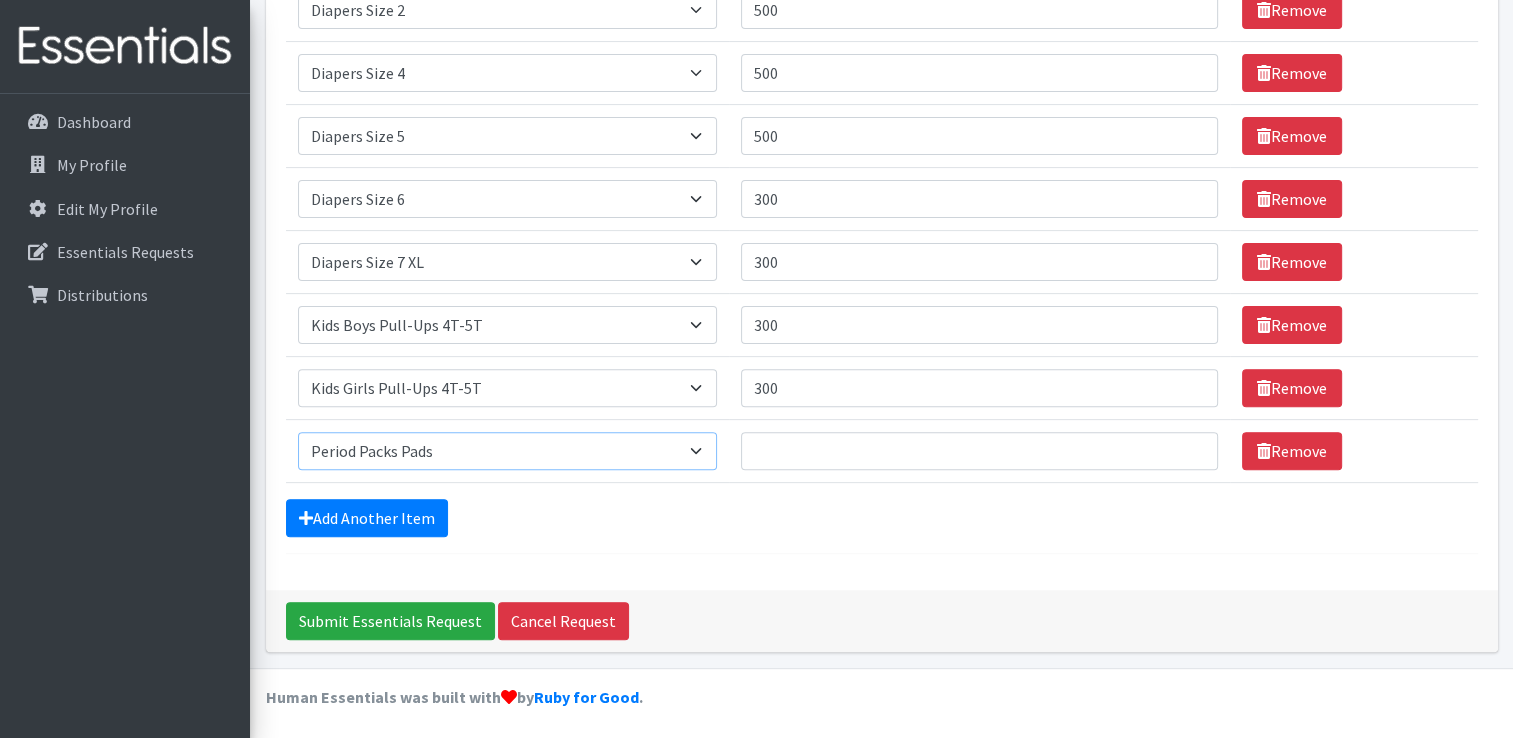 click on "Select an item
Adult XXX Large
Adult Large
Adult XX Large
Adult Medium
Adult  Small
Adult X Large
Adult X-Small
Diapers Size 0- Newborn
Diapers Size 00 Preemie
Diapers Size 1
Diapers Size 2
Diapers Size 3
Diapers Size 4
Diapers Size 5
Diapers Size 6
Diapers Size 7 XL
Kids Boys Pull-Ups 2T-3T
Kids Boys Pull-Ups 3T-4T
Kids Boys Pull-Ups 4T-5T
Kids Girls Pull-Ups 2T-3T
Kids Girls Pull-Ups 3T-4T
Kids Girls Pull-Ups 4T-5T
Kids Swimmers
Period Packs Pads
Period Packs Tampons
Wipes (Baby)" at bounding box center (507, 451) 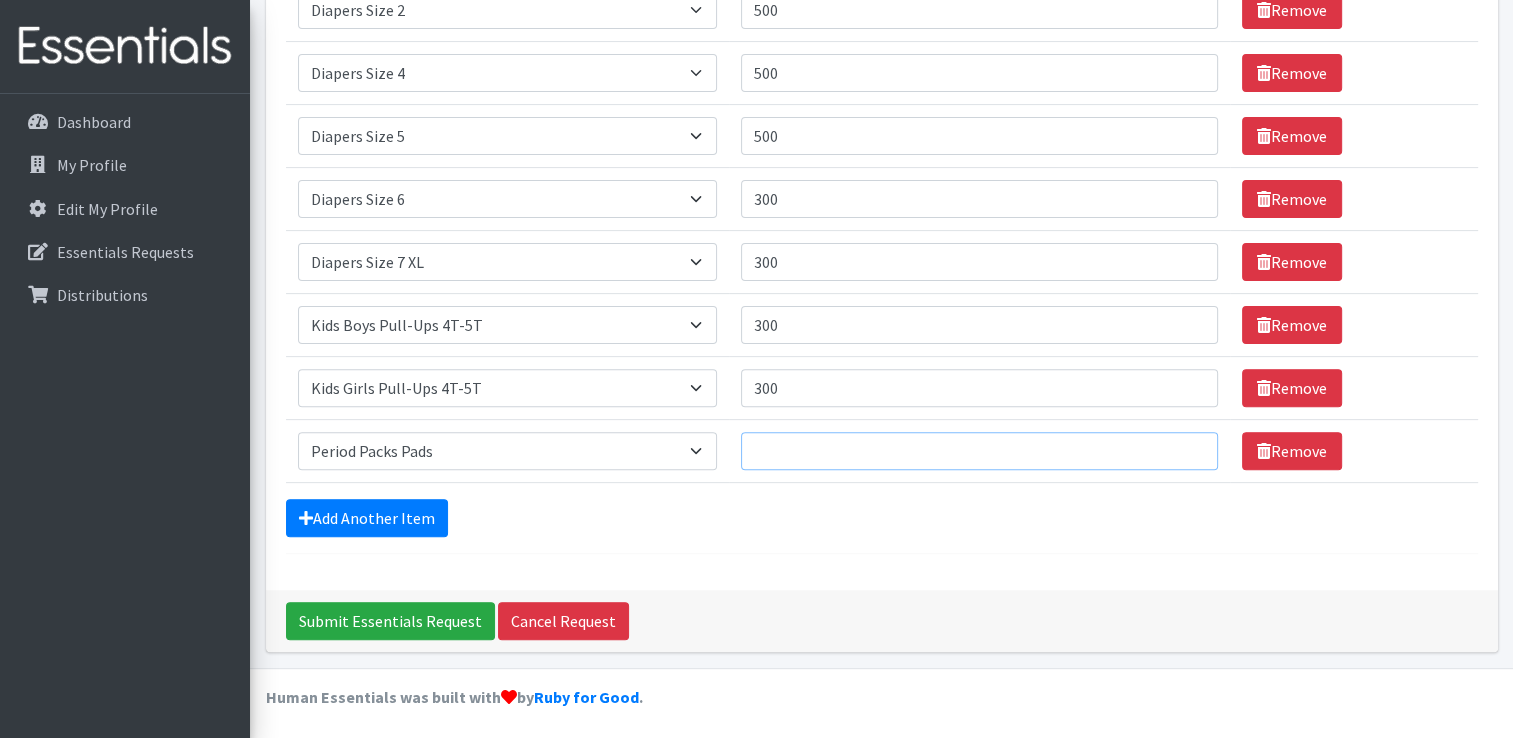 click on "Quantity" at bounding box center (979, 451) 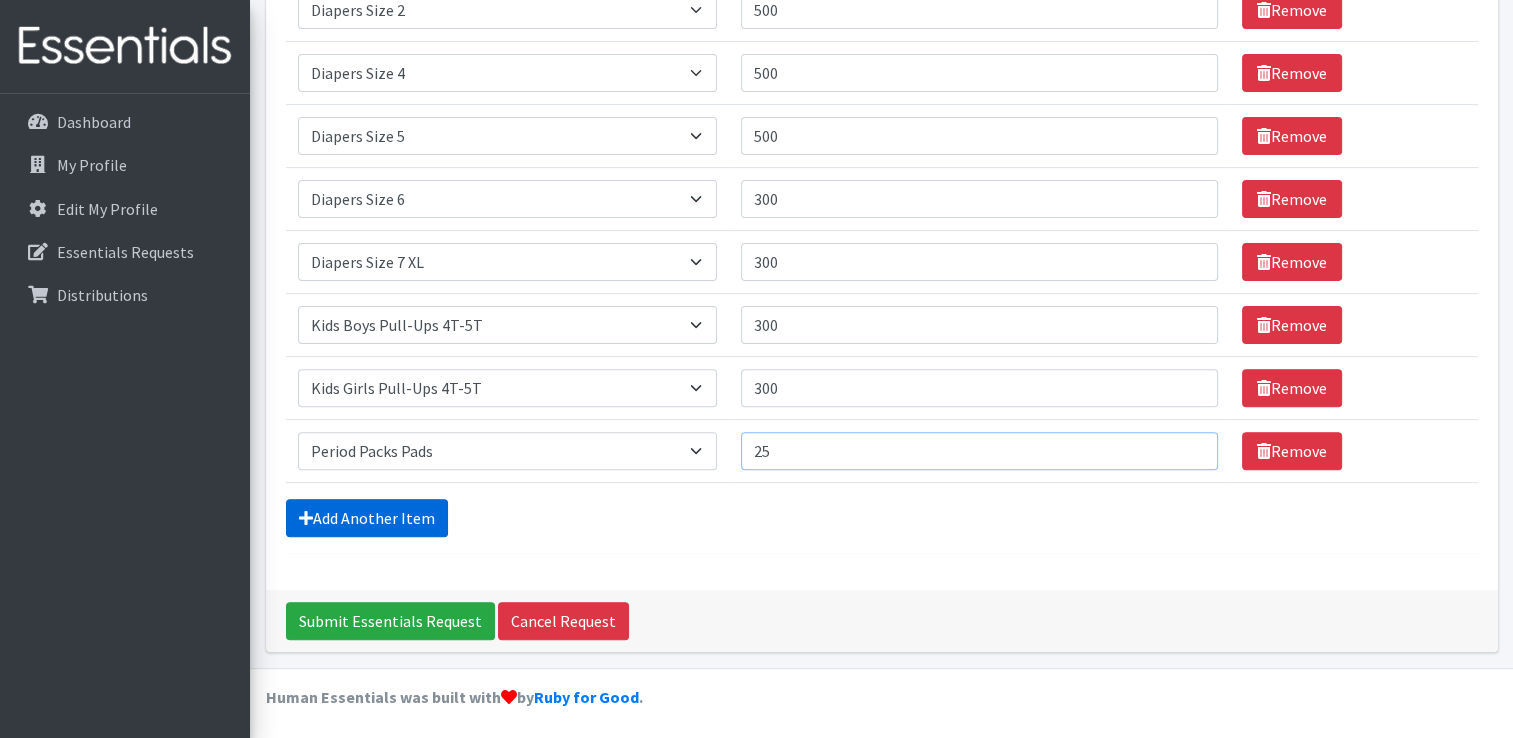 type on "25" 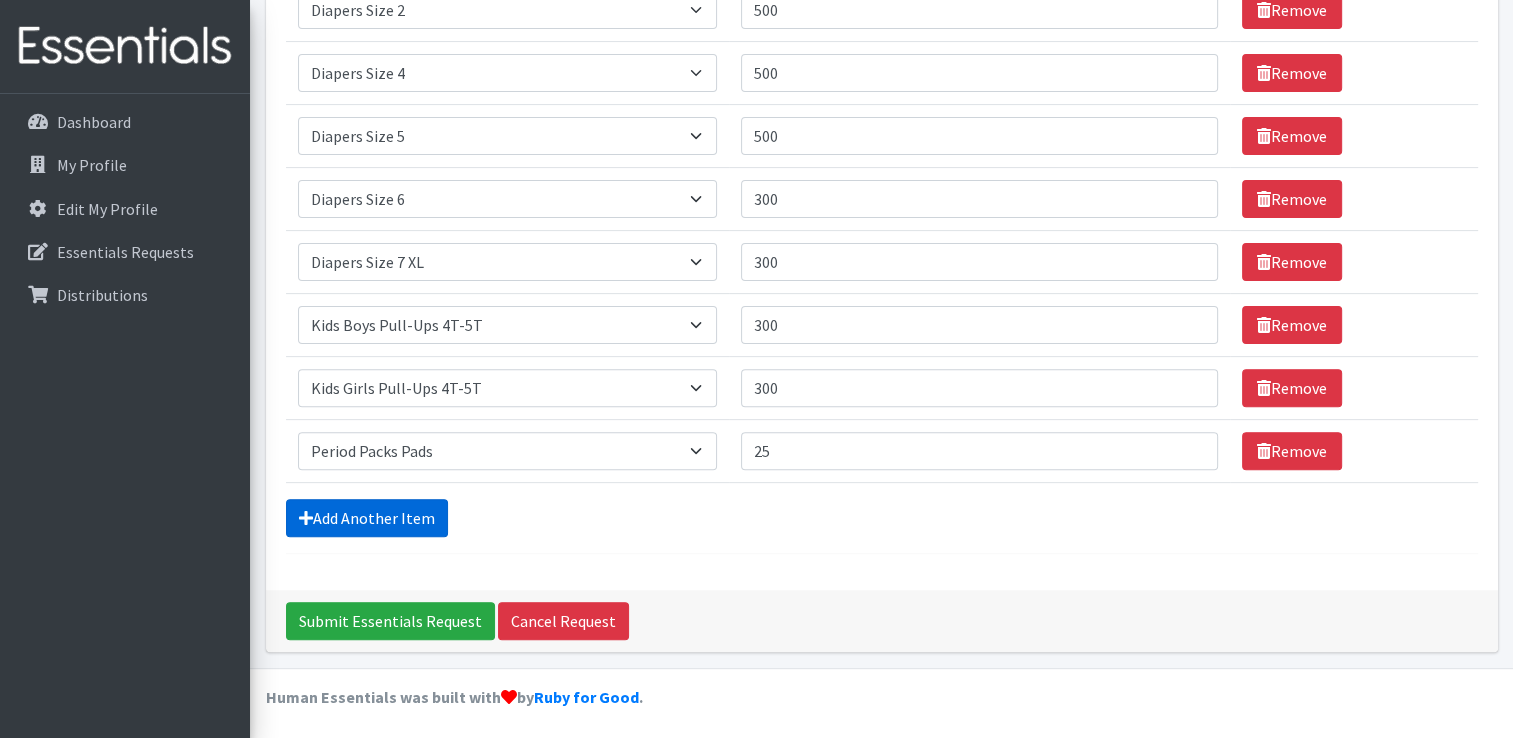 click on "Add Another Item" at bounding box center (367, 518) 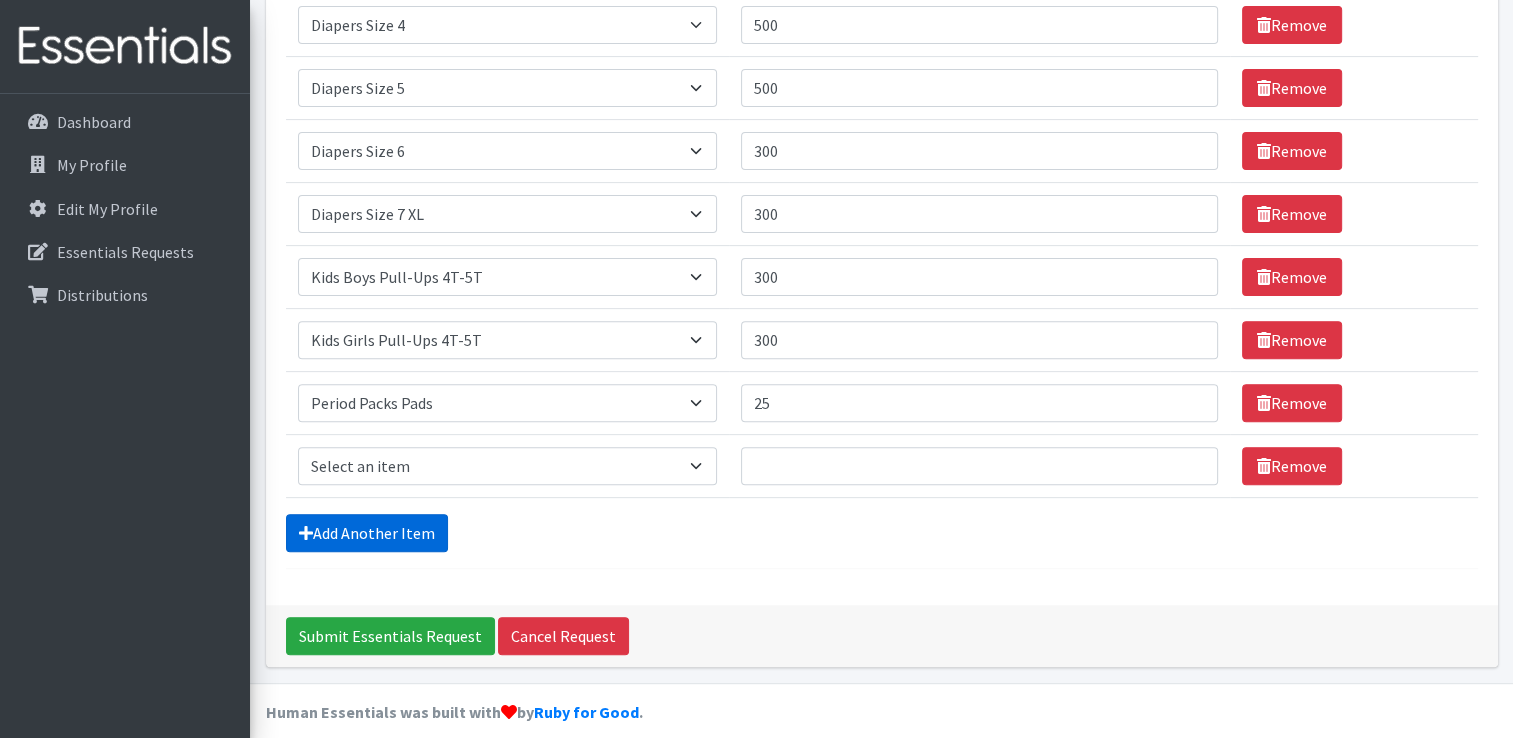 scroll, scrollTop: 646, scrollLeft: 0, axis: vertical 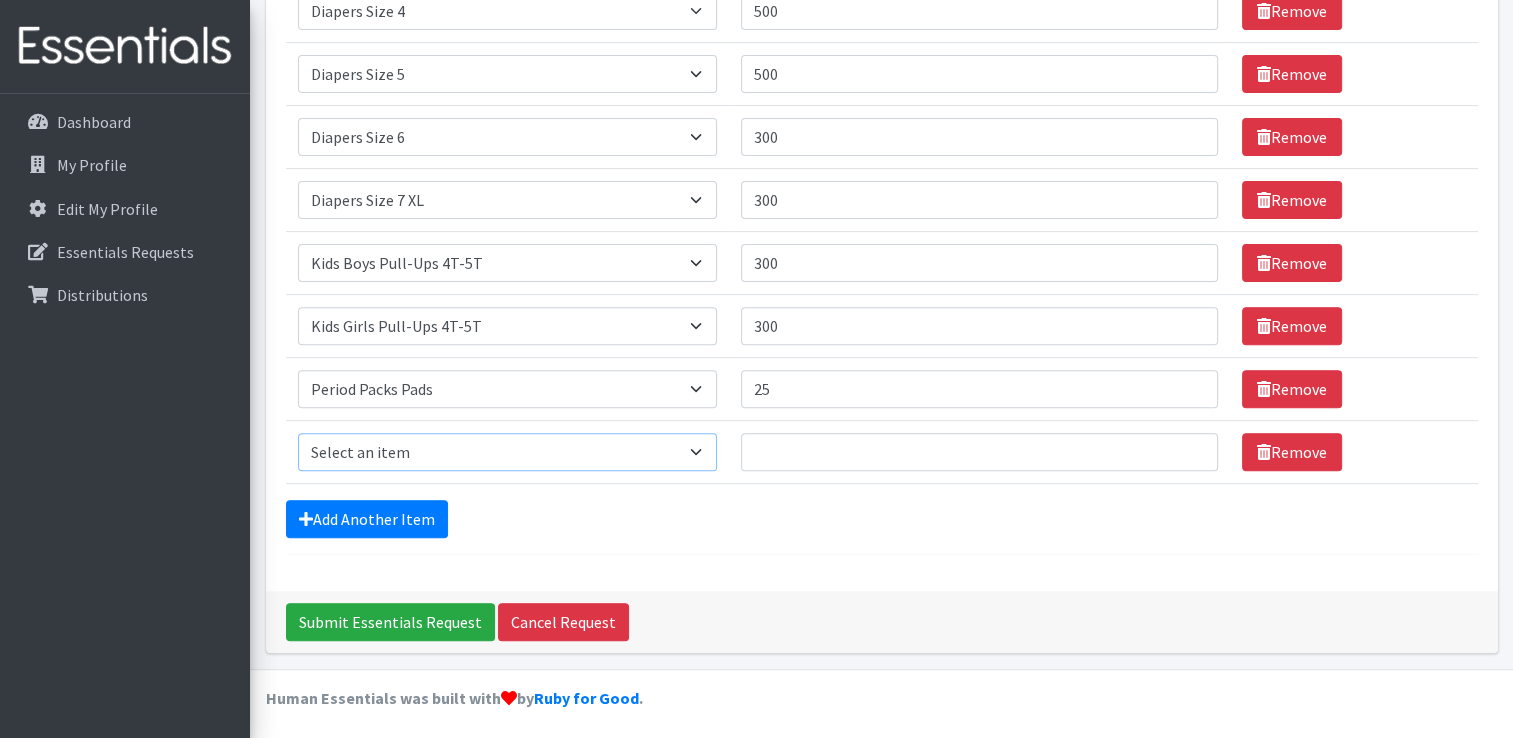 click on "Select an item
Adult XXX Large
Adult Large
Adult XX Large
Adult Medium
Adult  Small
Adult X Large
Adult X-Small
Diapers Size 0- Newborn
Diapers Size 00 Preemie
Diapers Size 1
Diapers Size 2
Diapers Size 3
Diapers Size 4
Diapers Size 5
Diapers Size 6
Diapers Size 7 XL
Kids Boys Pull-Ups 2T-3T
Kids Boys Pull-Ups 3T-4T
Kids Boys Pull-Ups 4T-5T
Kids Girls Pull-Ups 2T-3T
Kids Girls Pull-Ups 3T-4T
Kids Girls Pull-Ups 4T-5T
Kids Swimmers
Period Packs Pads
Period Packs Tampons
Wipes (Baby)" at bounding box center (507, 452) 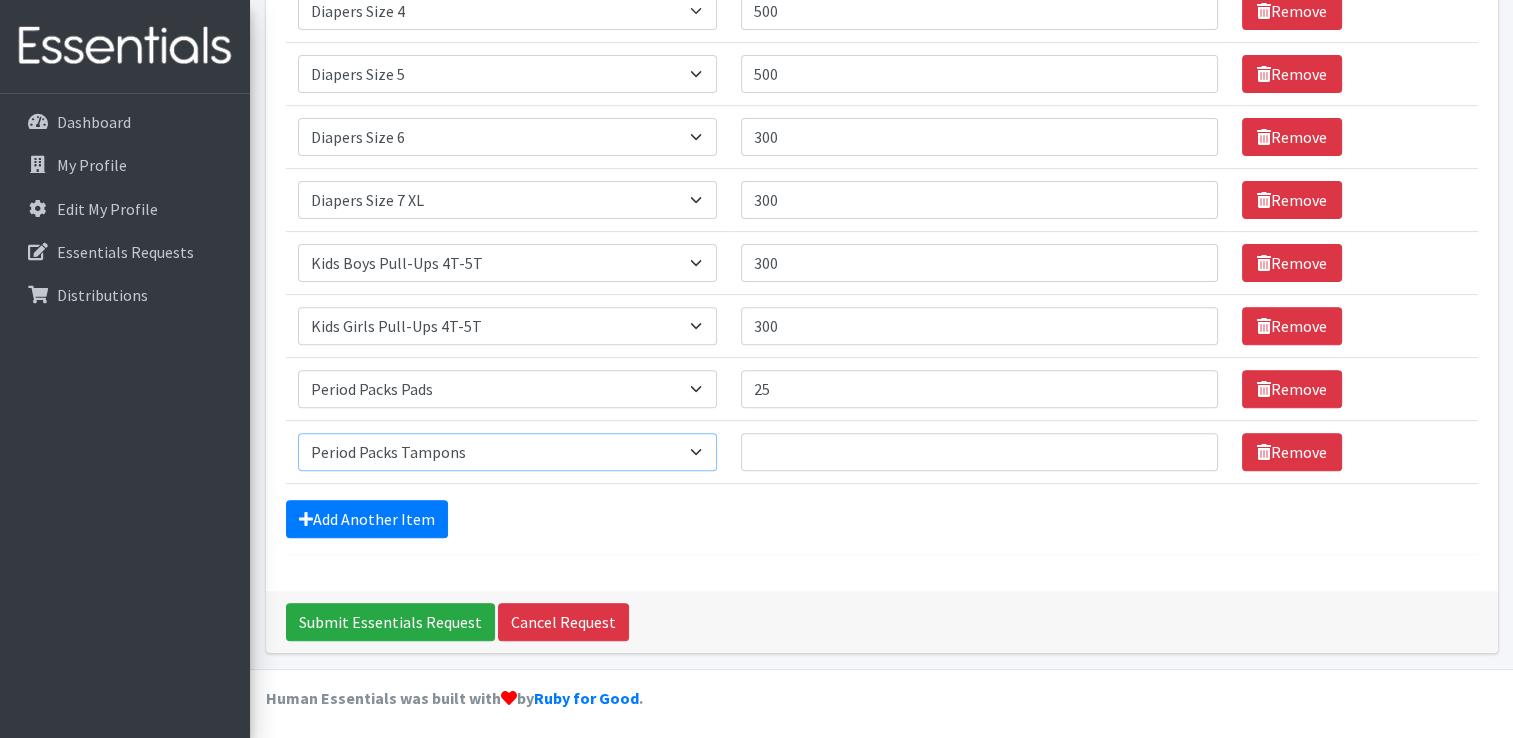 click on "Select an item
Adult XXX Large
Adult Large
Adult XX Large
Adult Medium
Adult  Small
Adult X Large
Adult X-Small
Diapers Size 0- Newborn
Diapers Size 00 Preemie
Diapers Size 1
Diapers Size 2
Diapers Size 3
Diapers Size 4
Diapers Size 5
Diapers Size 6
Diapers Size 7 XL
Kids Boys Pull-Ups 2T-3T
Kids Boys Pull-Ups 3T-4T
Kids Boys Pull-Ups 4T-5T
Kids Girls Pull-Ups 2T-3T
Kids Girls Pull-Ups 3T-4T
Kids Girls Pull-Ups 4T-5T
Kids Swimmers
Period Packs Pads
Period Packs Tampons
Wipes (Baby)" at bounding box center [507, 452] 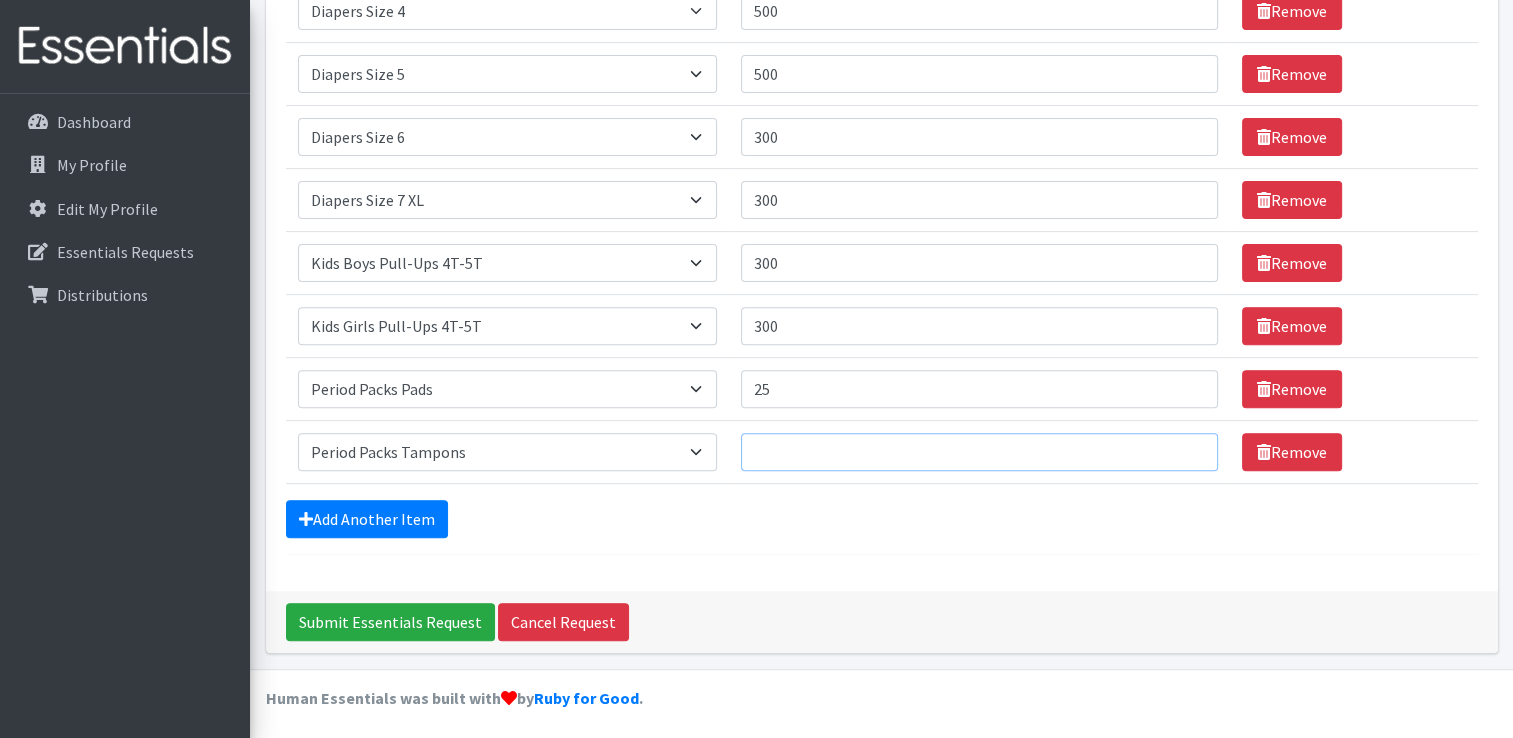 click on "Quantity" at bounding box center (979, 452) 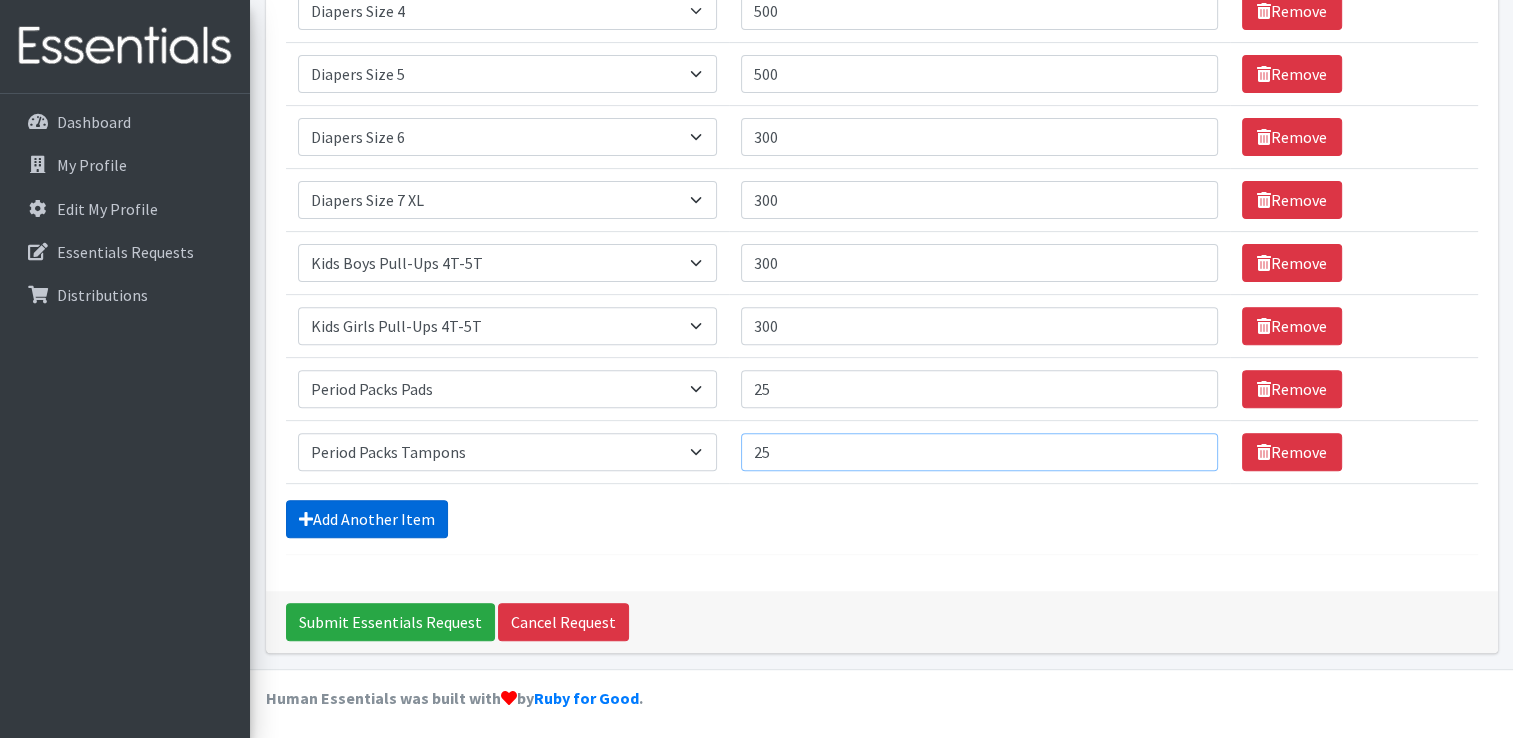 type on "25" 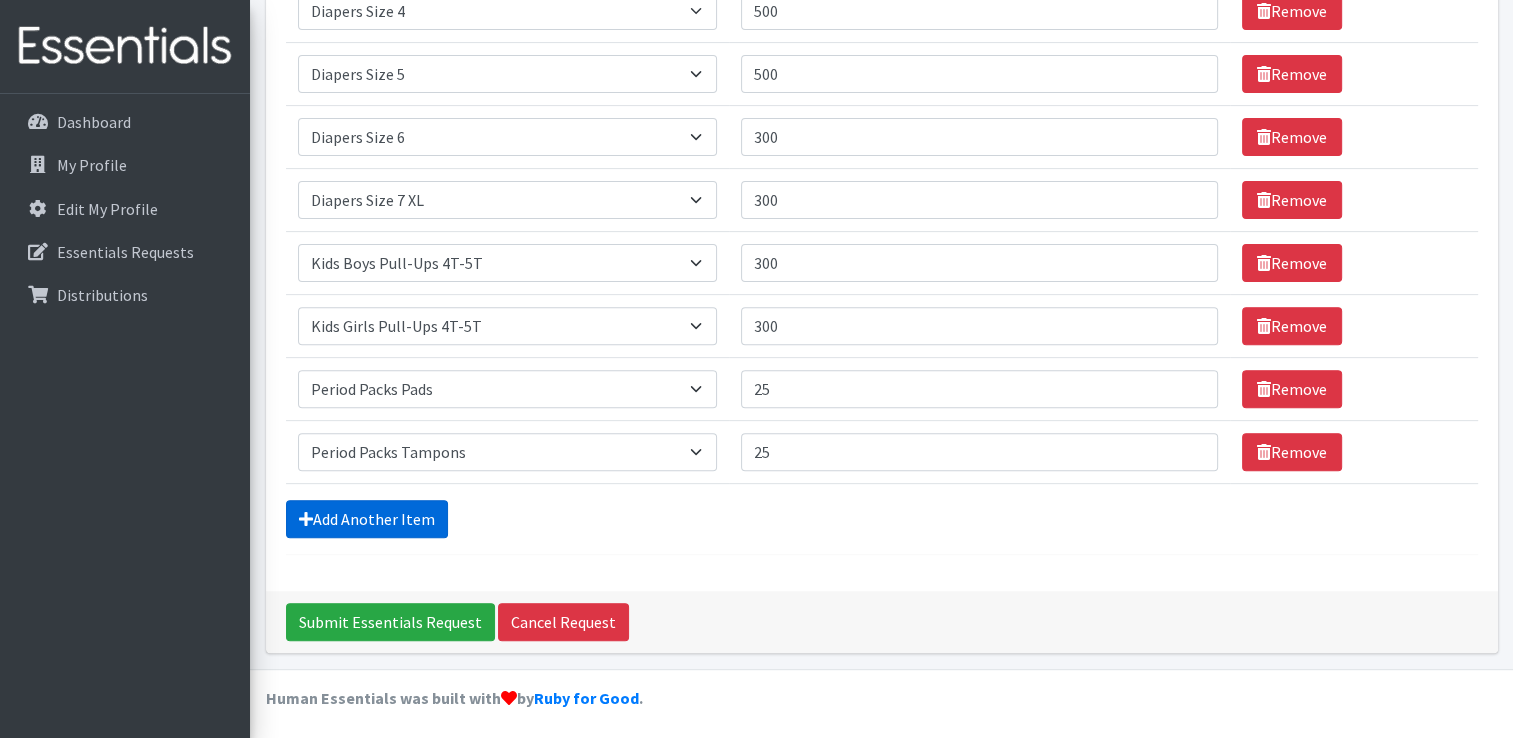 click on "Add Another Item" at bounding box center (367, 519) 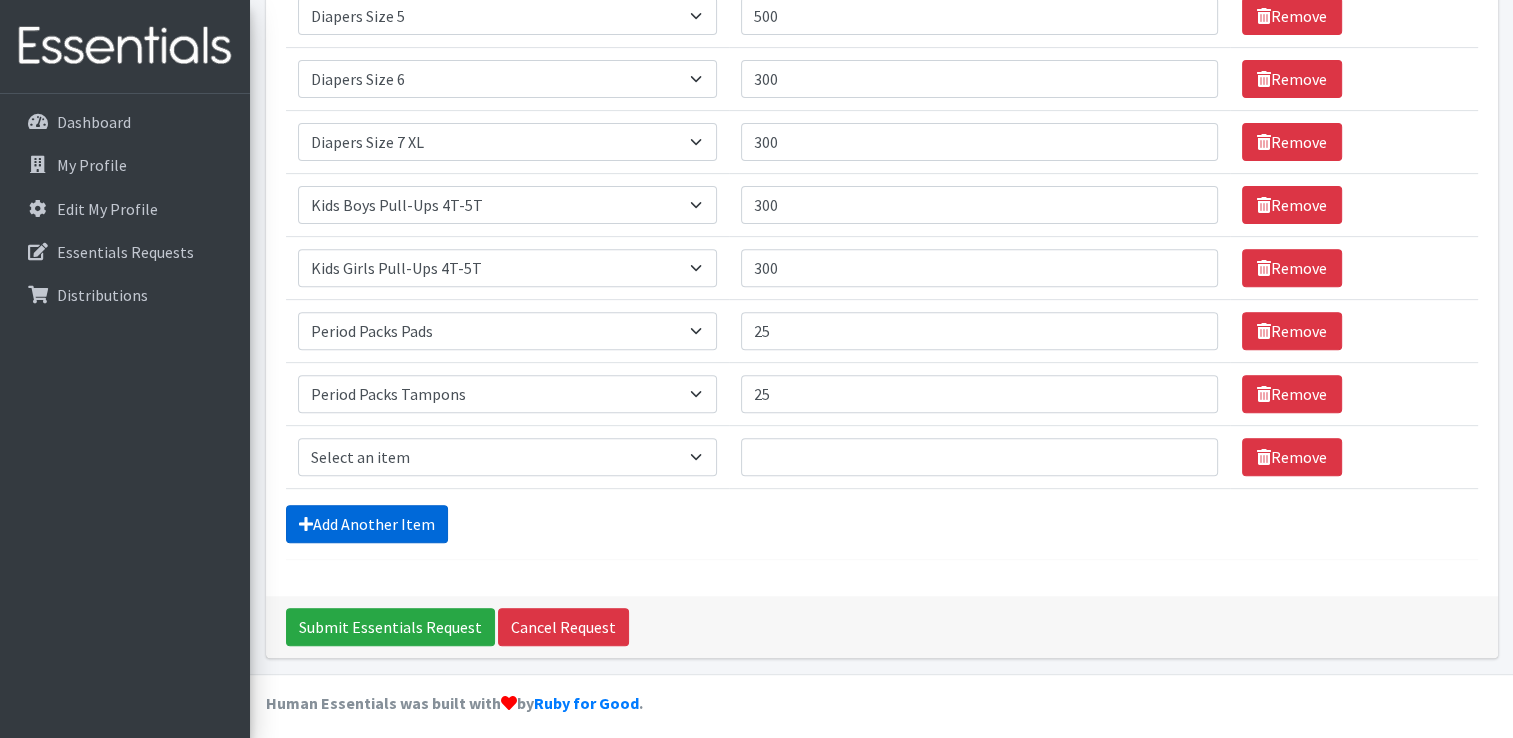 scroll, scrollTop: 709, scrollLeft: 0, axis: vertical 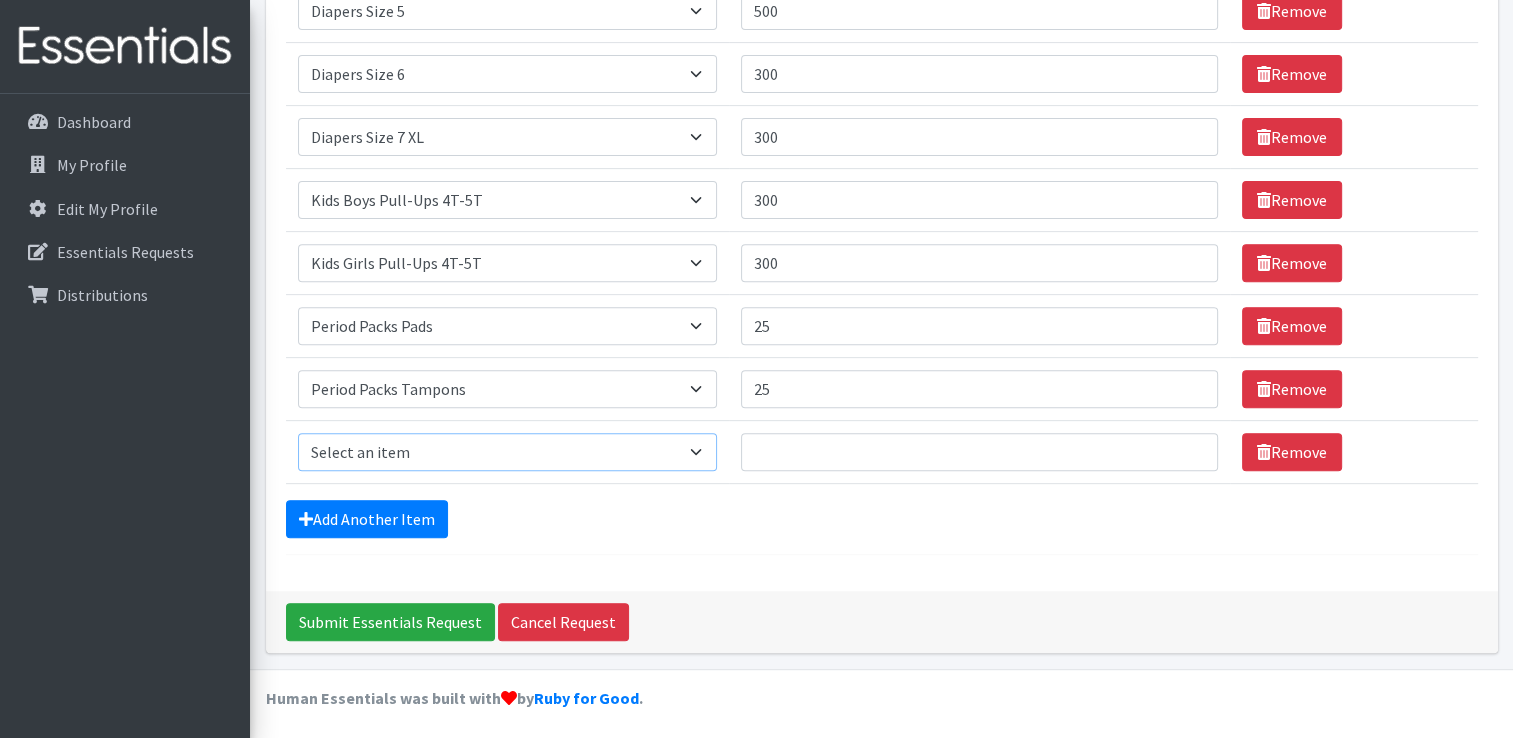 click on "Select an item
Adult XXX Large
Adult Large
Adult XX Large
Adult Medium
Adult  Small
Adult X Large
Adult X-Small
Diapers Size 0- Newborn
Diapers Size 00 Preemie
Diapers Size 1
Diapers Size 2
Diapers Size 3
Diapers Size 4
Diapers Size 5
Diapers Size 6
Diapers Size 7 XL
Kids Boys Pull-Ups 2T-3T
Kids Boys Pull-Ups 3T-4T
Kids Boys Pull-Ups 4T-5T
Kids Girls Pull-Ups 2T-3T
Kids Girls Pull-Ups 3T-4T
Kids Girls Pull-Ups 4T-5T
Kids Swimmers
Period Packs Pads
Period Packs Tampons
Wipes (Baby)" at bounding box center (507, 452) 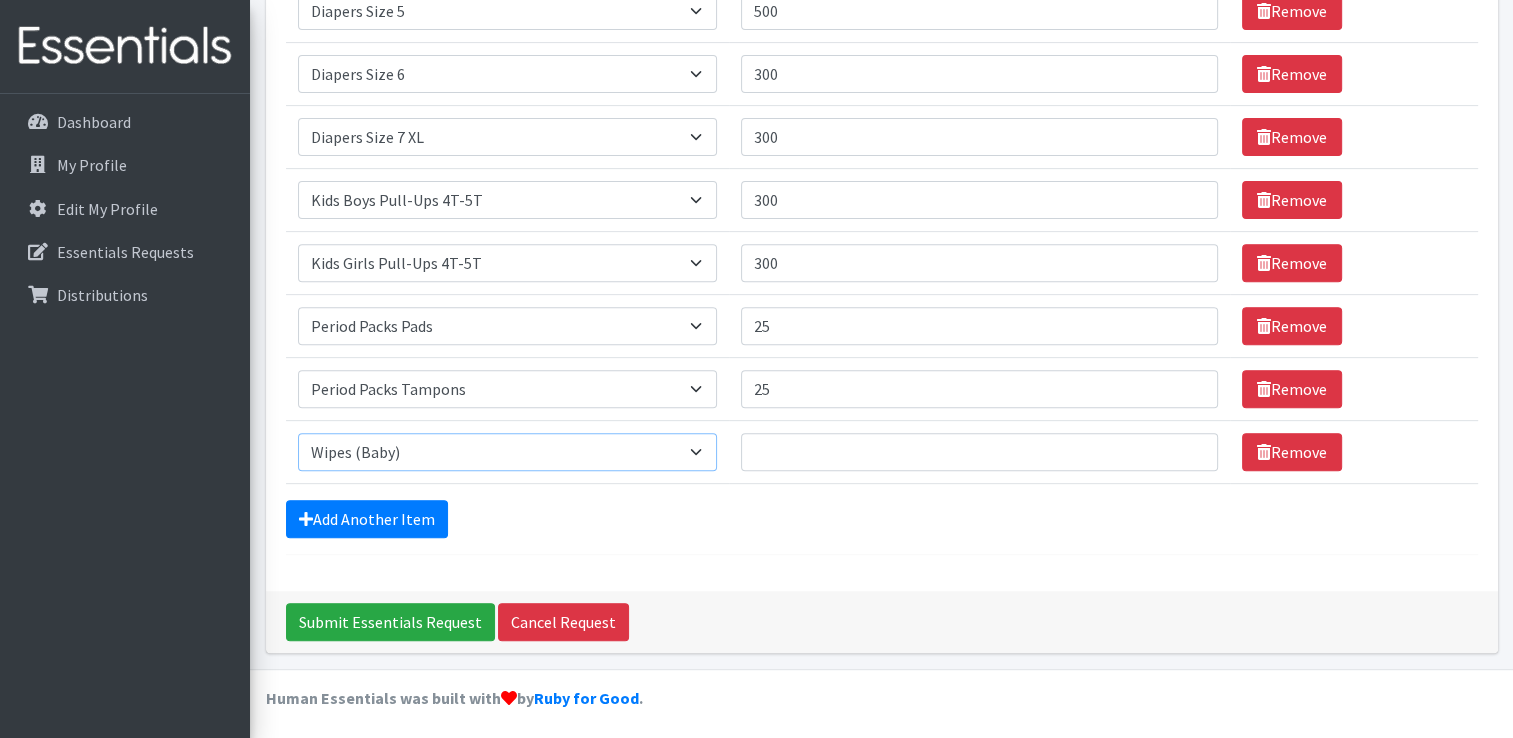 click on "Select an item
Adult XXX Large
Adult Large
Adult XX Large
Adult Medium
Adult  Small
Adult X Large
Adult X-Small
Diapers Size 0- Newborn
Diapers Size 00 Preemie
Diapers Size 1
Diapers Size 2
Diapers Size 3
Diapers Size 4
Diapers Size 5
Diapers Size 6
Diapers Size 7 XL
Kids Boys Pull-Ups 2T-3T
Kids Boys Pull-Ups 3T-4T
Kids Boys Pull-Ups 4T-5T
Kids Girls Pull-Ups 2T-3T
Kids Girls Pull-Ups 3T-4T
Kids Girls Pull-Ups 4T-5T
Kids Swimmers
Period Packs Pads
Period Packs Tampons
Wipes (Baby)" at bounding box center (507, 452) 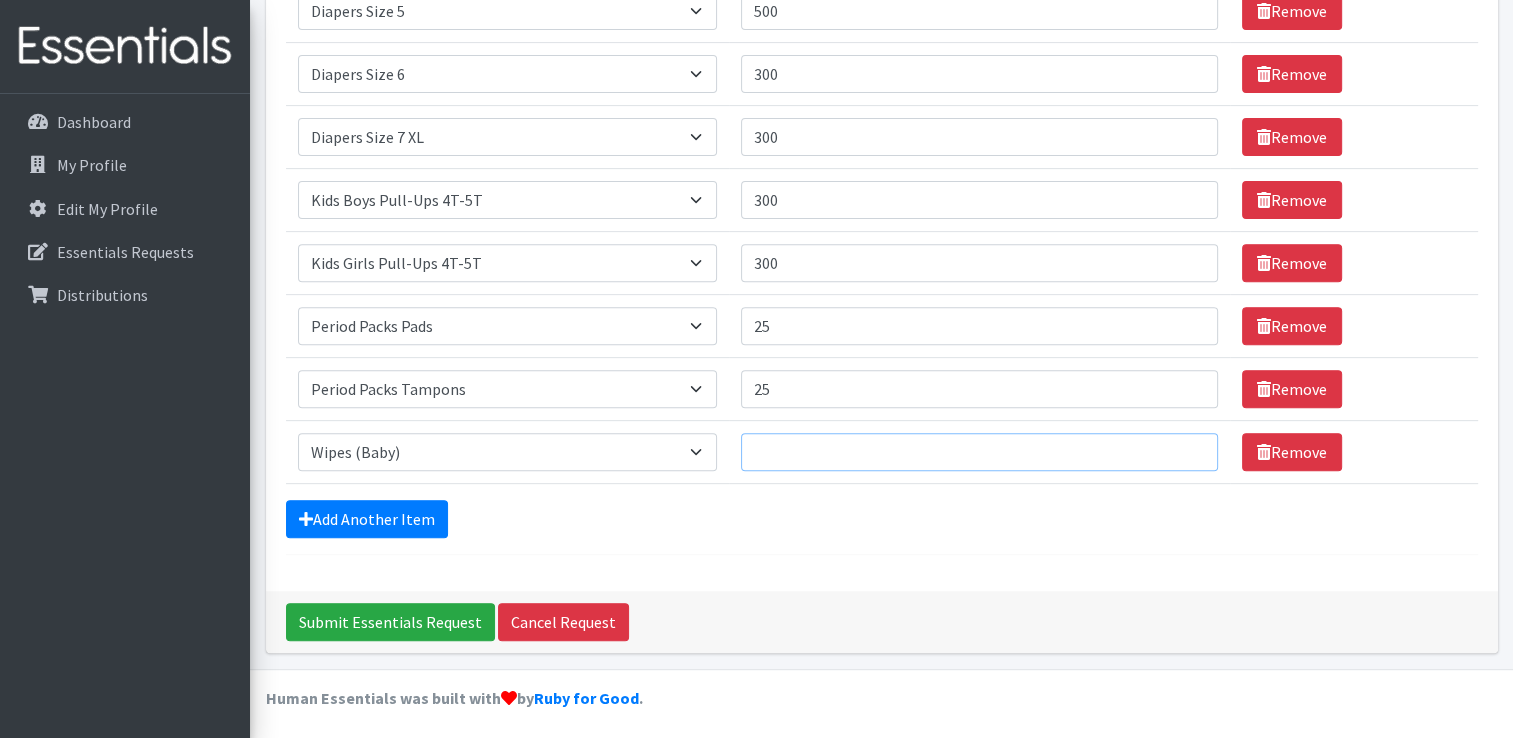 click on "Quantity" at bounding box center [979, 452] 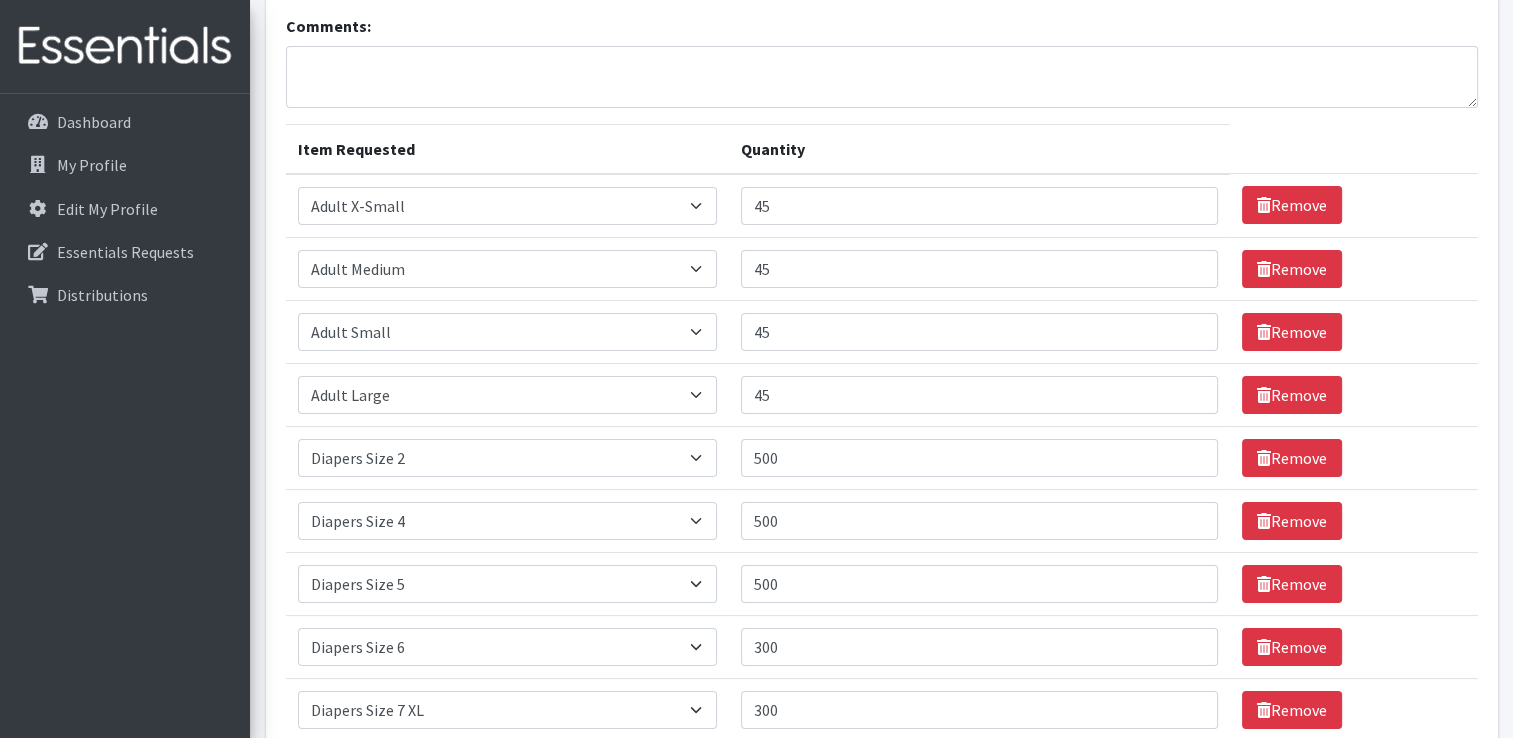 scroll, scrollTop: 43, scrollLeft: 0, axis: vertical 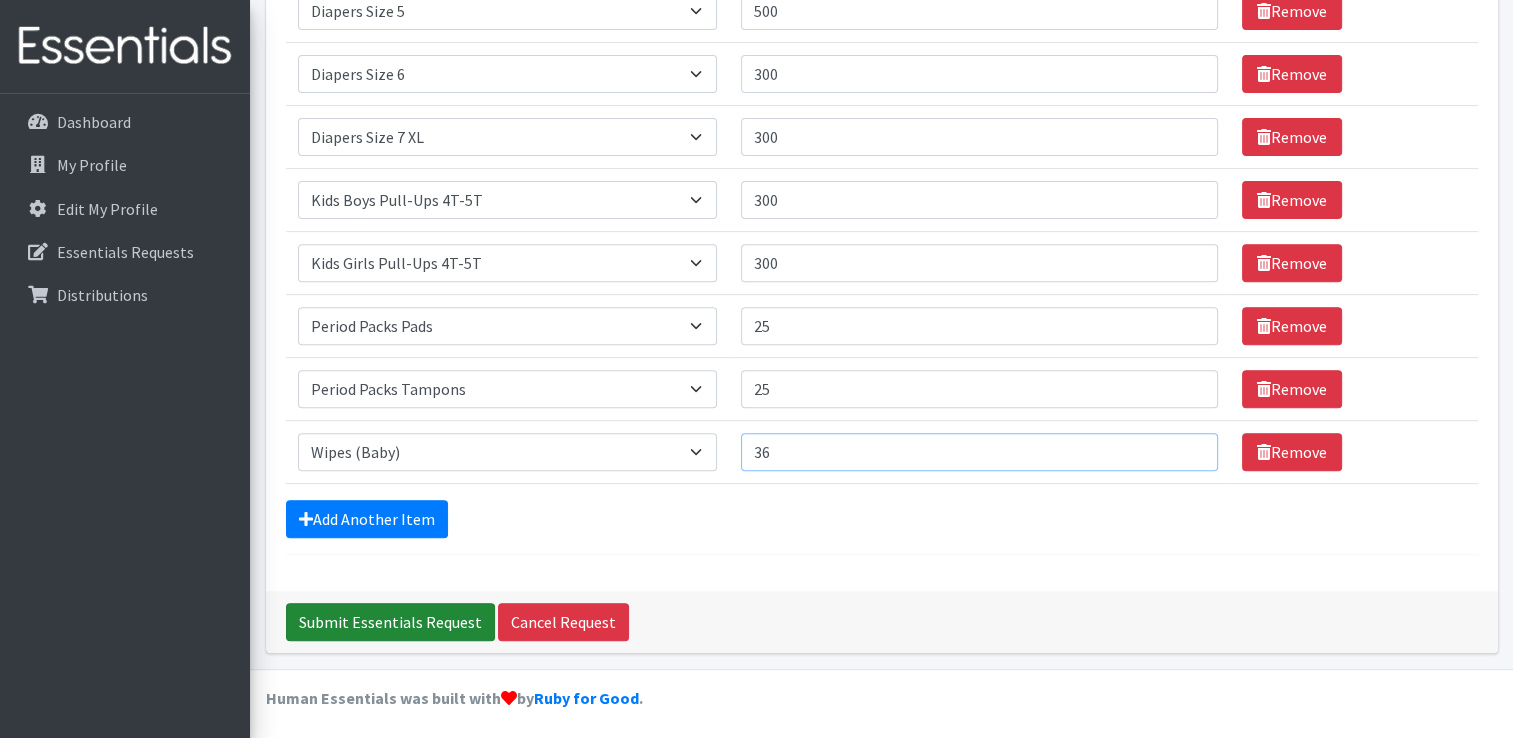 type on "36" 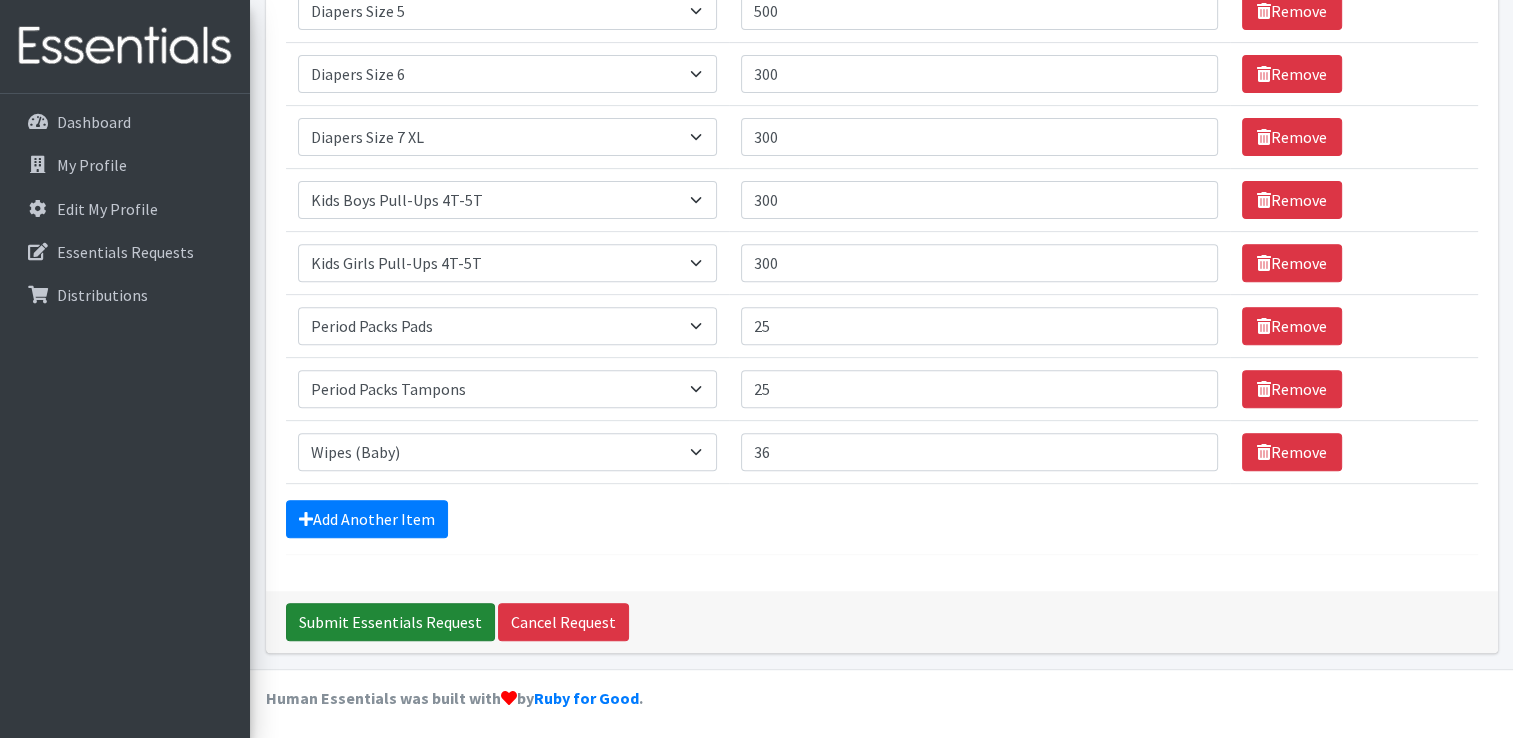click on "Submit Essentials Request" at bounding box center [390, 622] 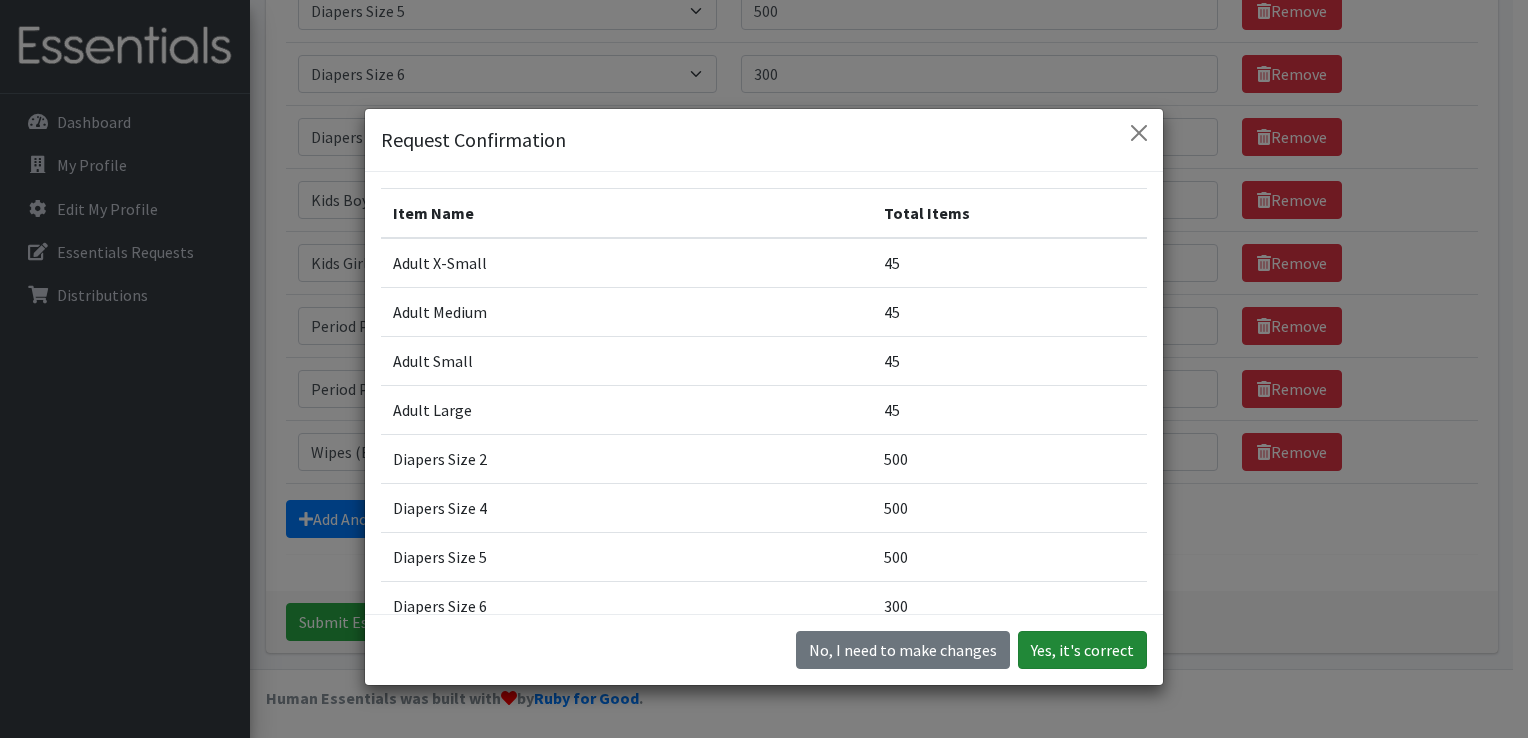 click on "Yes, it's correct" at bounding box center [1082, 650] 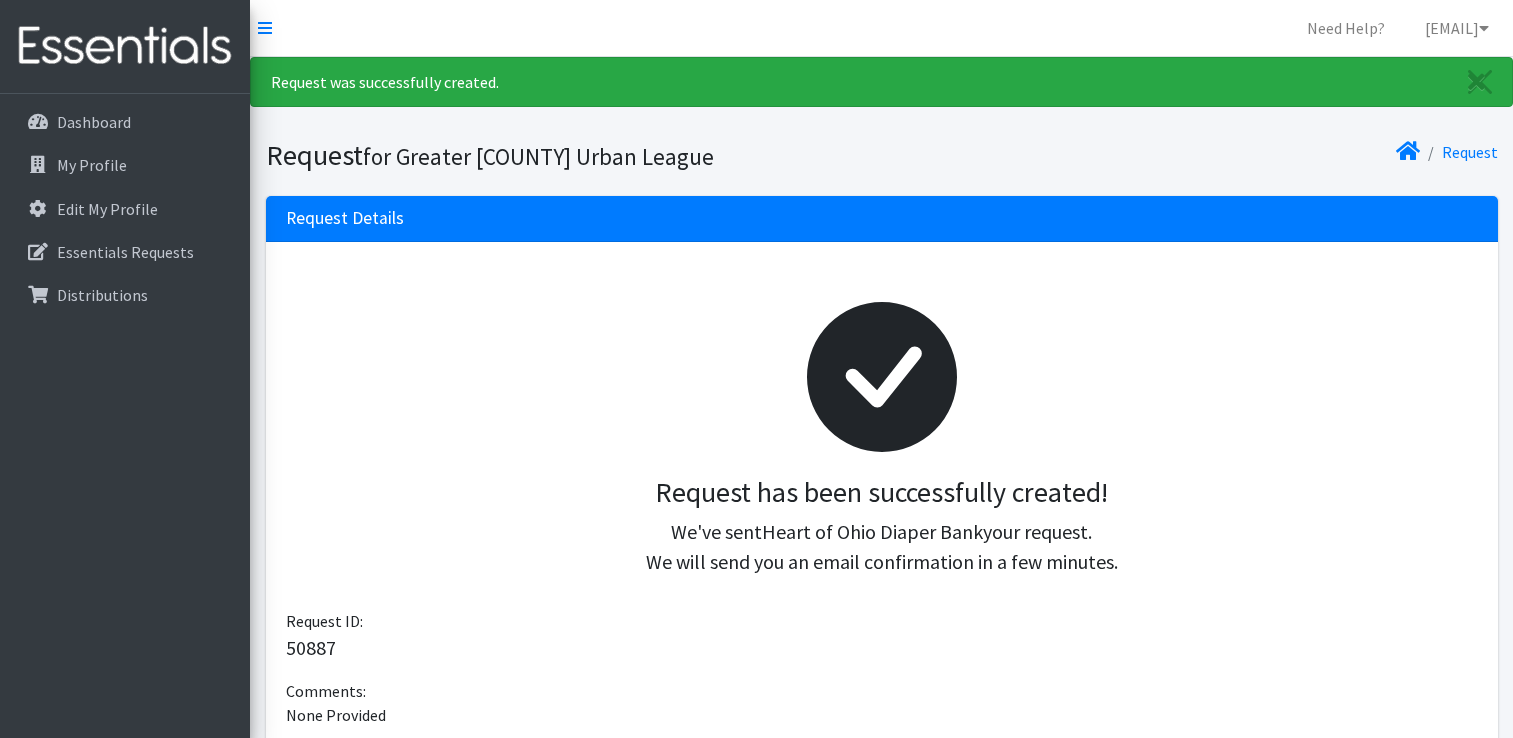 scroll, scrollTop: 0, scrollLeft: 0, axis: both 